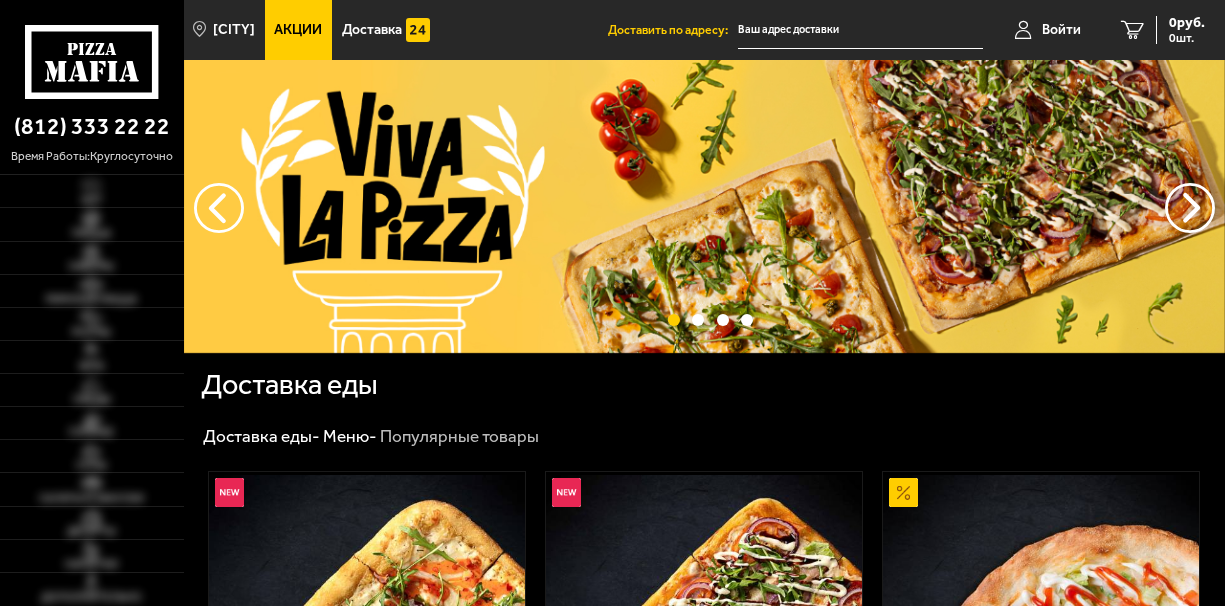 scroll, scrollTop: 0, scrollLeft: 0, axis: both 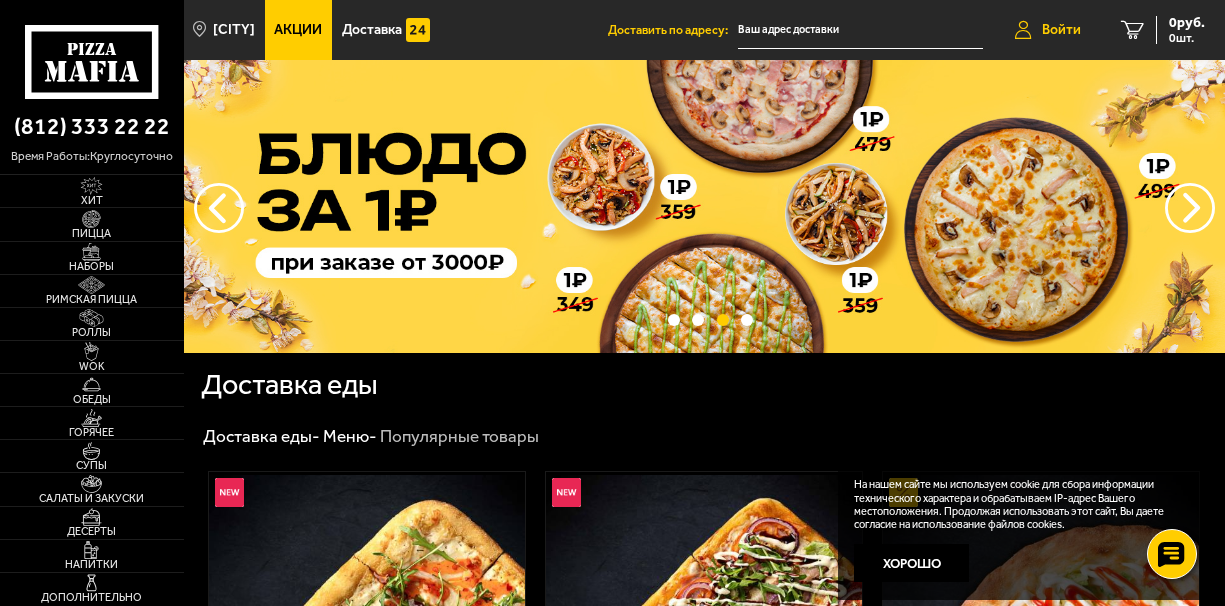 click on "Войти" at bounding box center [1061, 30] 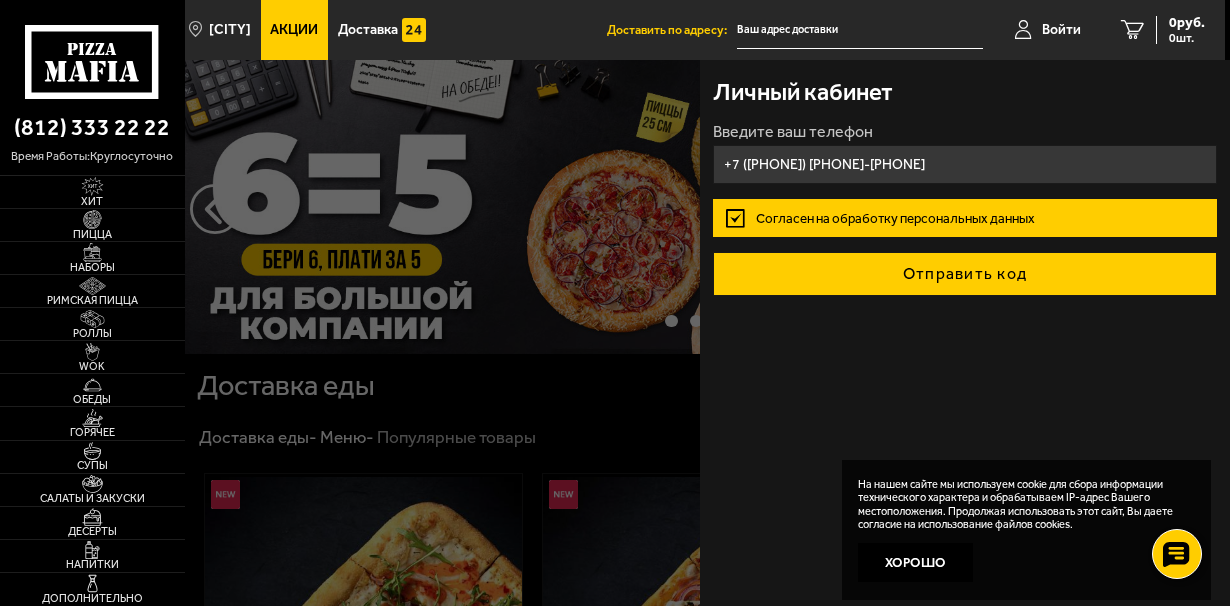 type on "+7 ([PHONE]) [PHONE]-[PHONE]" 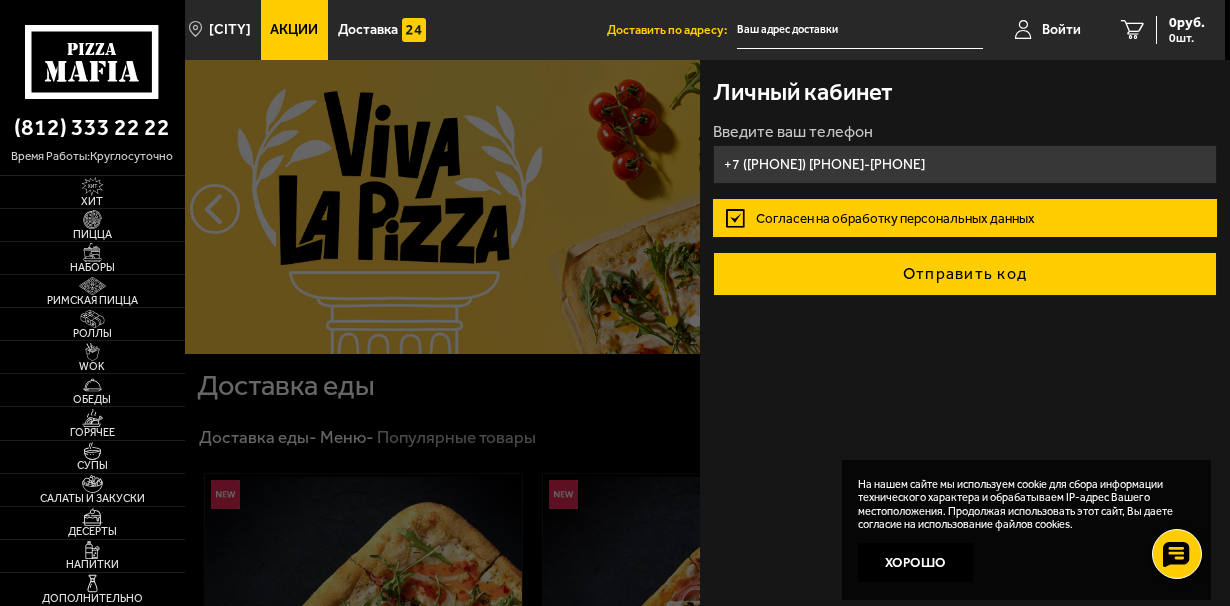 click on "Отправить код" at bounding box center [965, 274] 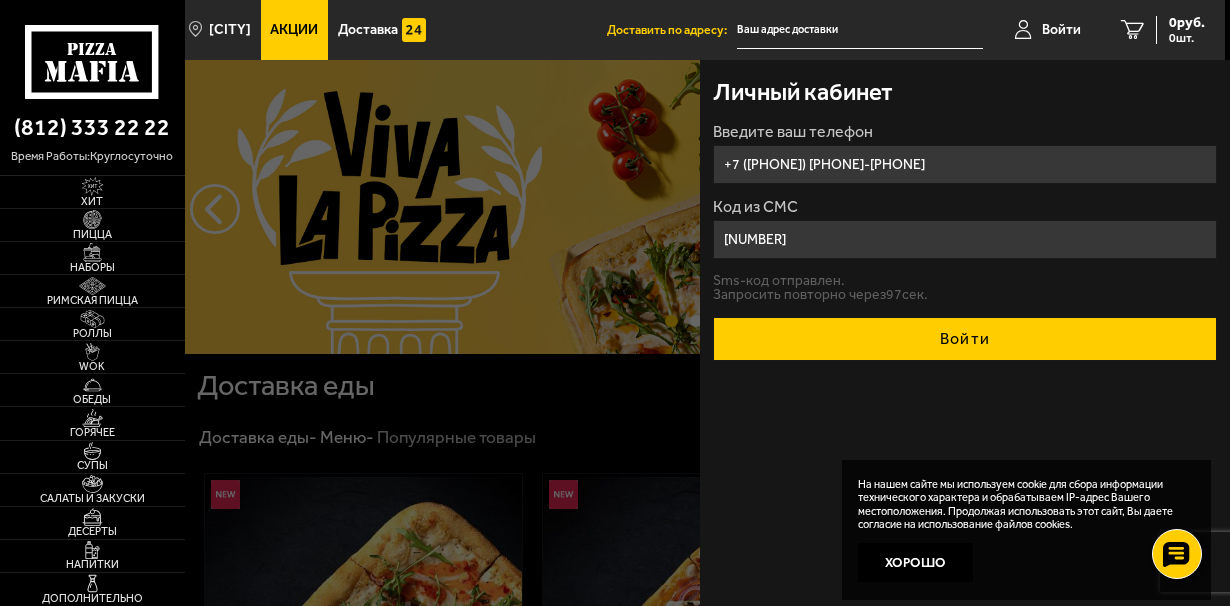type on "[NUMBER]" 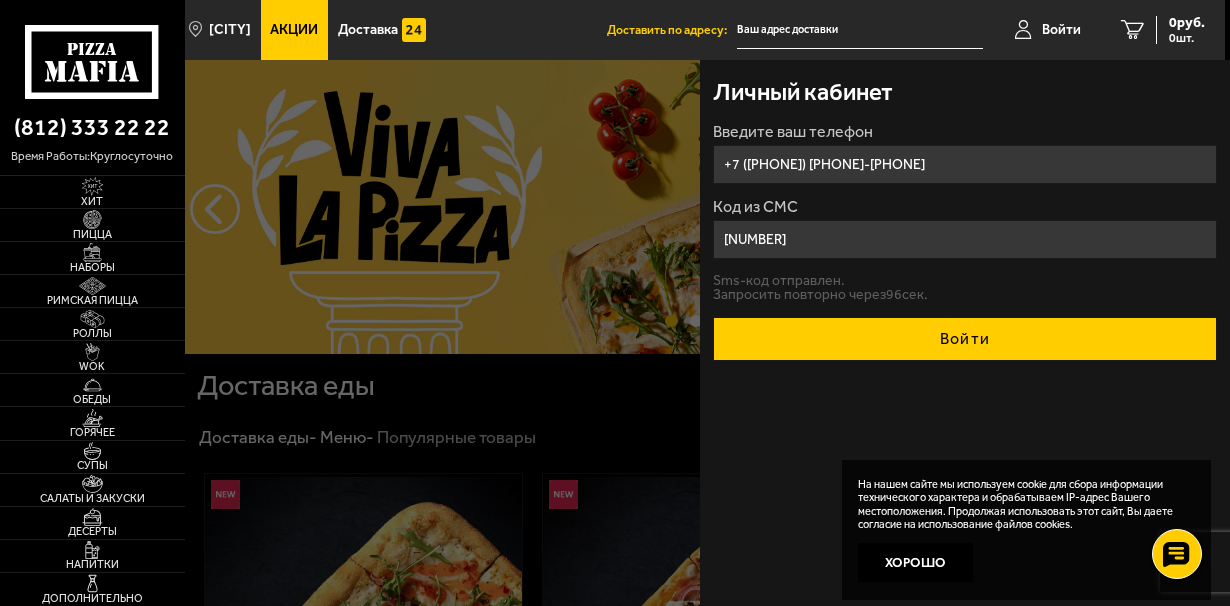 click on "Войти" at bounding box center (965, 339) 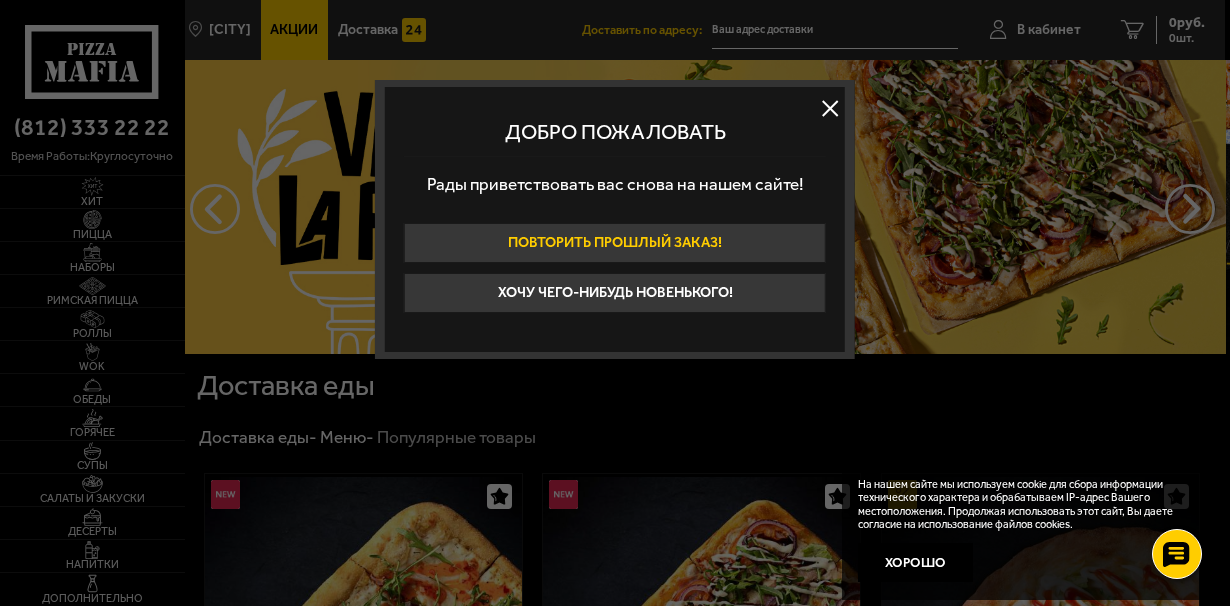 click on "Повторить прошлый заказ!" at bounding box center (615, 243) 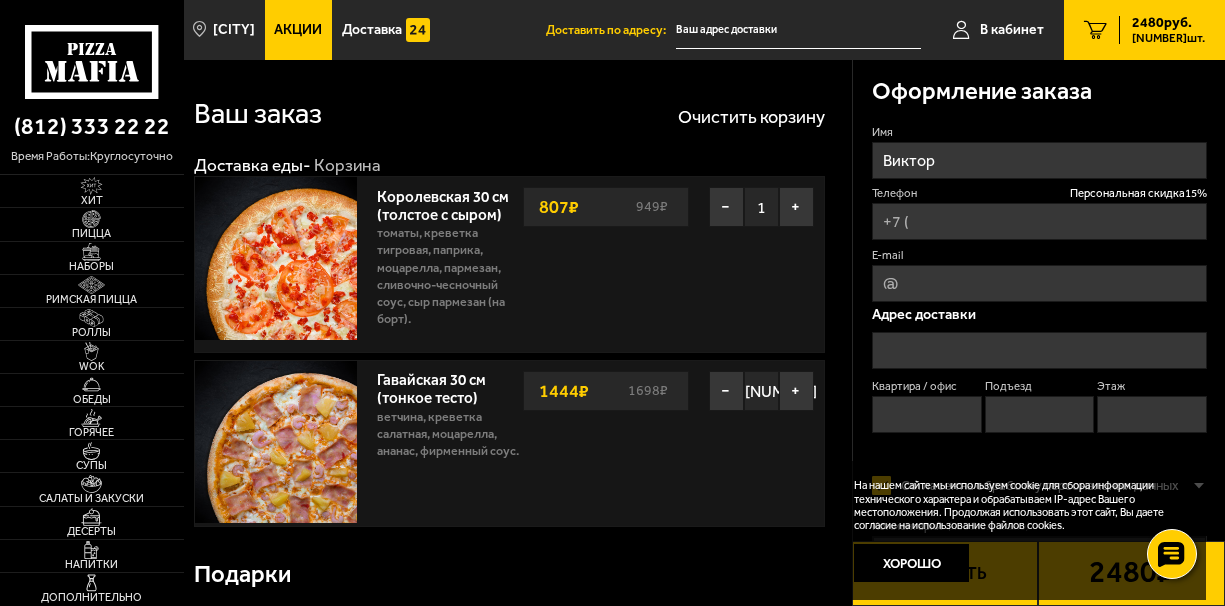 type on "+7 ([PHONE]) [PHONE]-[PHONE]" 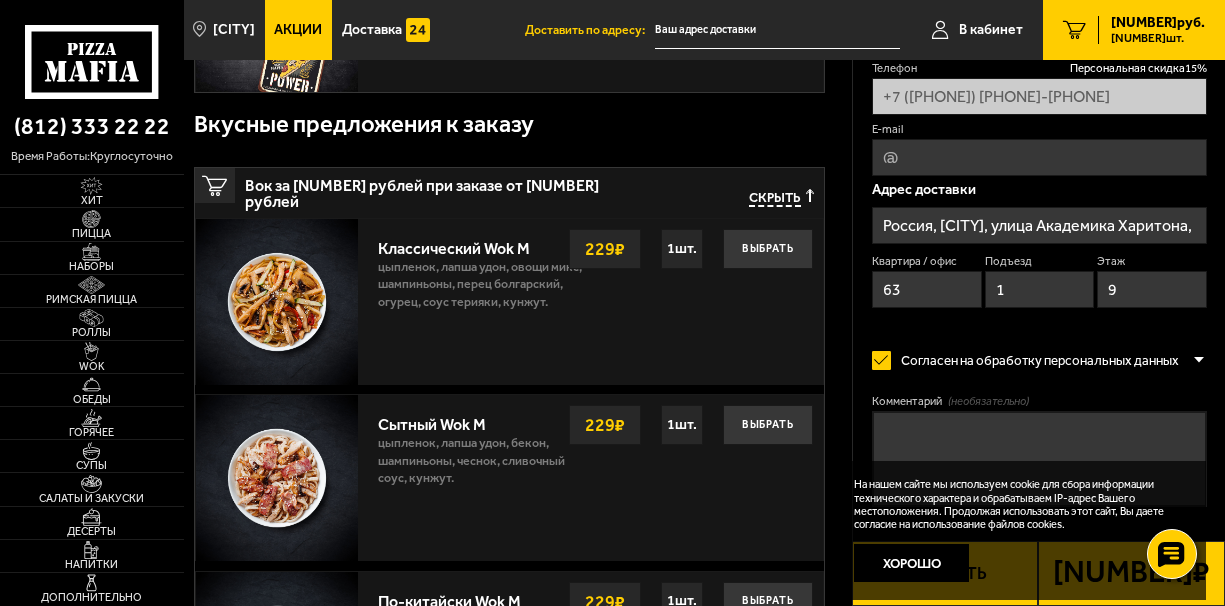 scroll, scrollTop: 700, scrollLeft: 0, axis: vertical 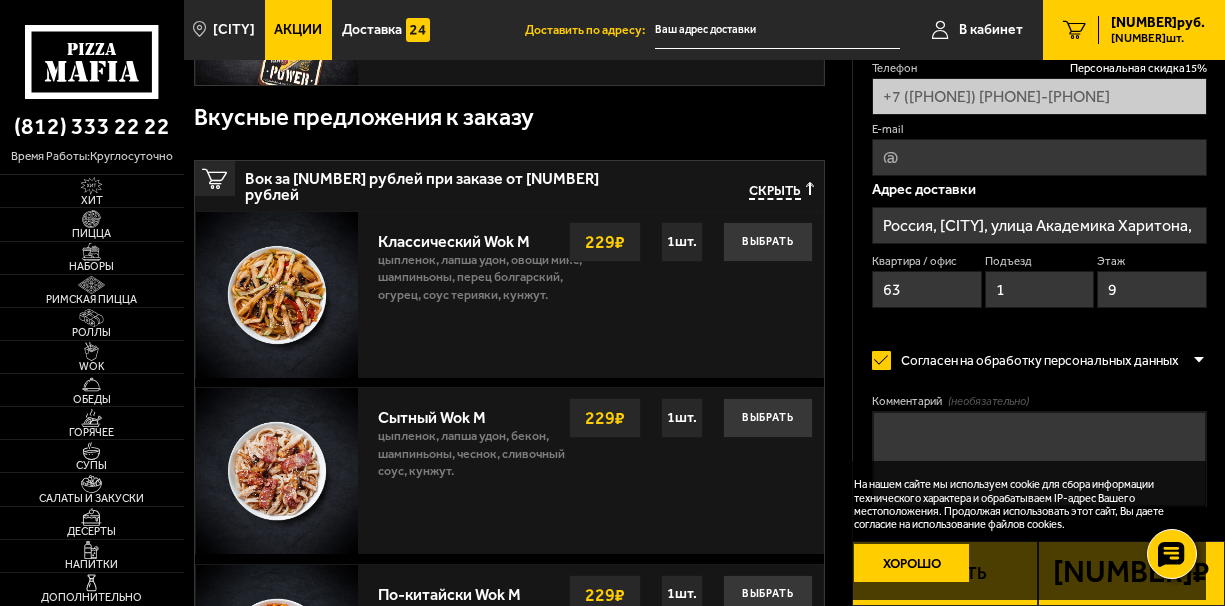 click on "Хорошо" at bounding box center (911, 563) 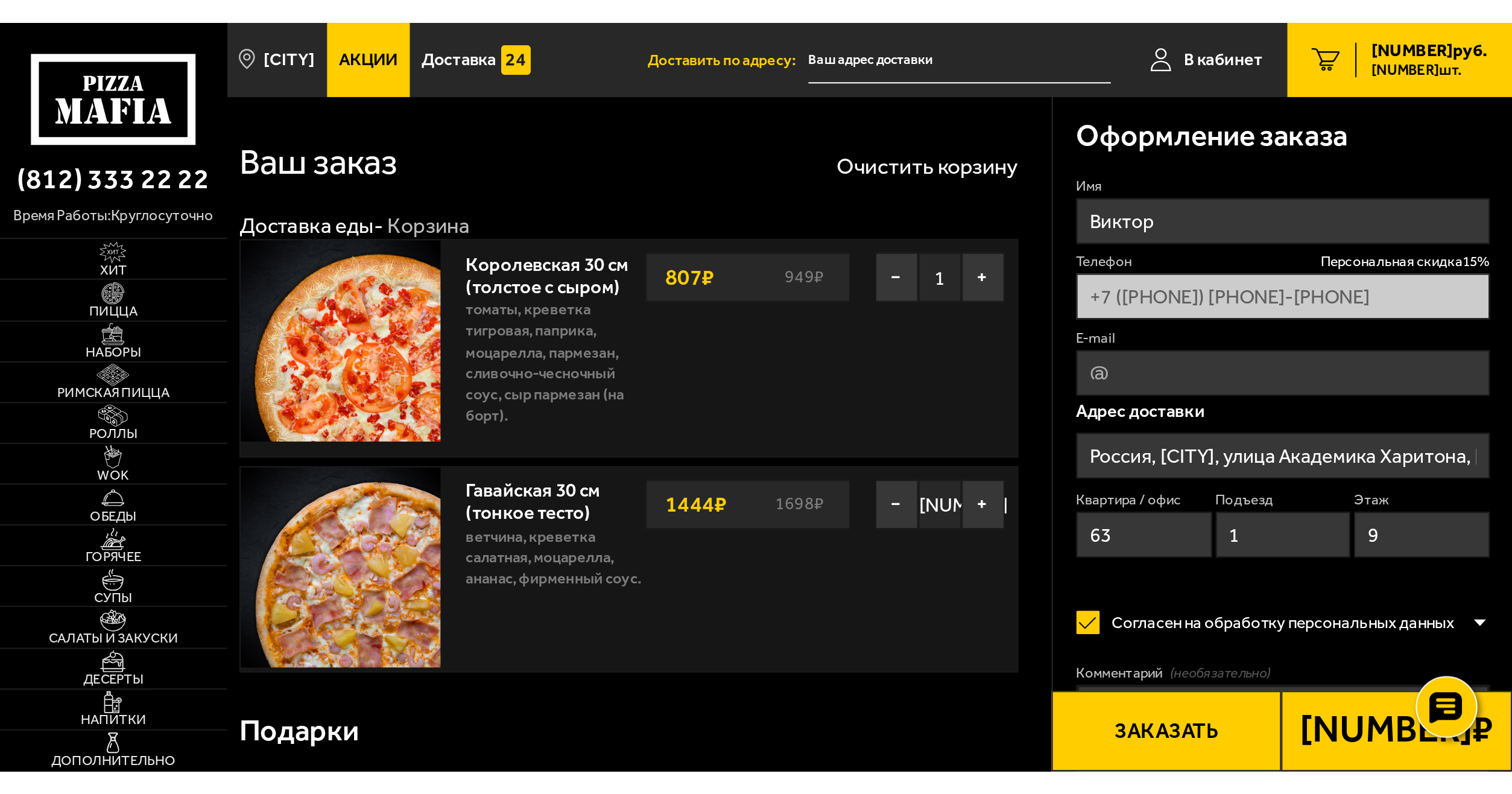 scroll, scrollTop: 0, scrollLeft: 0, axis: both 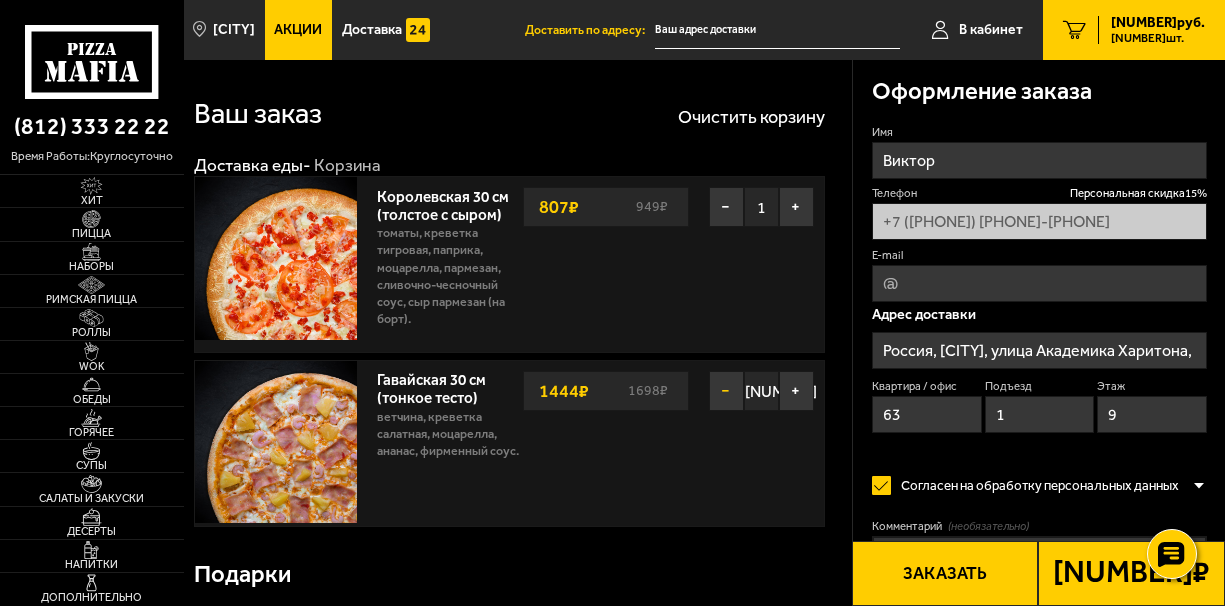 click on "−" at bounding box center (726, 391) 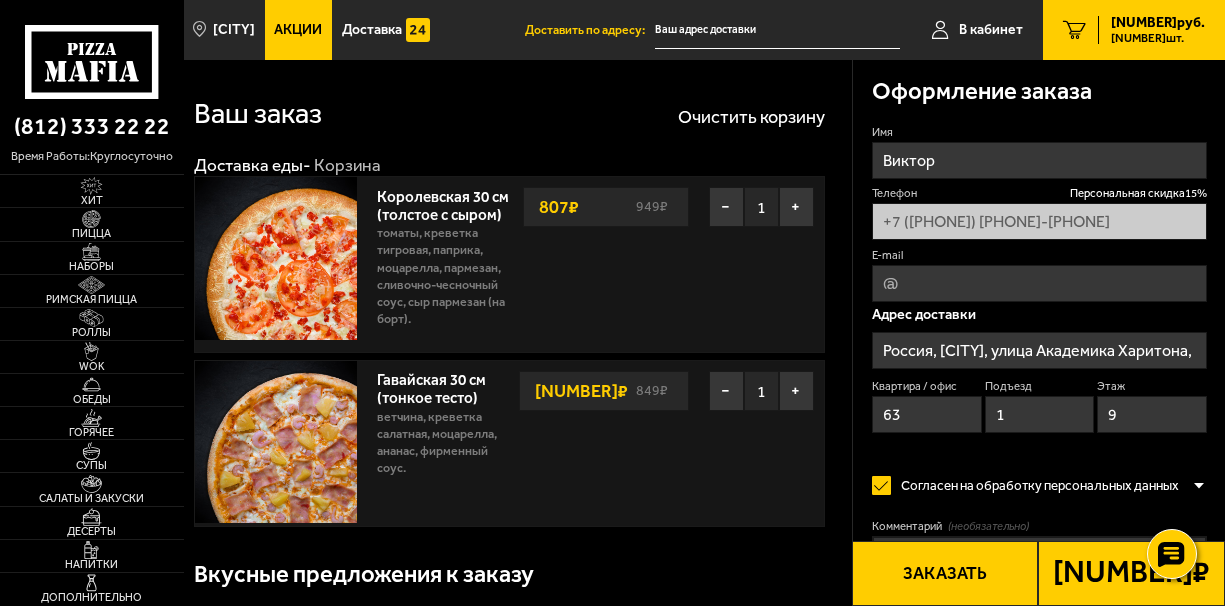 click 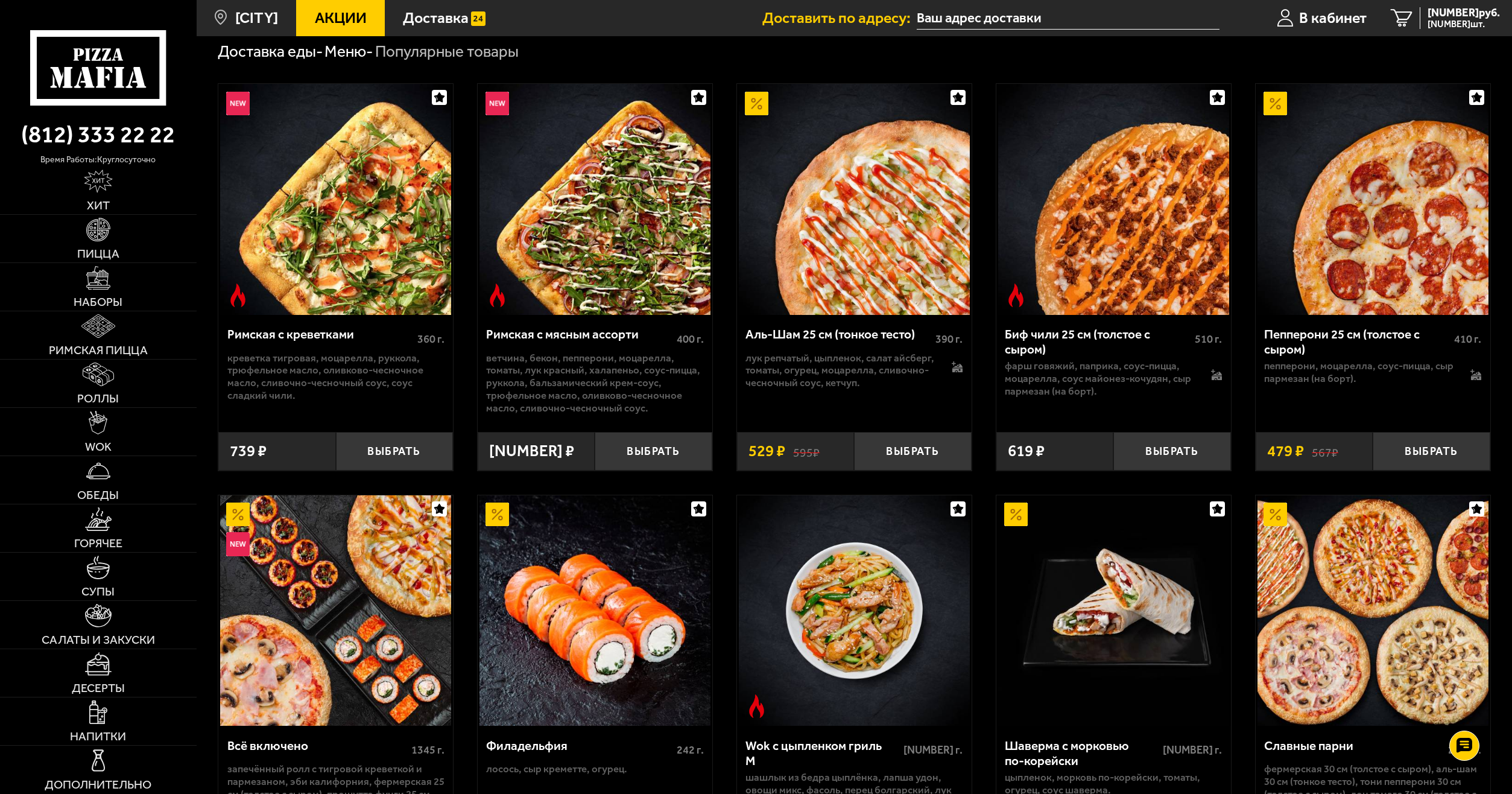 scroll, scrollTop: 422, scrollLeft: 0, axis: vertical 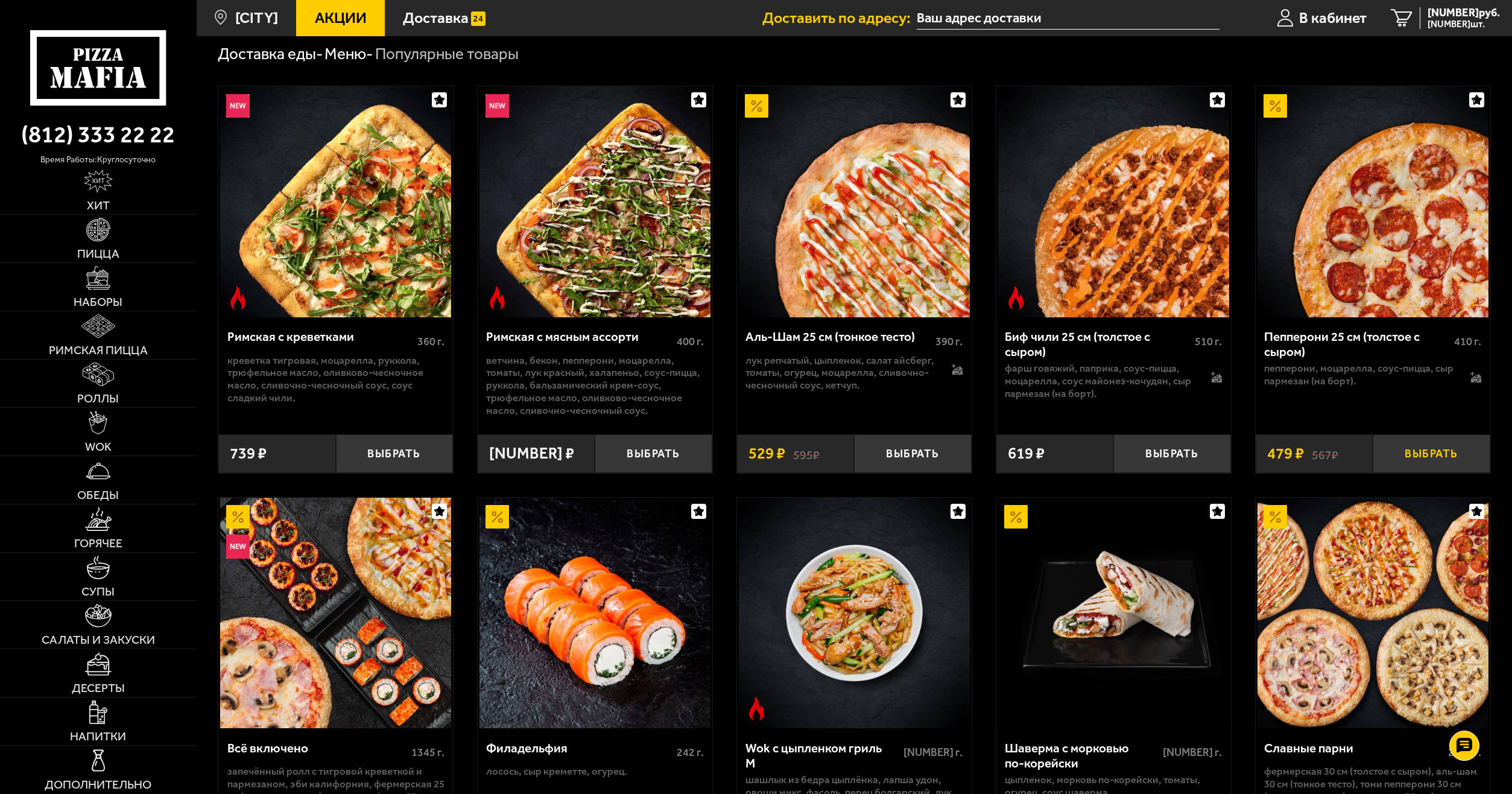 click on "Выбрать" at bounding box center [1431, 454] 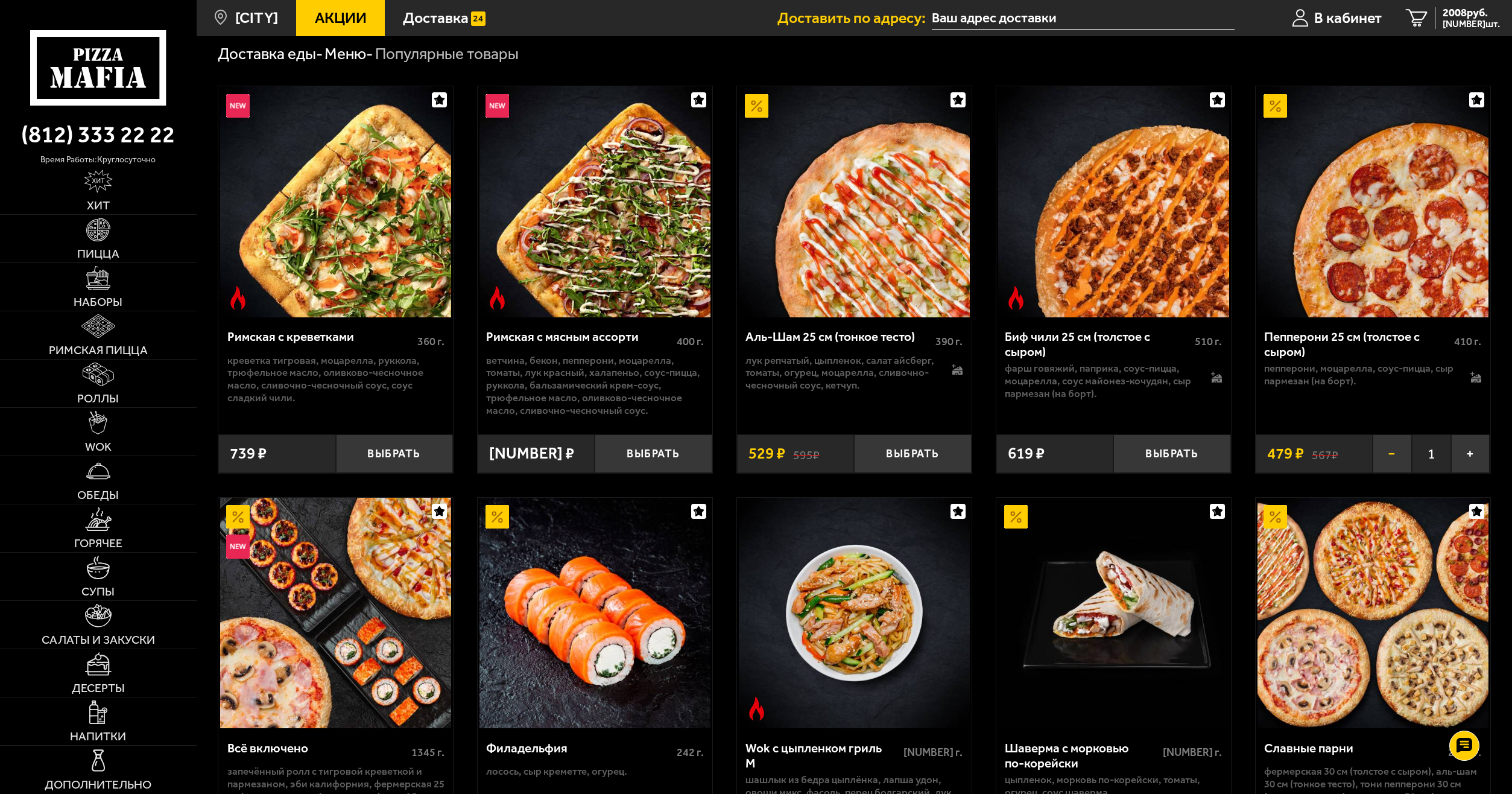 click on "−" at bounding box center (1392, 454) 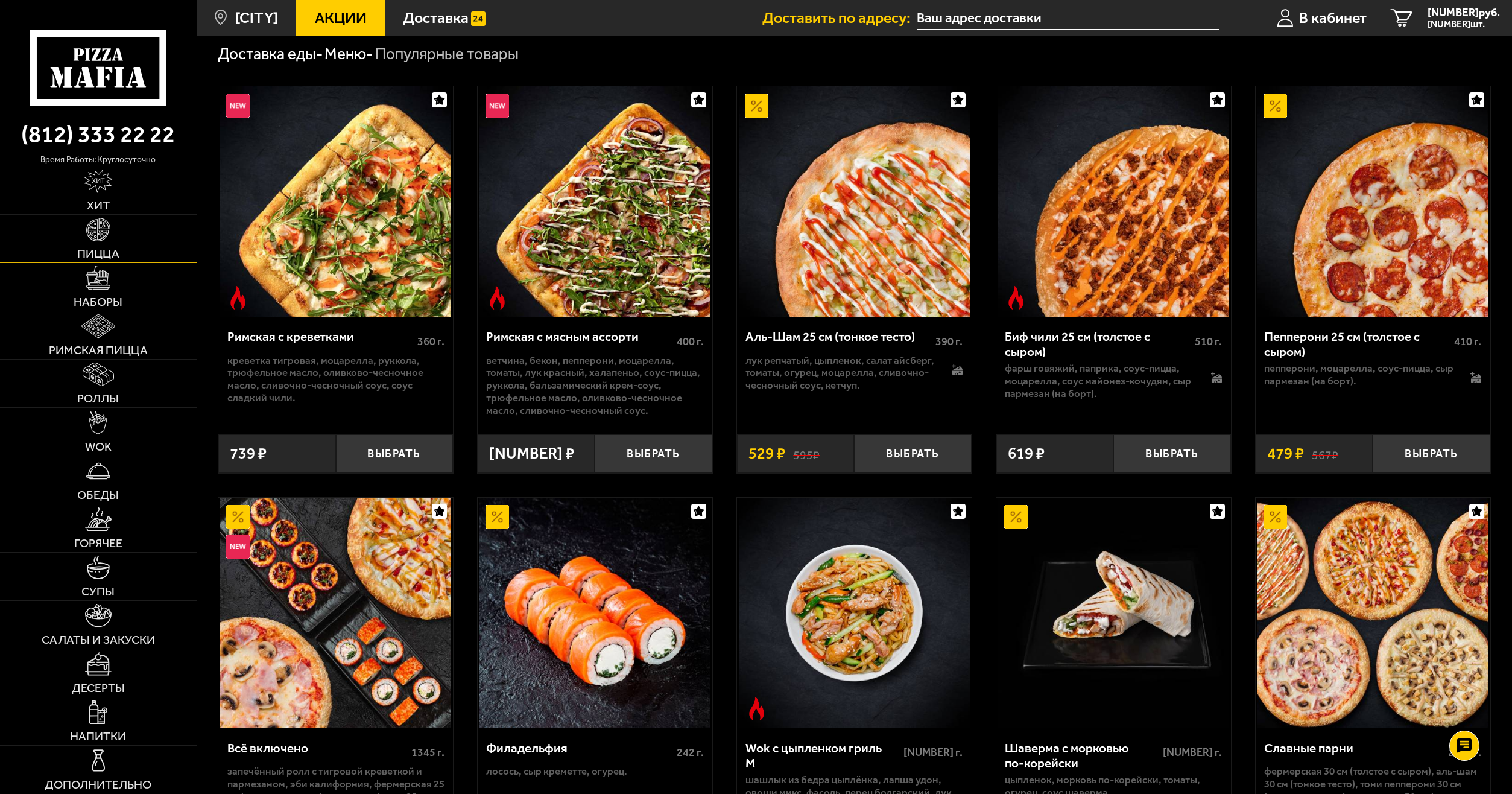 click at bounding box center [98, 229] 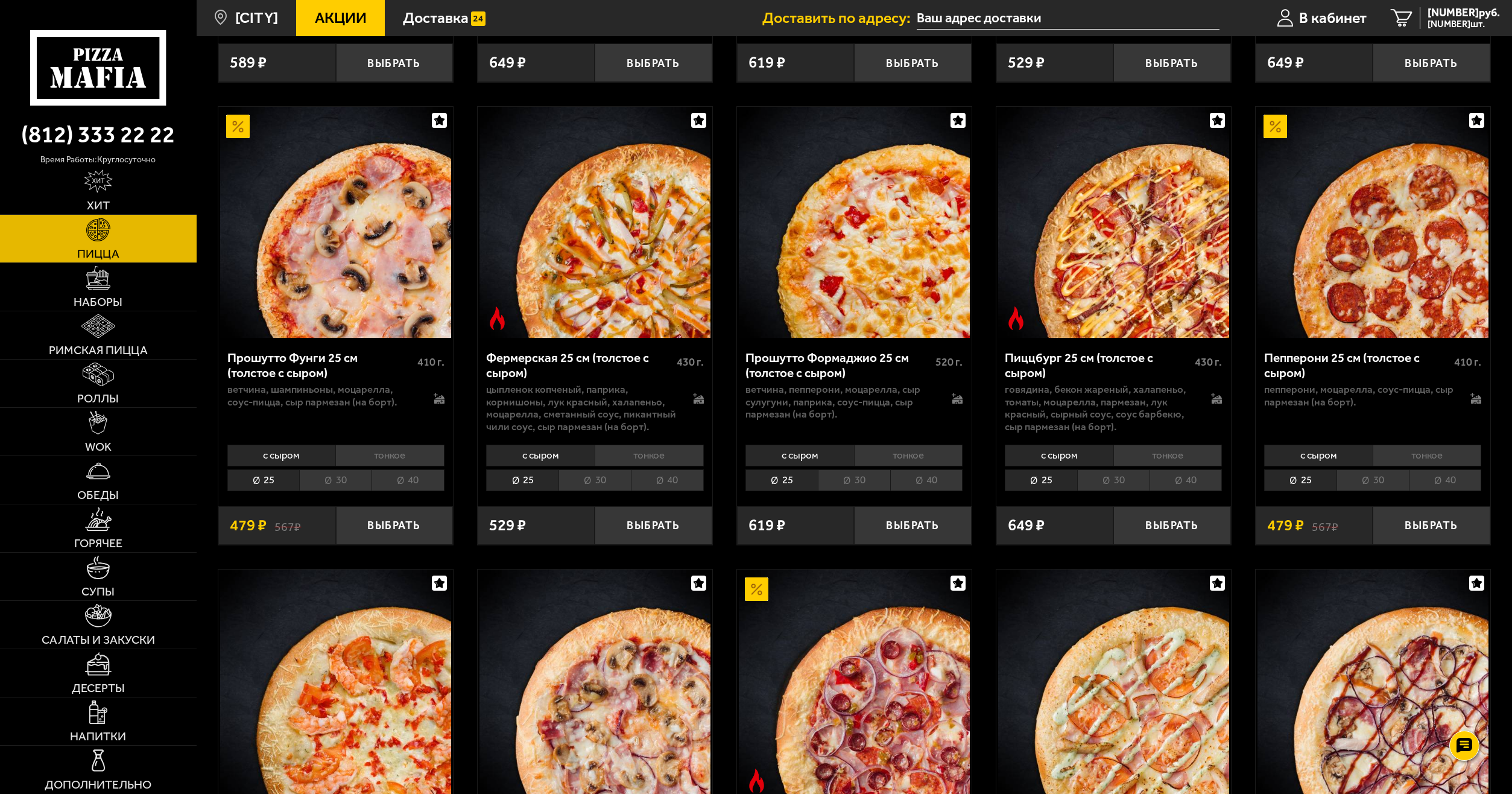 scroll, scrollTop: 1026, scrollLeft: 0, axis: vertical 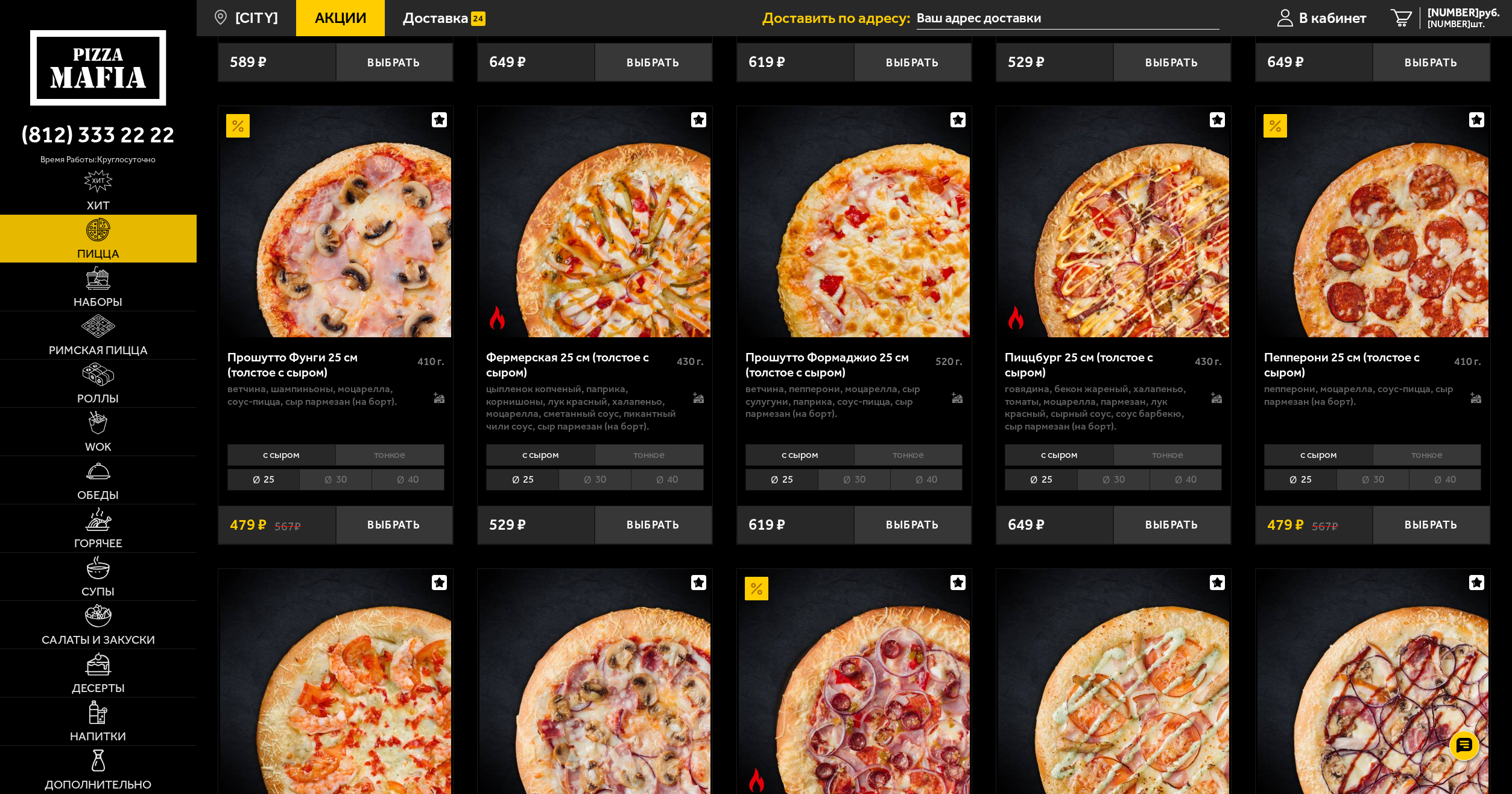 click on "30" at bounding box center [1373, 480] 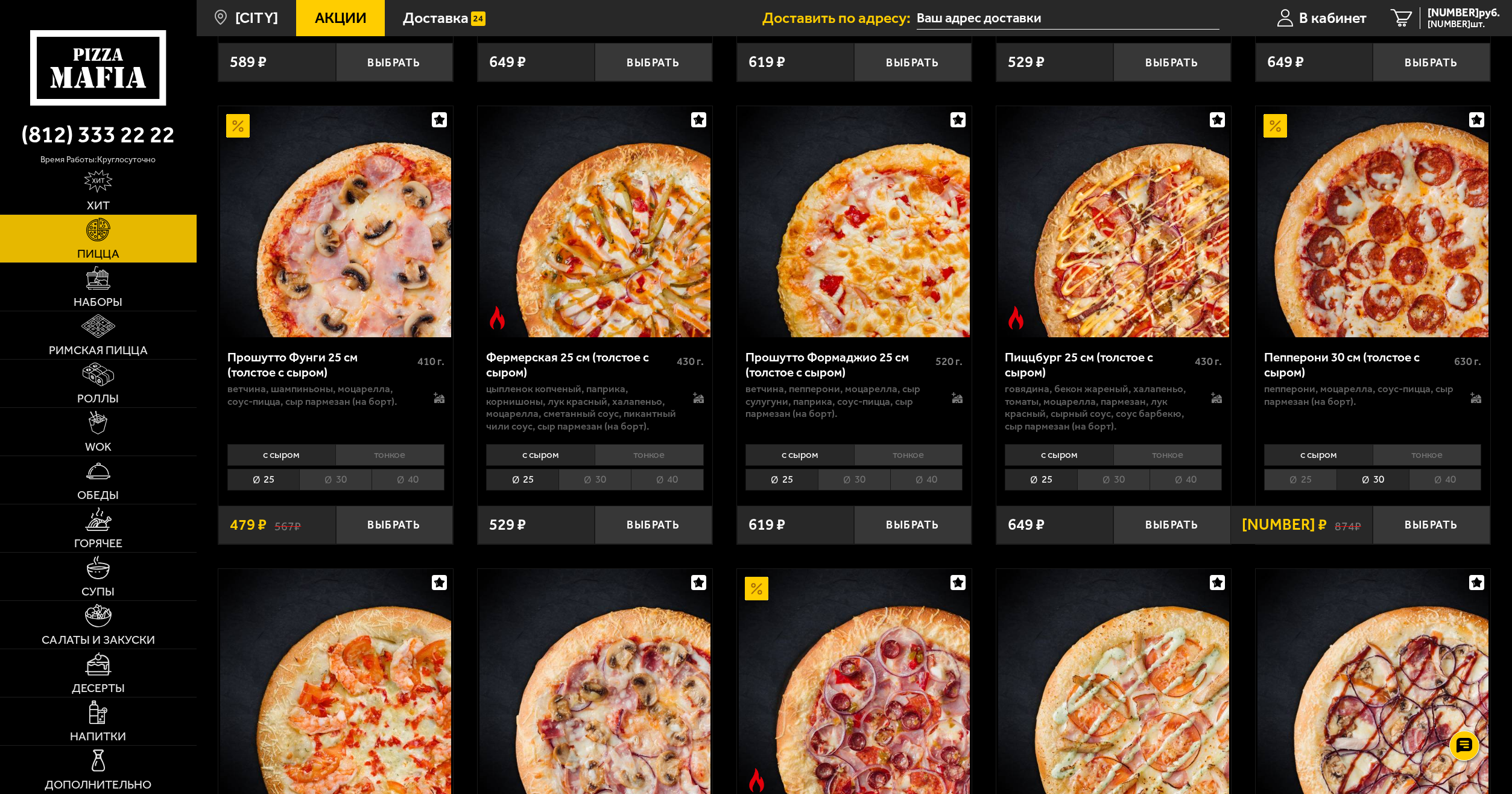 click on "с сыром" at bounding box center [1318, 455] 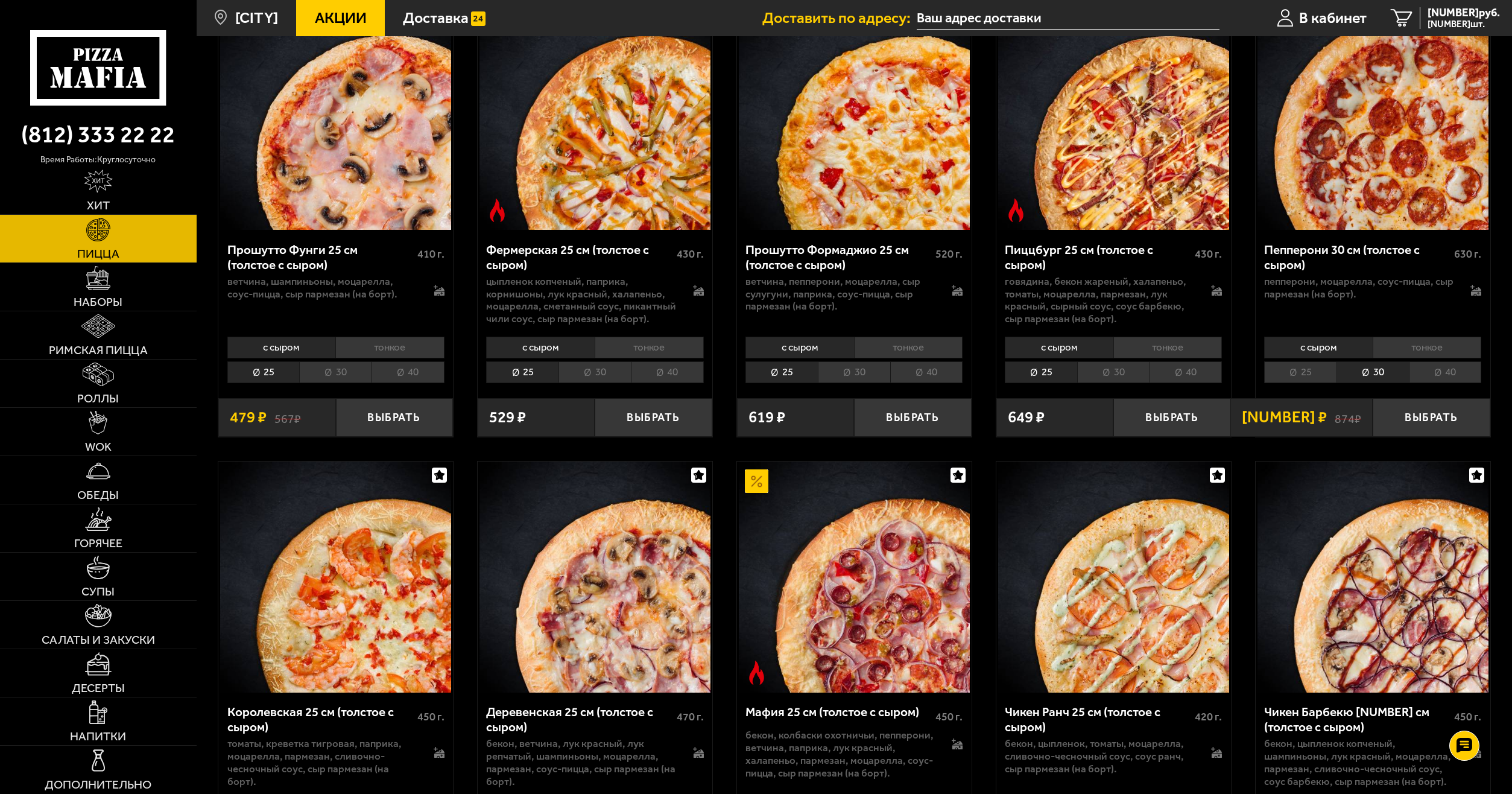 scroll, scrollTop: 1086, scrollLeft: 0, axis: vertical 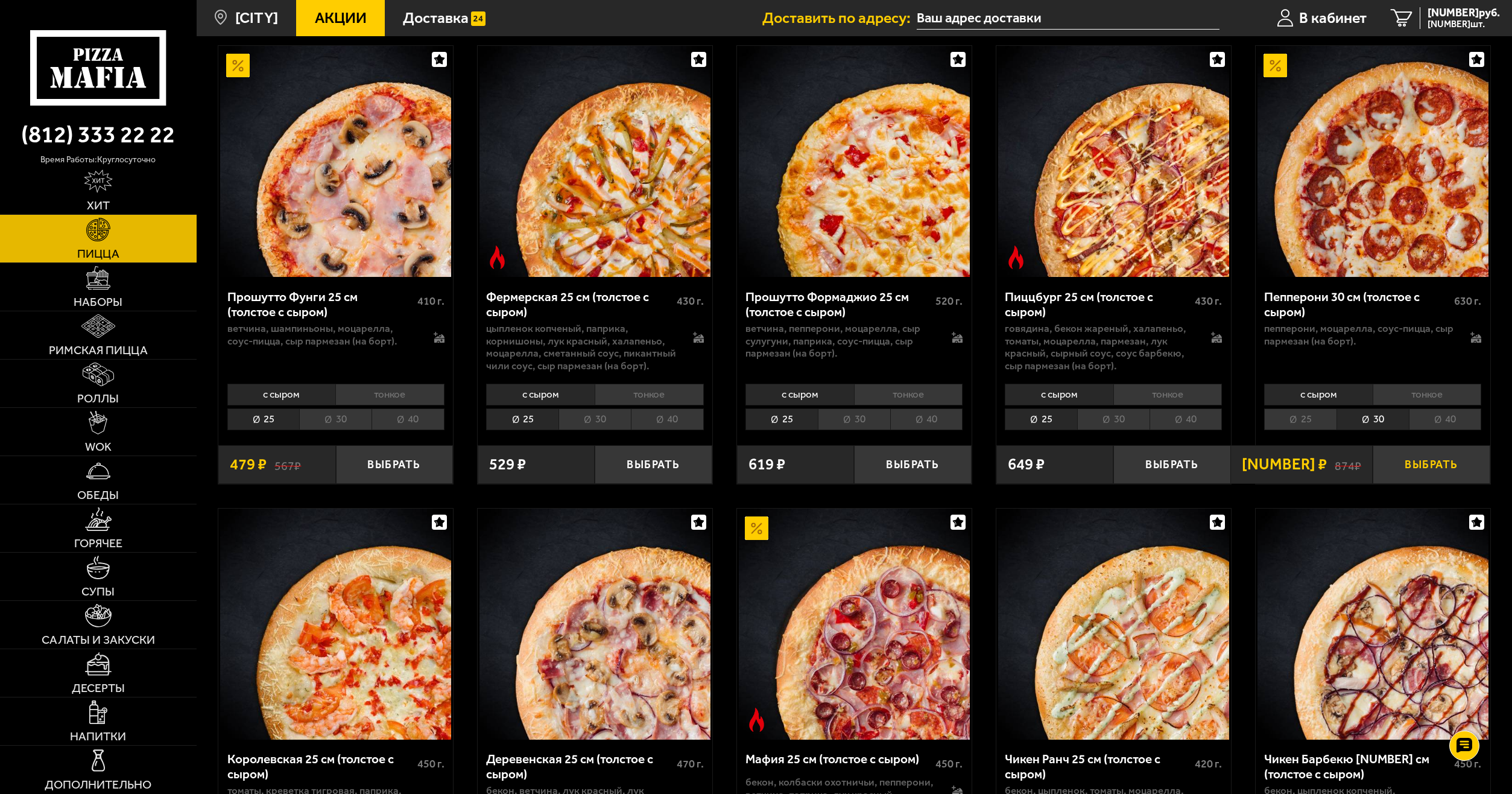 click on "Выбрать" at bounding box center [1431, 465] 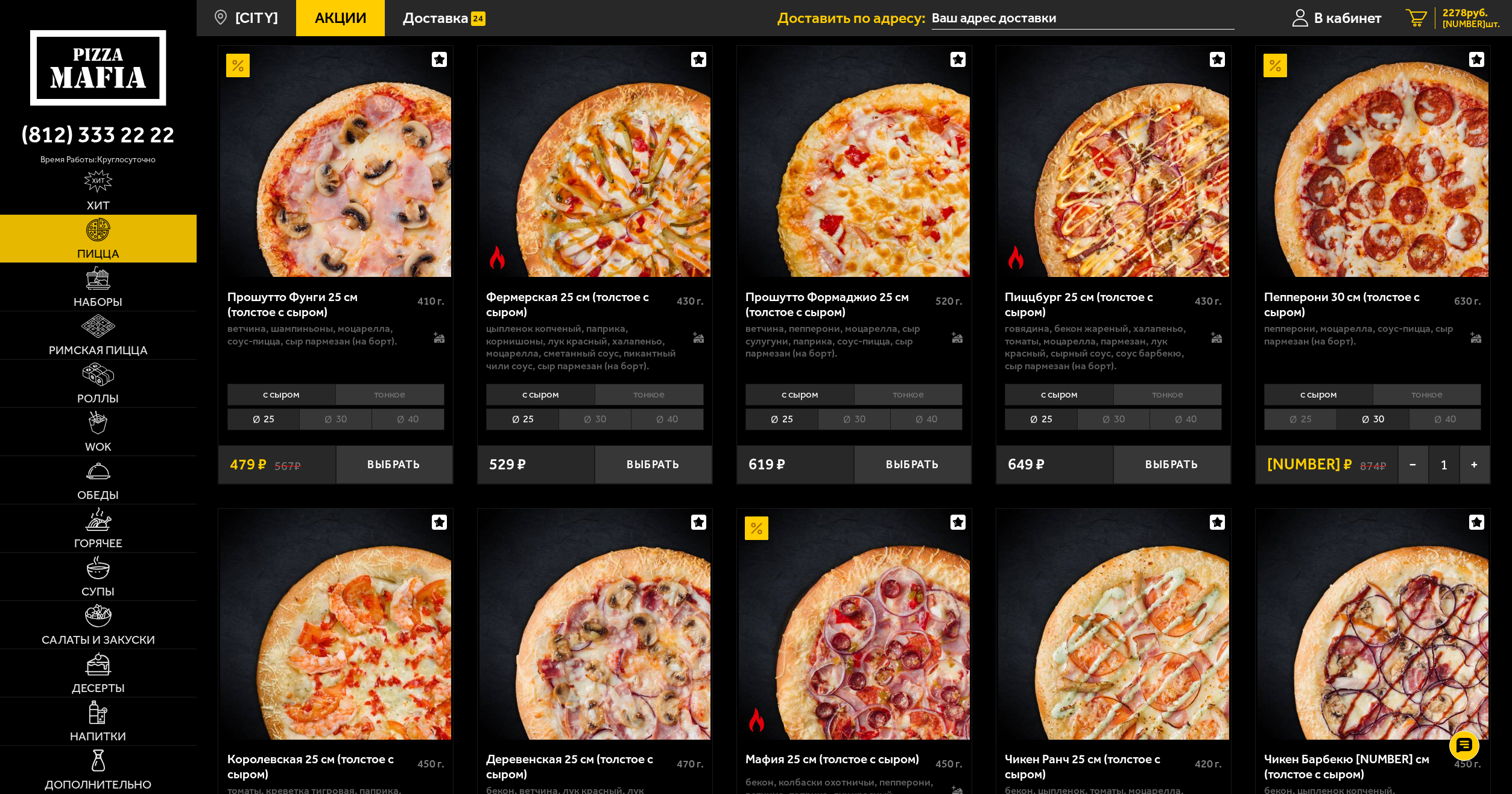 click on "2278  руб." at bounding box center (1471, 13) 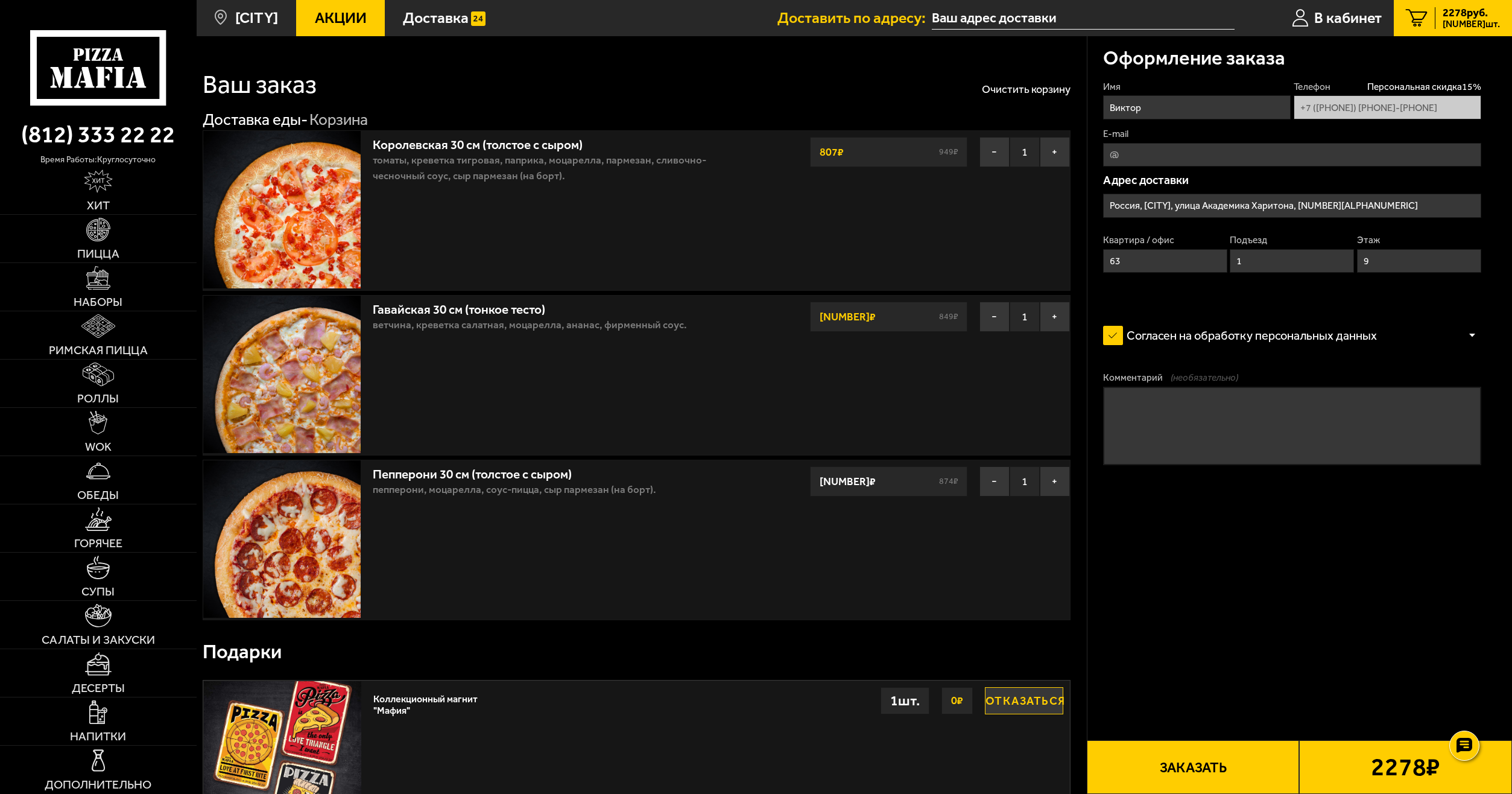 click on "Заказать" at bounding box center (1193, 767) 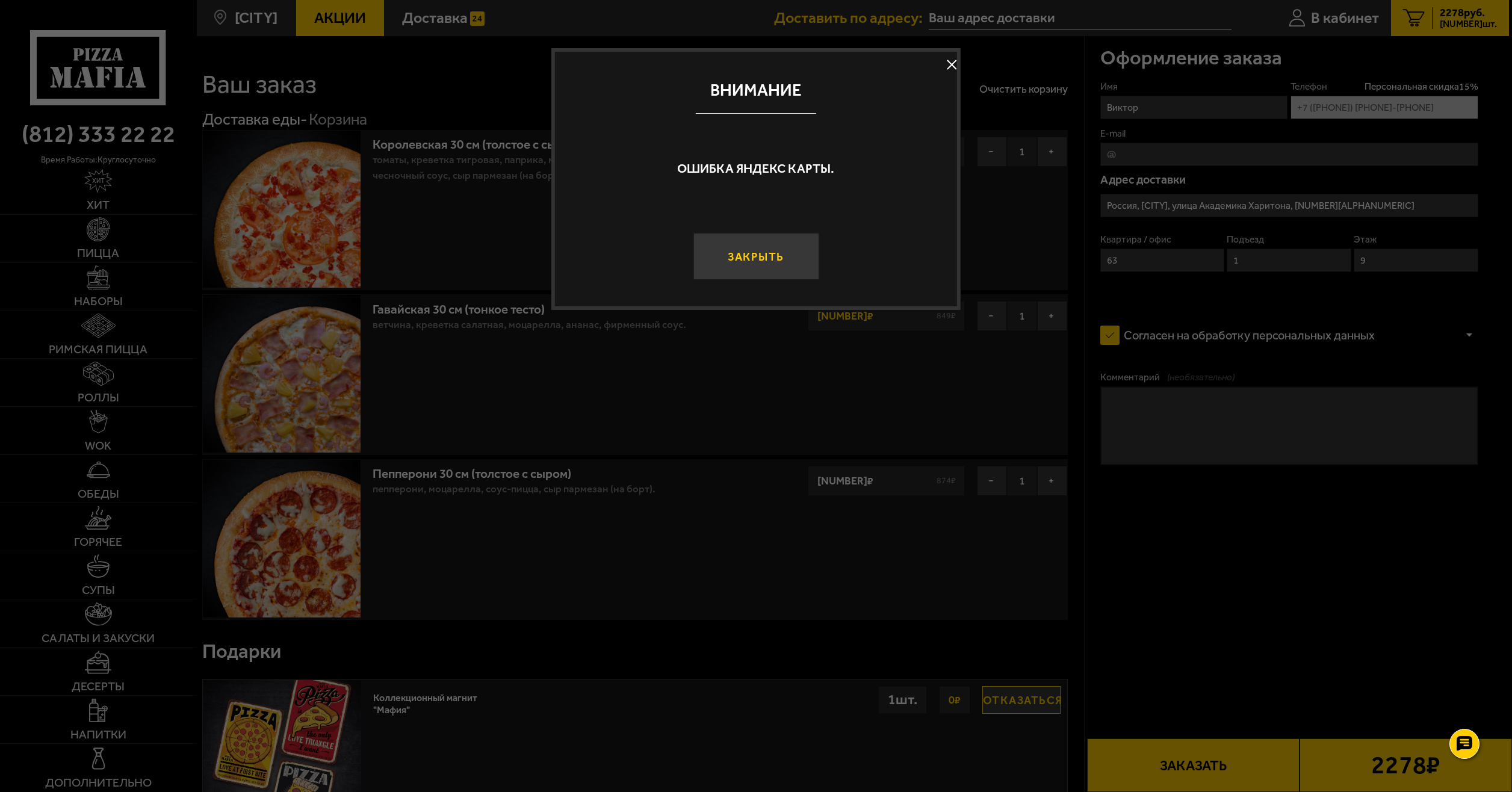 click on "Закрыть" at bounding box center [755, 256] 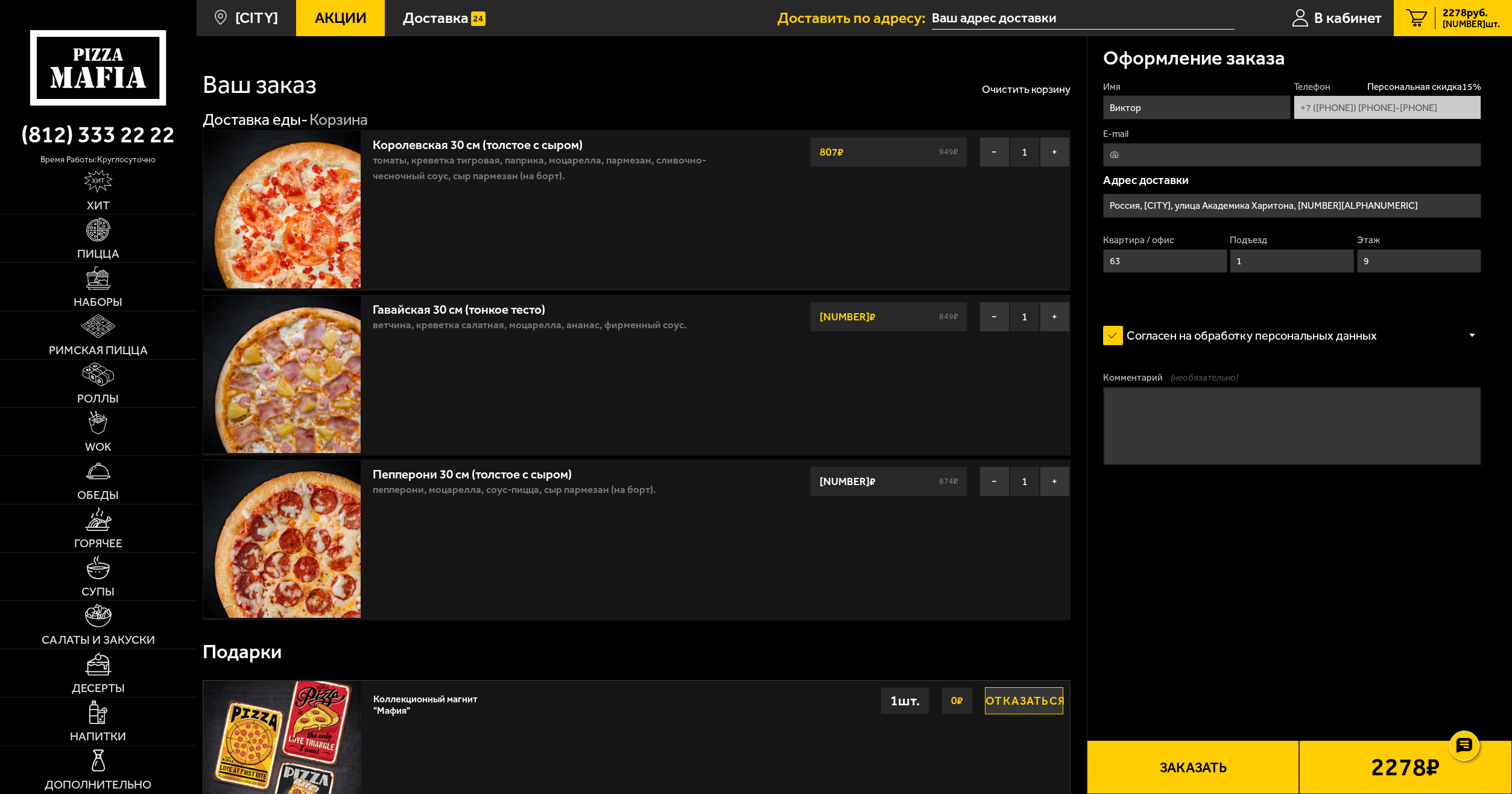 click on "Заказать" at bounding box center [1193, 767] 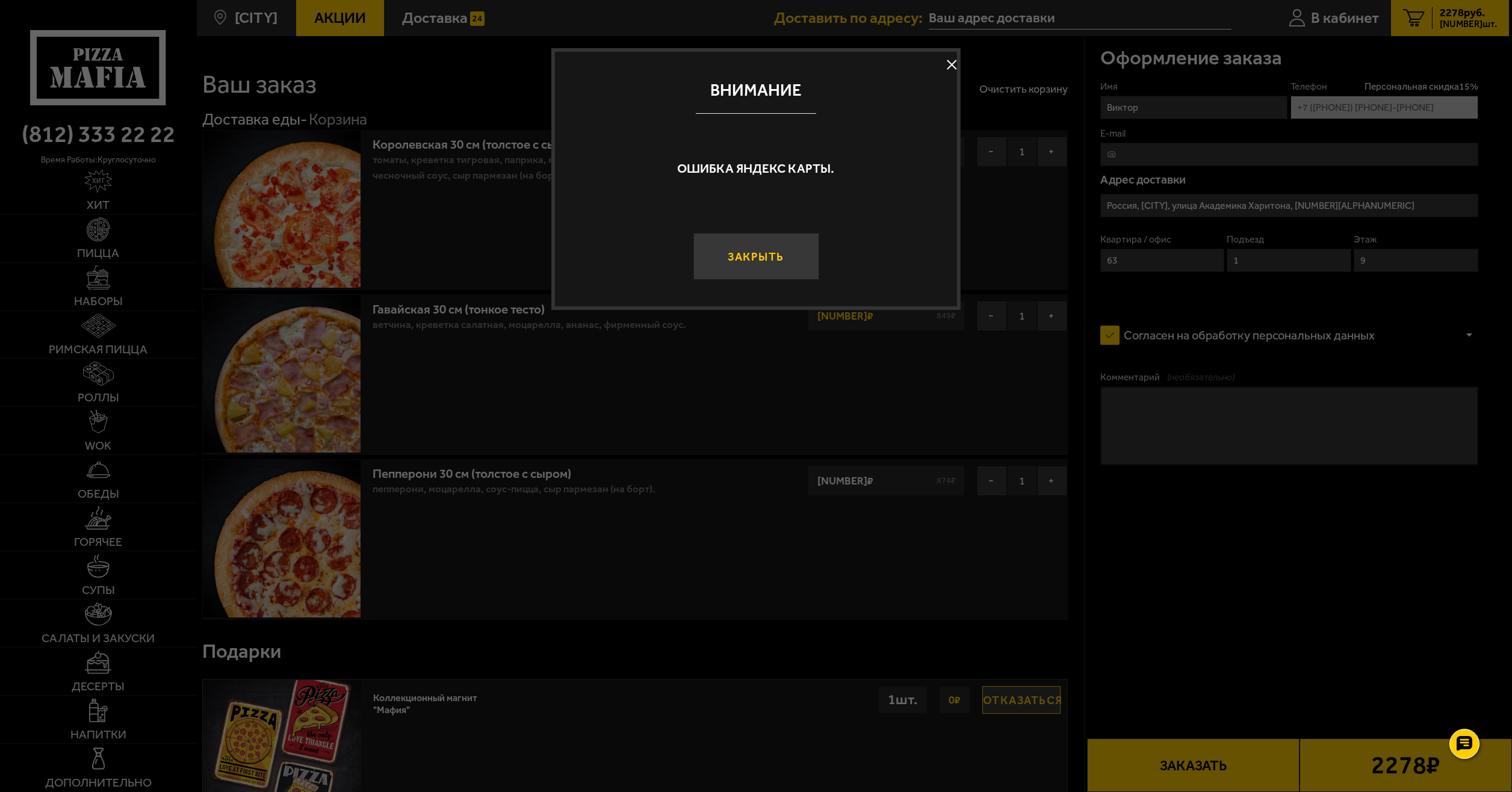 click on "Закрыть" at bounding box center [755, 256] 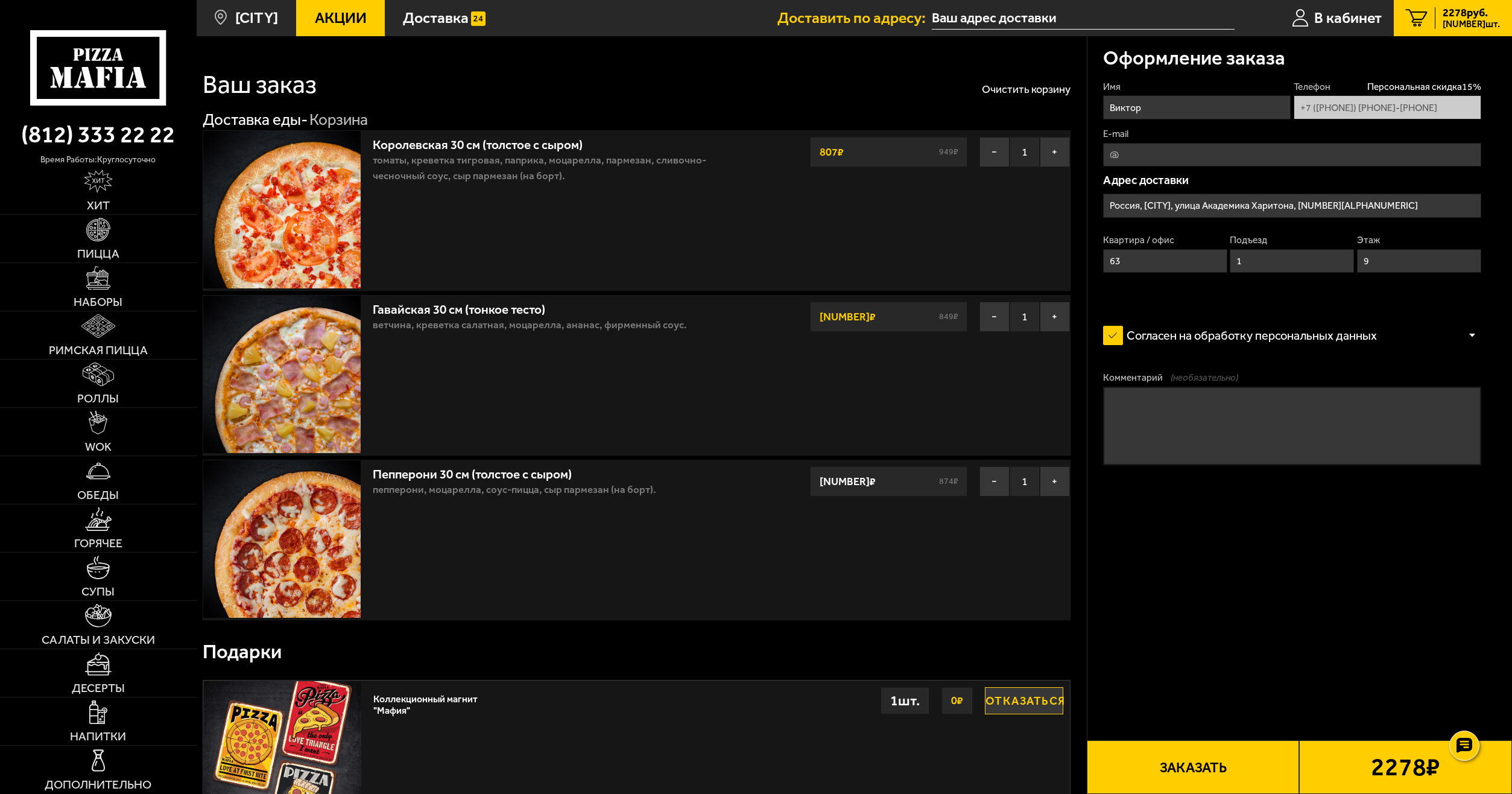 drag, startPoint x: 1387, startPoint y: 262, endPoint x: 1320, endPoint y: 265, distance: 67.06713 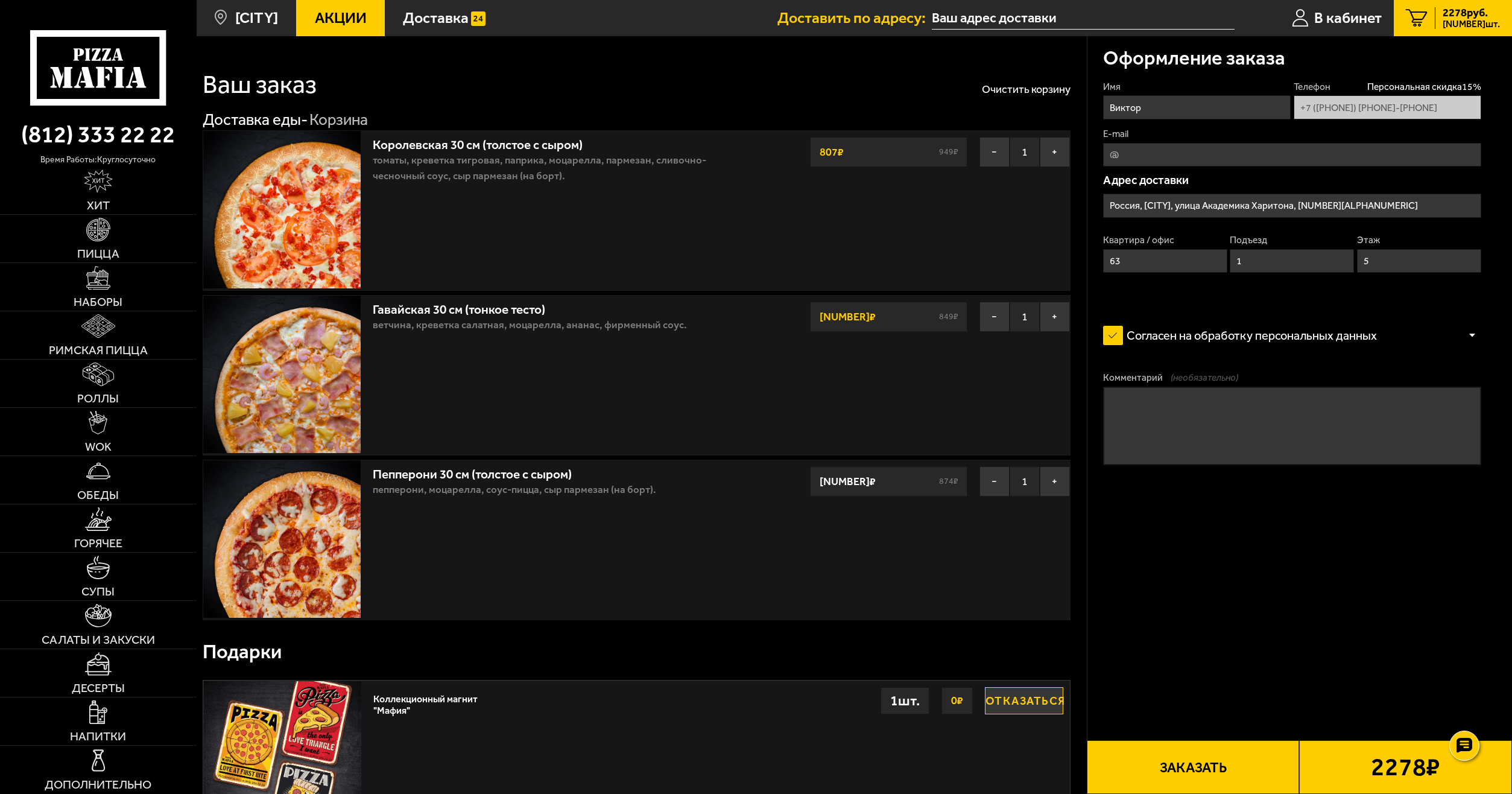 type on "5" 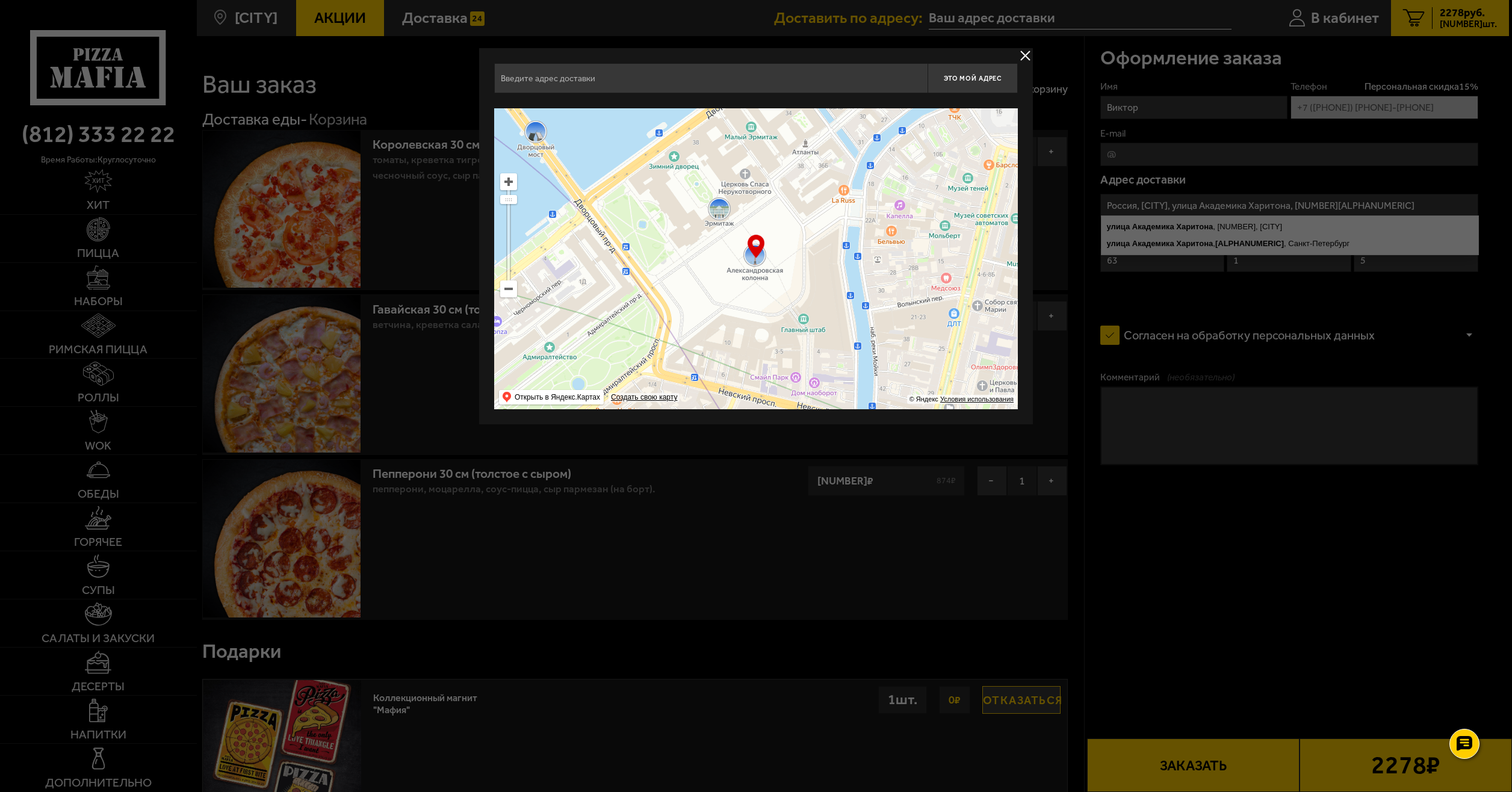 click at bounding box center [756, 396] 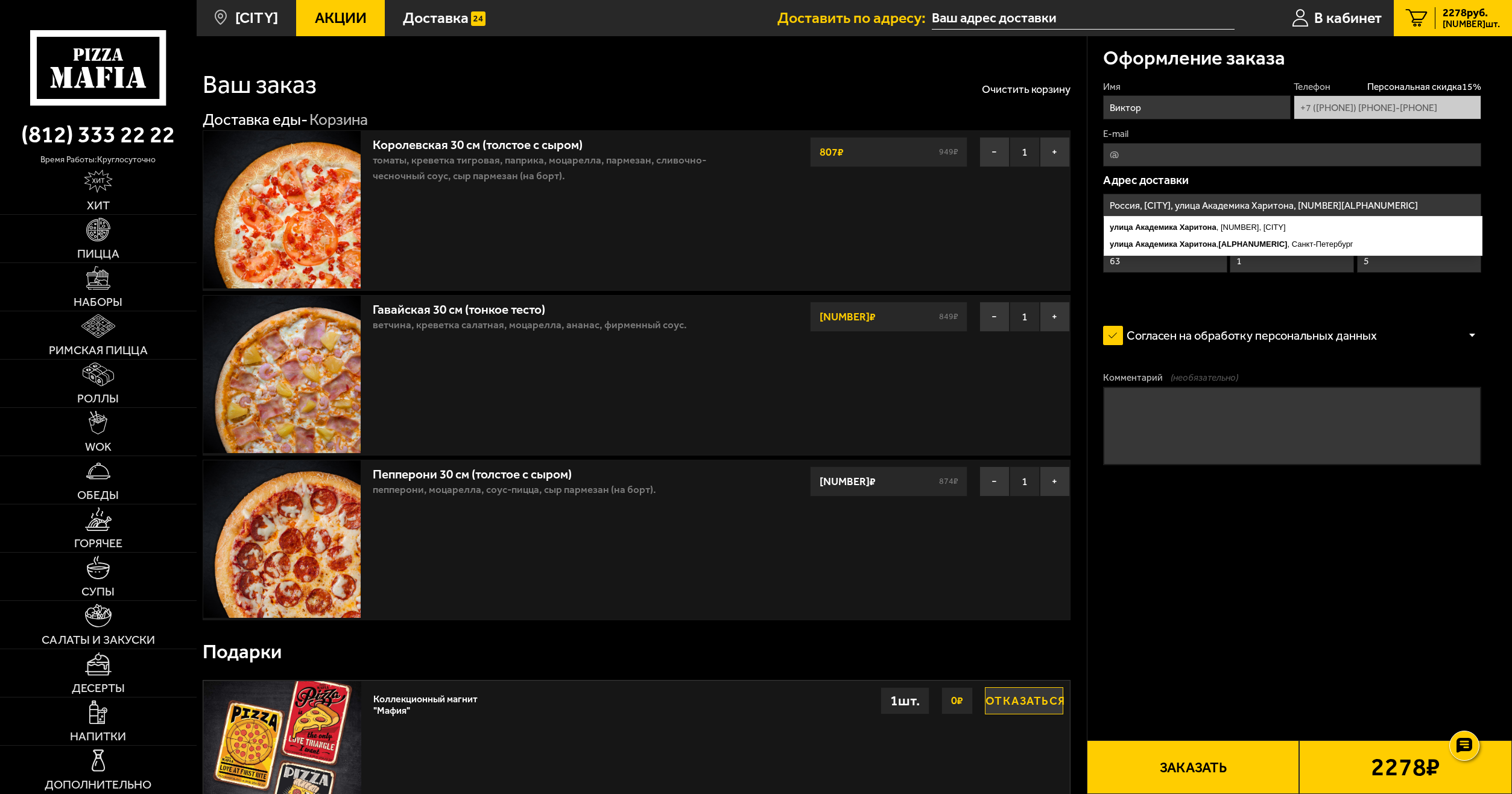 click on "Россия, [CITY], улица Академика Харитона, [NUMBER][ALPHANUMERIC]" at bounding box center (1292, 205) 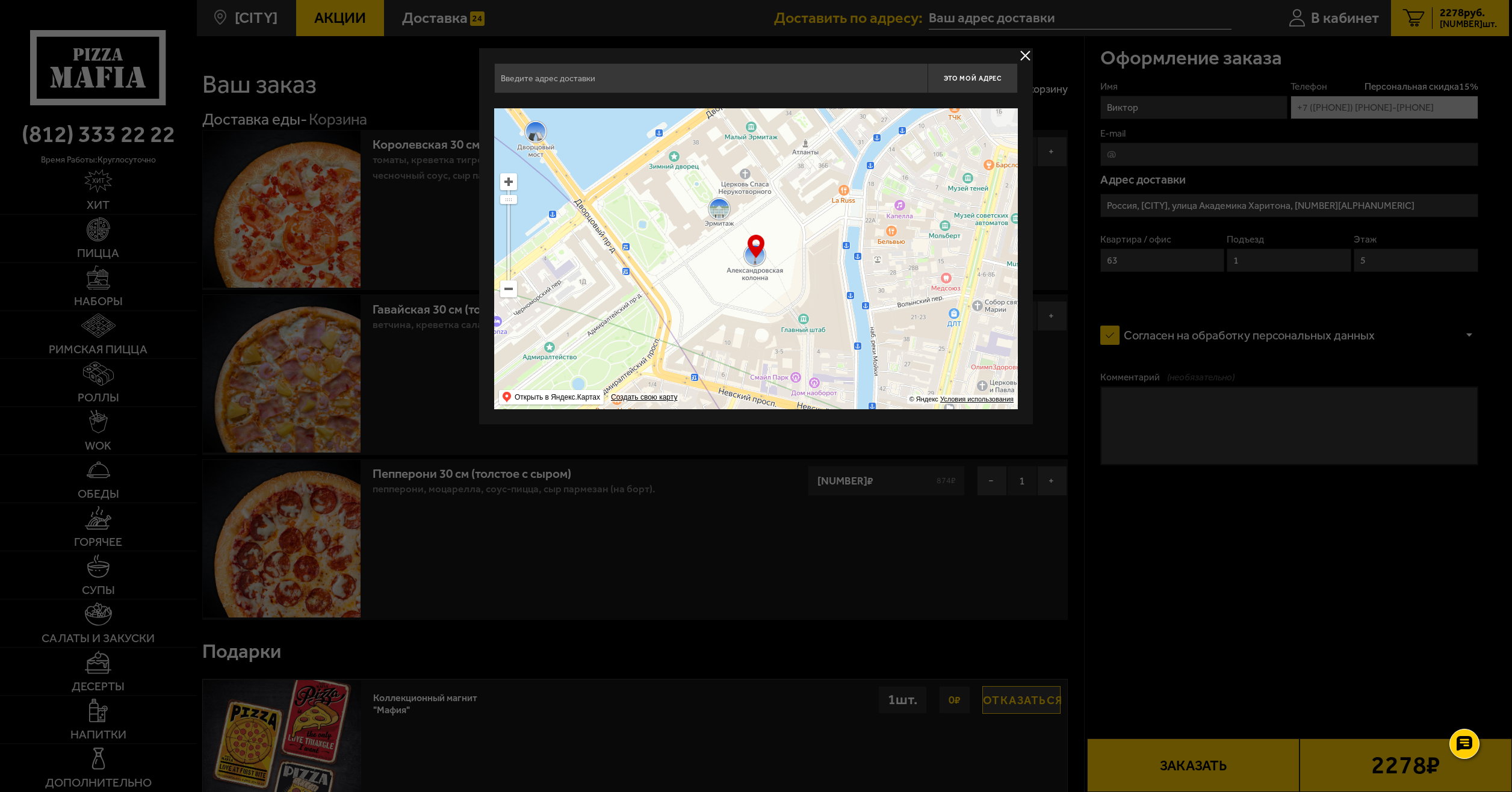 click at bounding box center [756, 396] 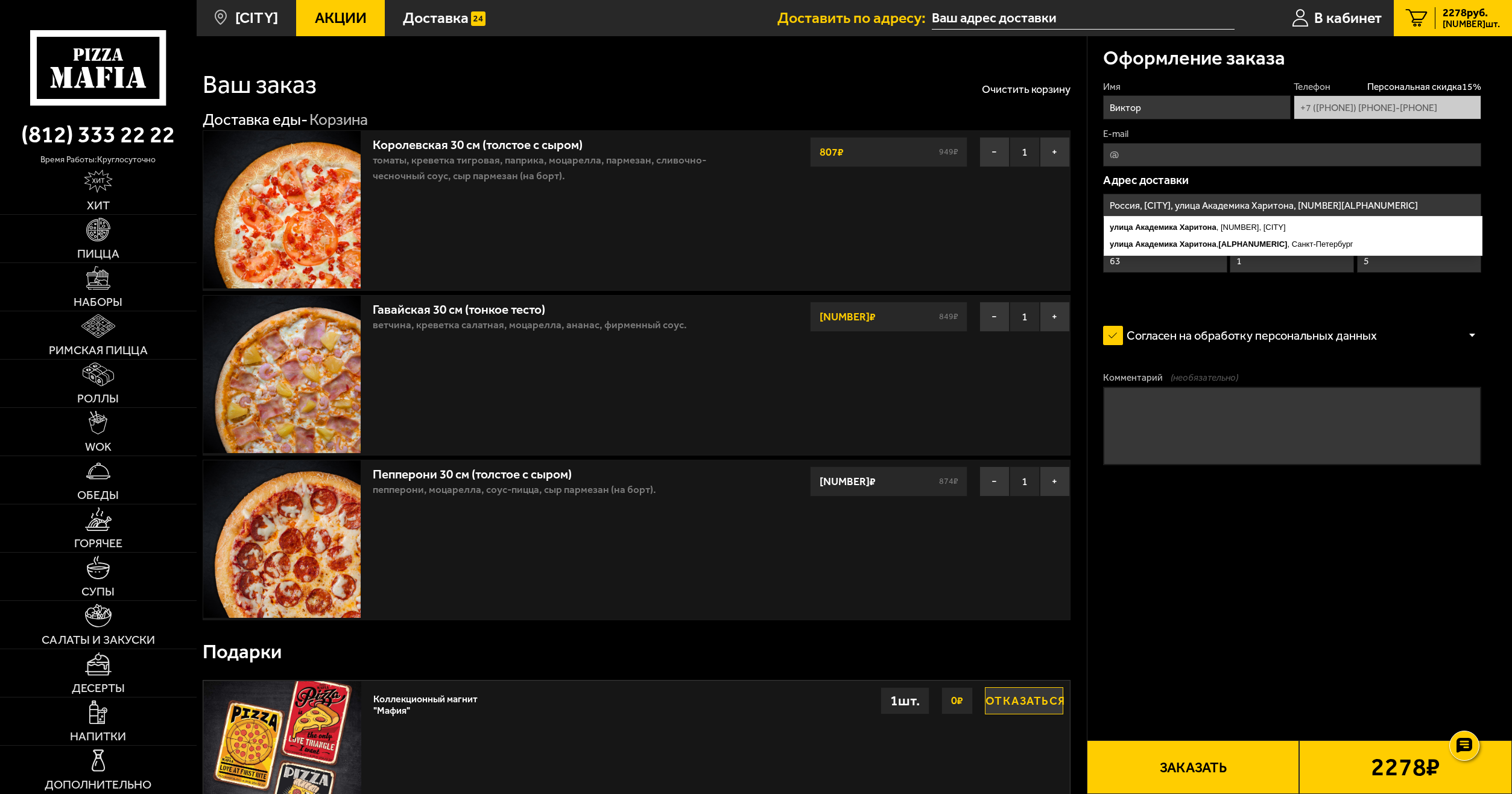 click on "Россия, [CITY], улица Академика Харитона, [NUMBER][ALPHANUMERIC]" at bounding box center (1292, 205) 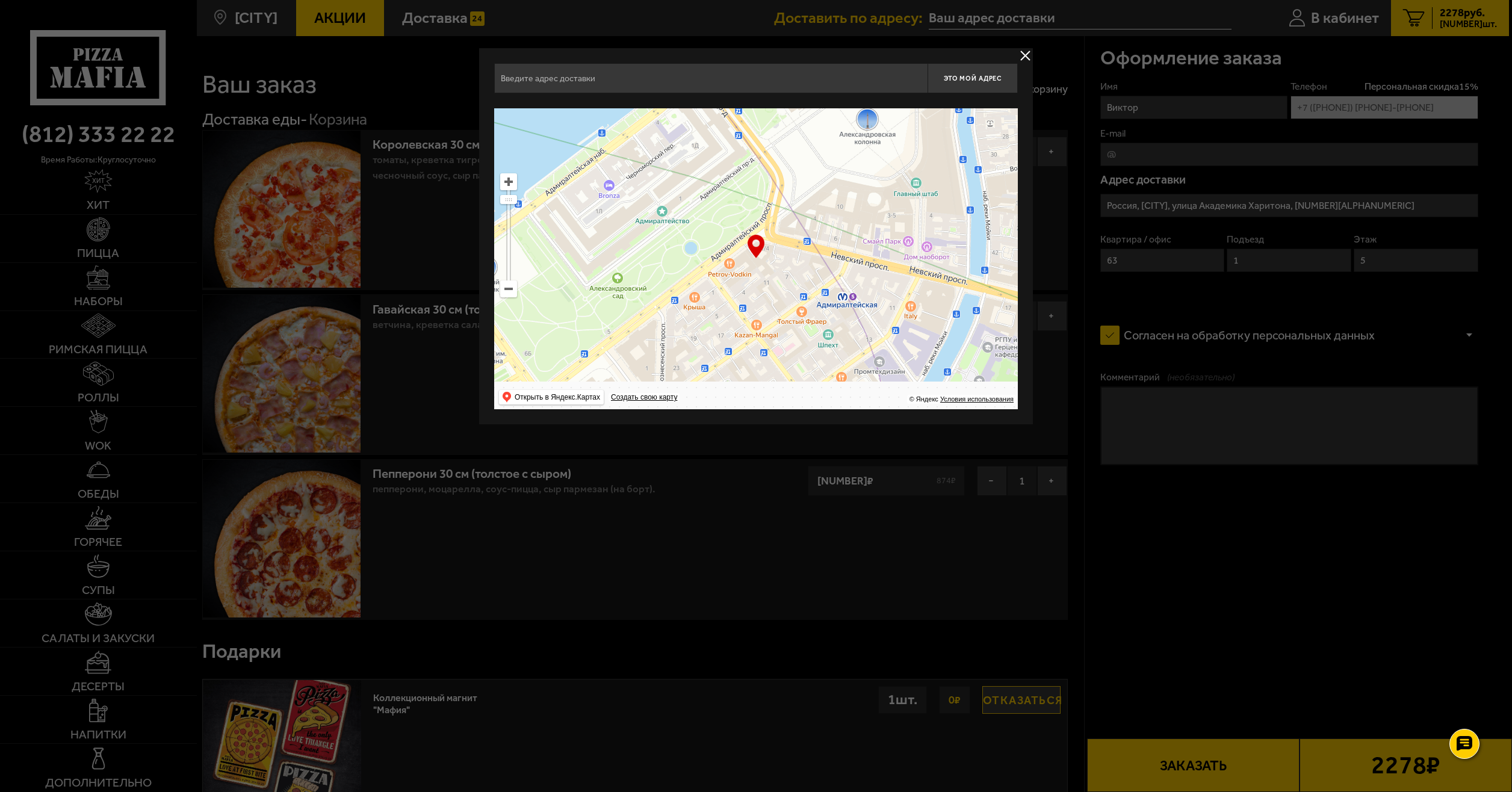 drag, startPoint x: 804, startPoint y: 273, endPoint x: 917, endPoint y: 137, distance: 176.8191 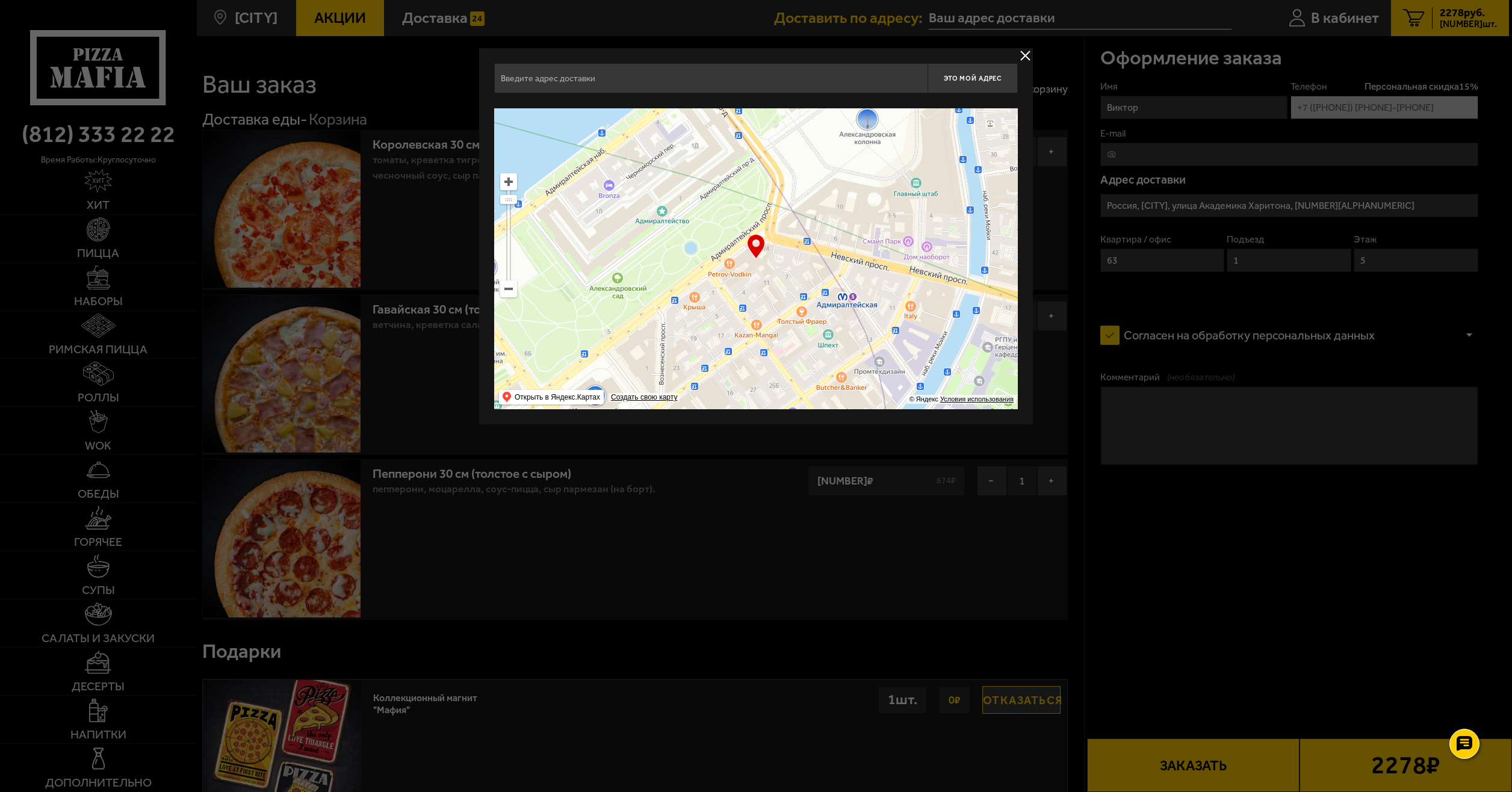 type on "Невский проспект, [NUMBER][ALPHANUMERIC]" 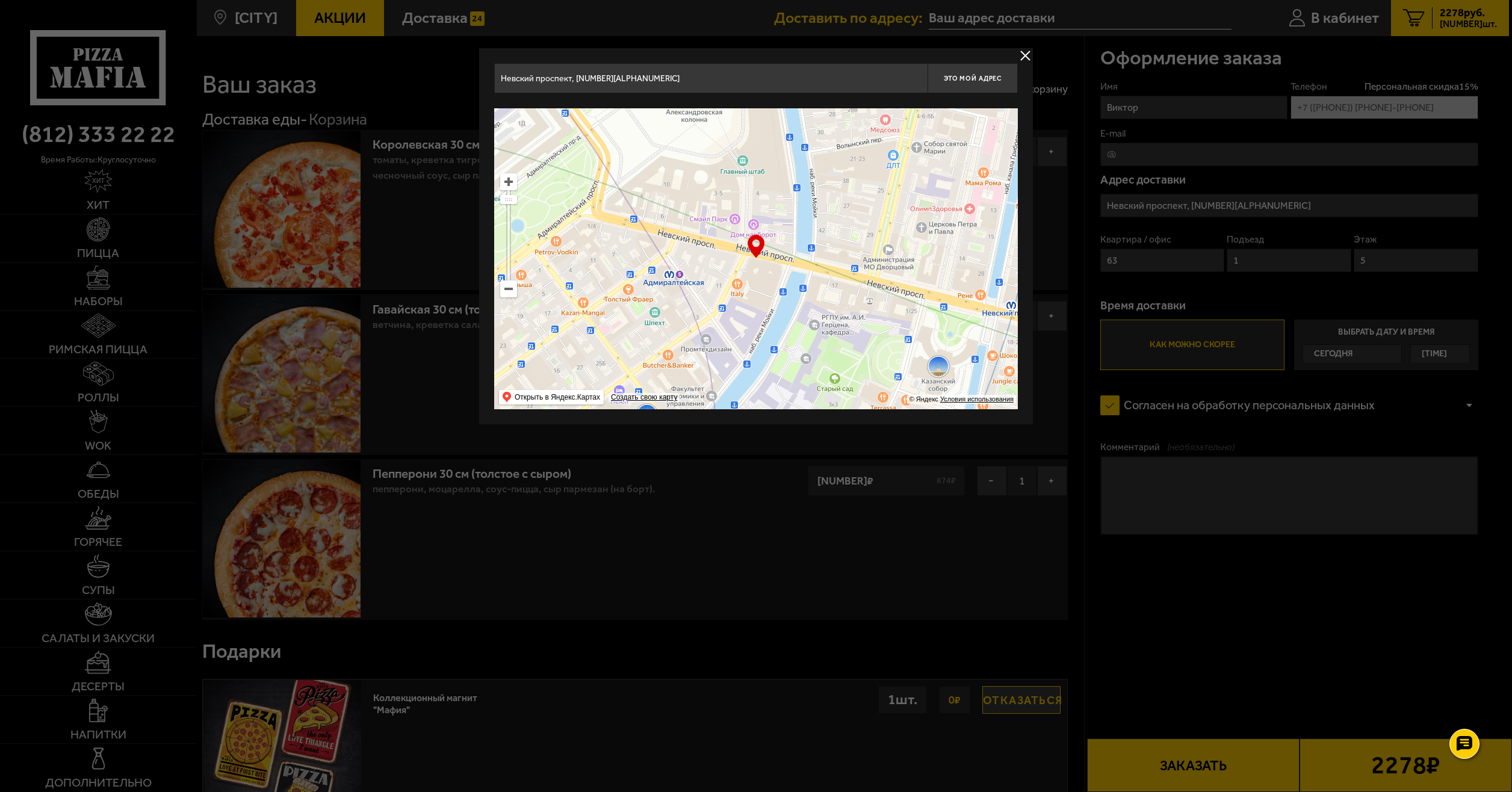 drag, startPoint x: 864, startPoint y: 345, endPoint x: 641, endPoint y: 322, distance: 224.18296 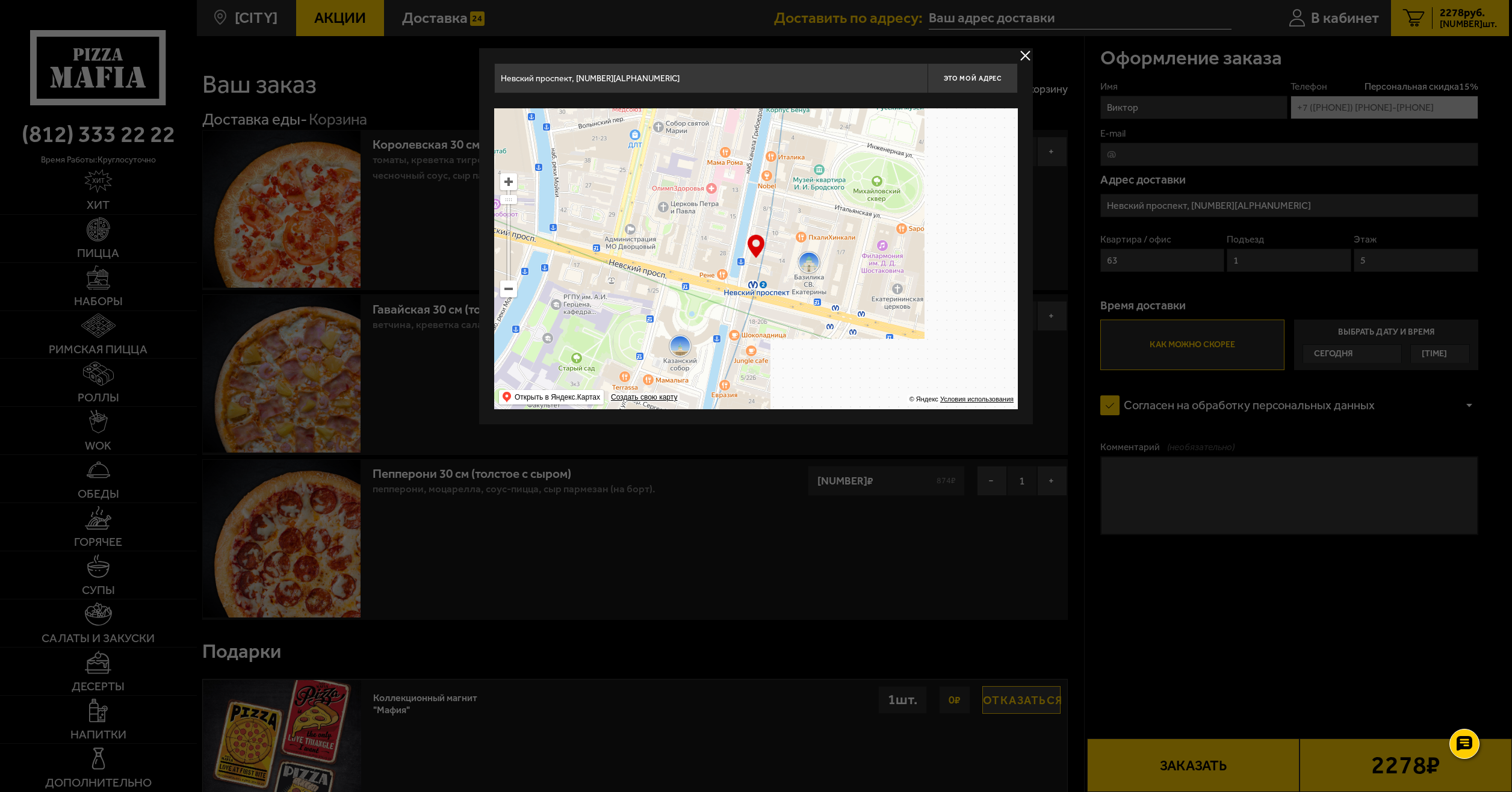 type on "набережная канала Грибоедова, [NUMBER]" 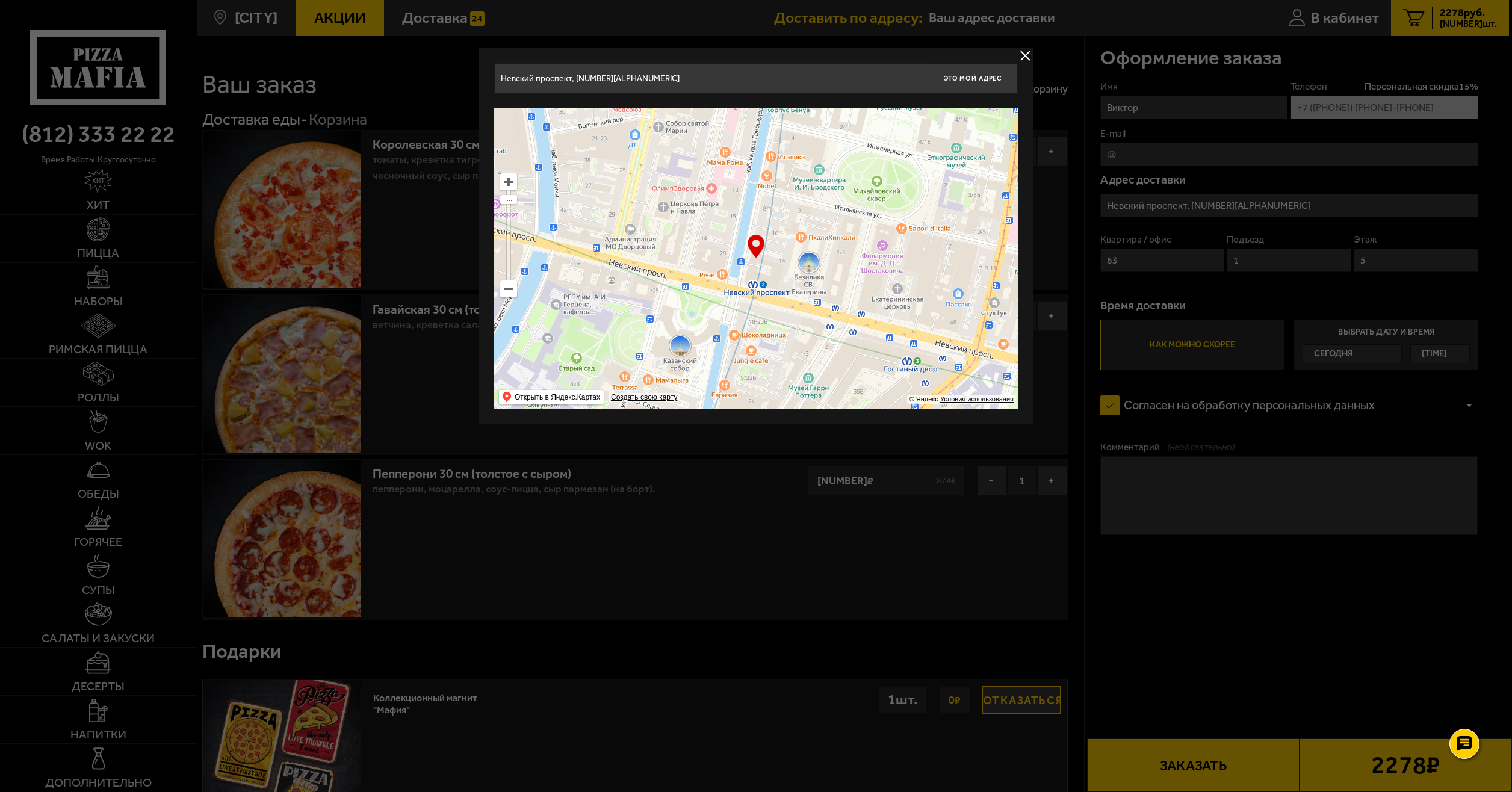 type on "набережная канала Грибоедова, [NUMBER]" 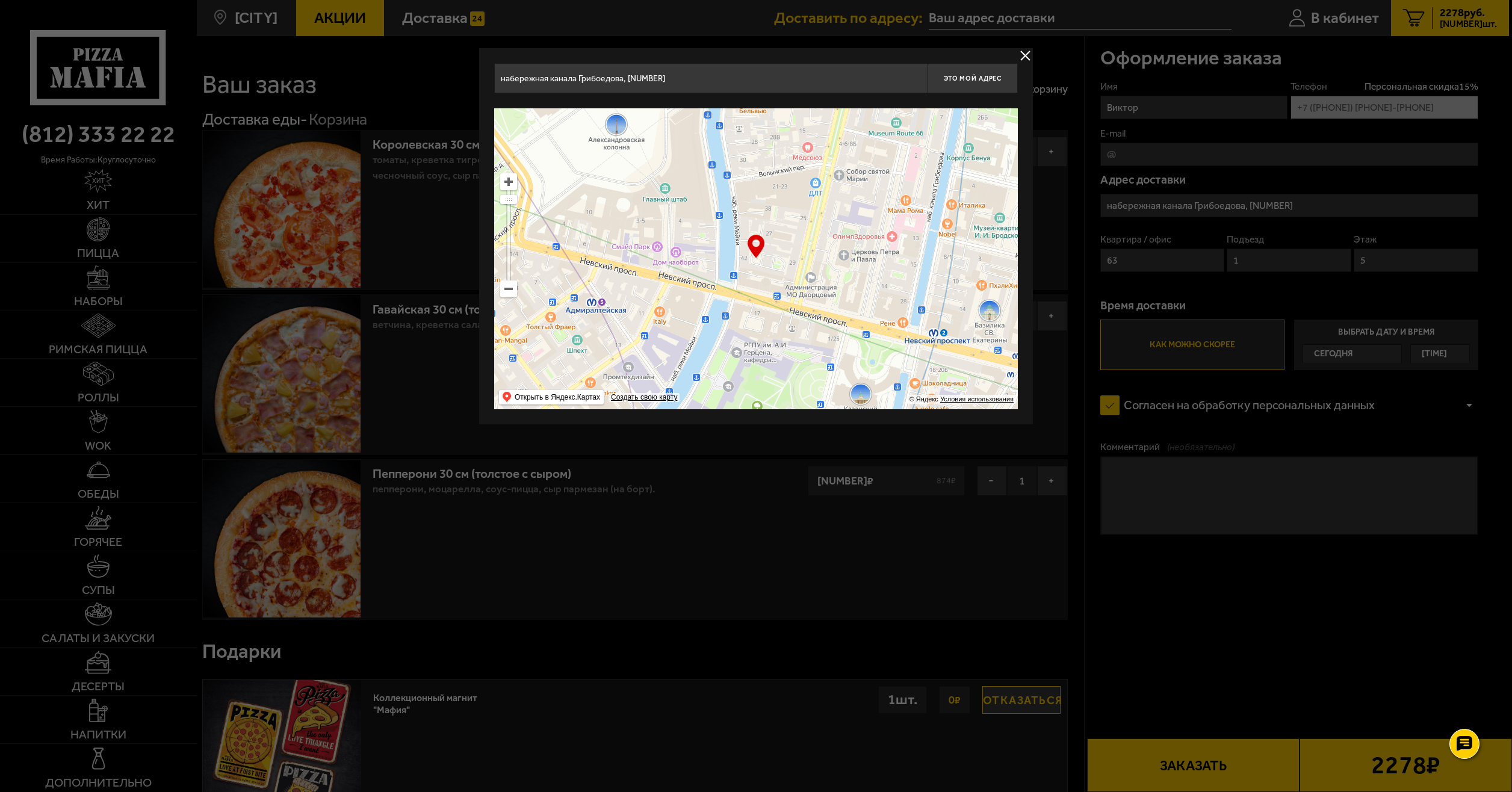drag, startPoint x: 784, startPoint y: 294, endPoint x: 1044, endPoint y: 381, distance: 274.1697 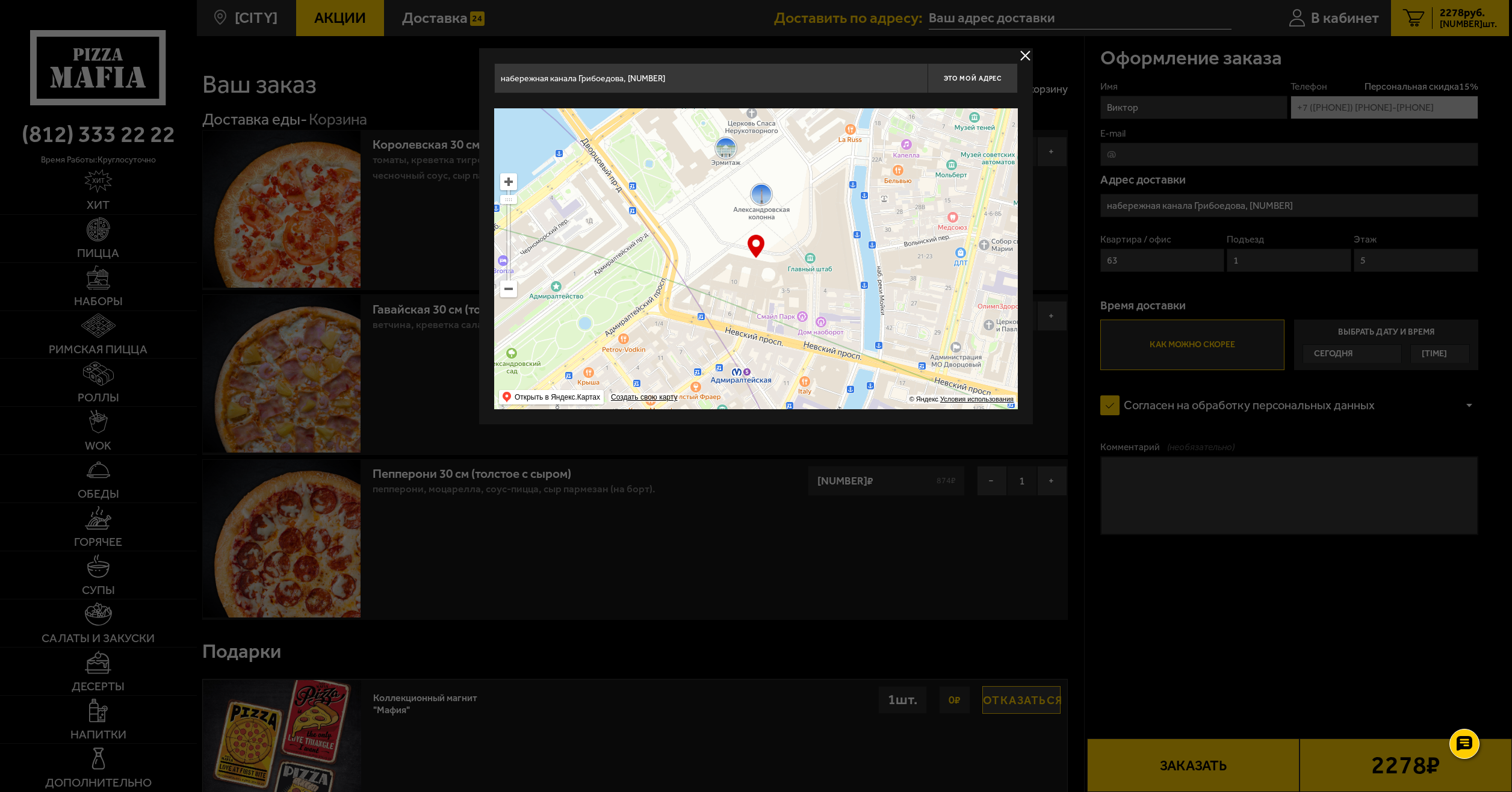drag, startPoint x: 912, startPoint y: 310, endPoint x: 784, endPoint y: 365, distance: 139.3162 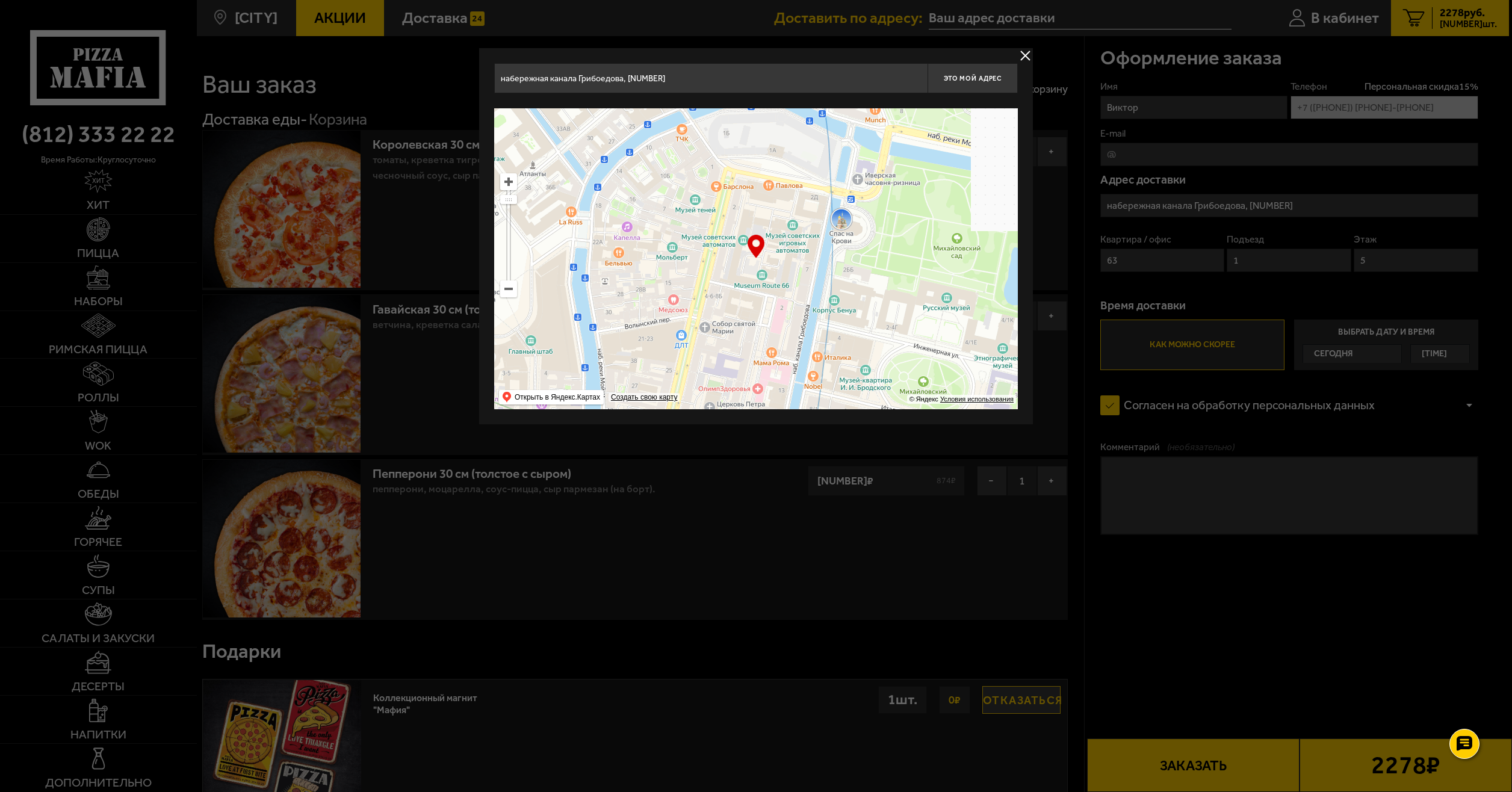 type on "Конюшенная площадь, [NUMBER]" 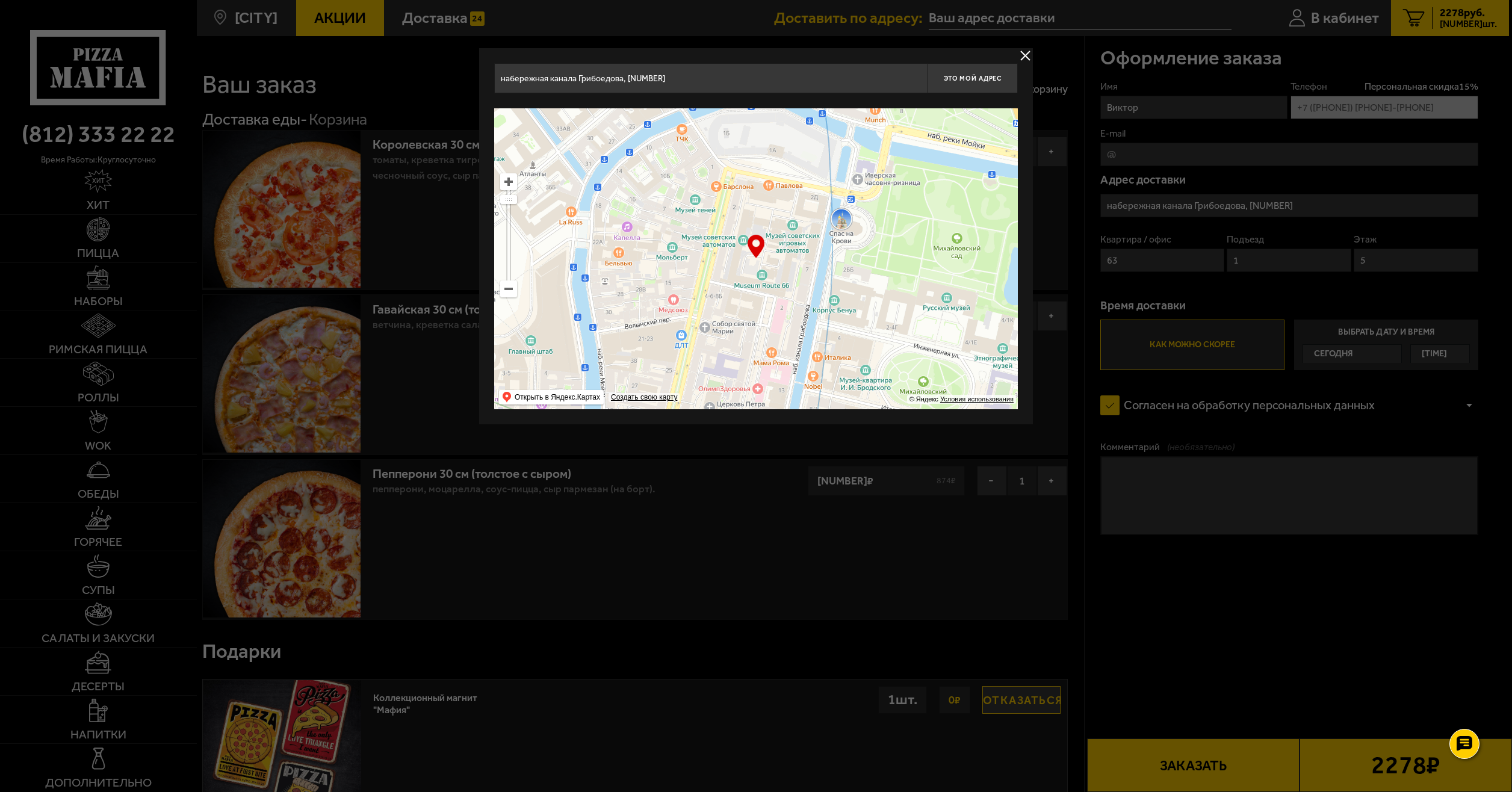 type on "Конюшенная площадь, [NUMBER]" 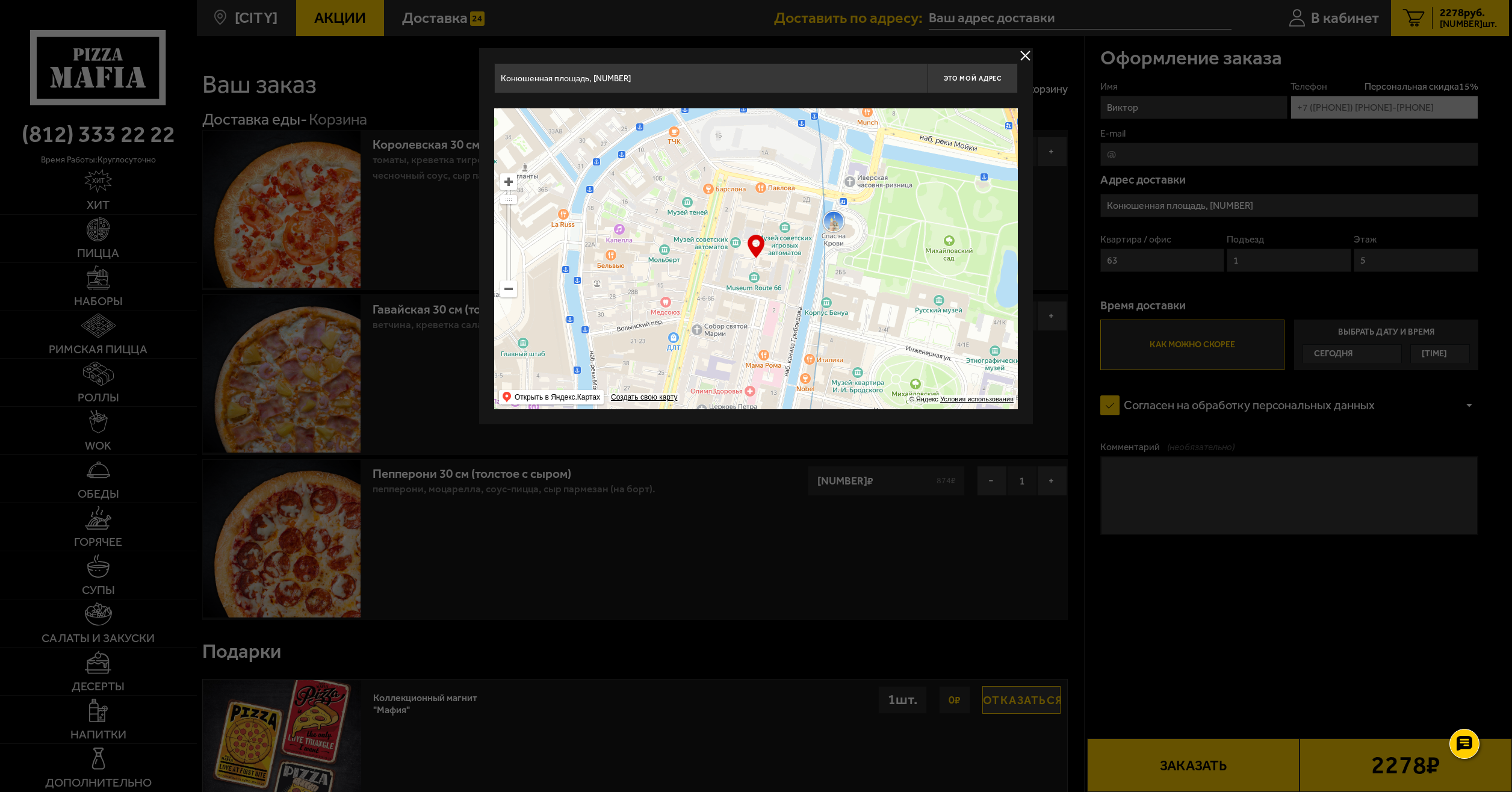 drag, startPoint x: 896, startPoint y: 315, endPoint x: 849, endPoint y: 332, distance: 49.98 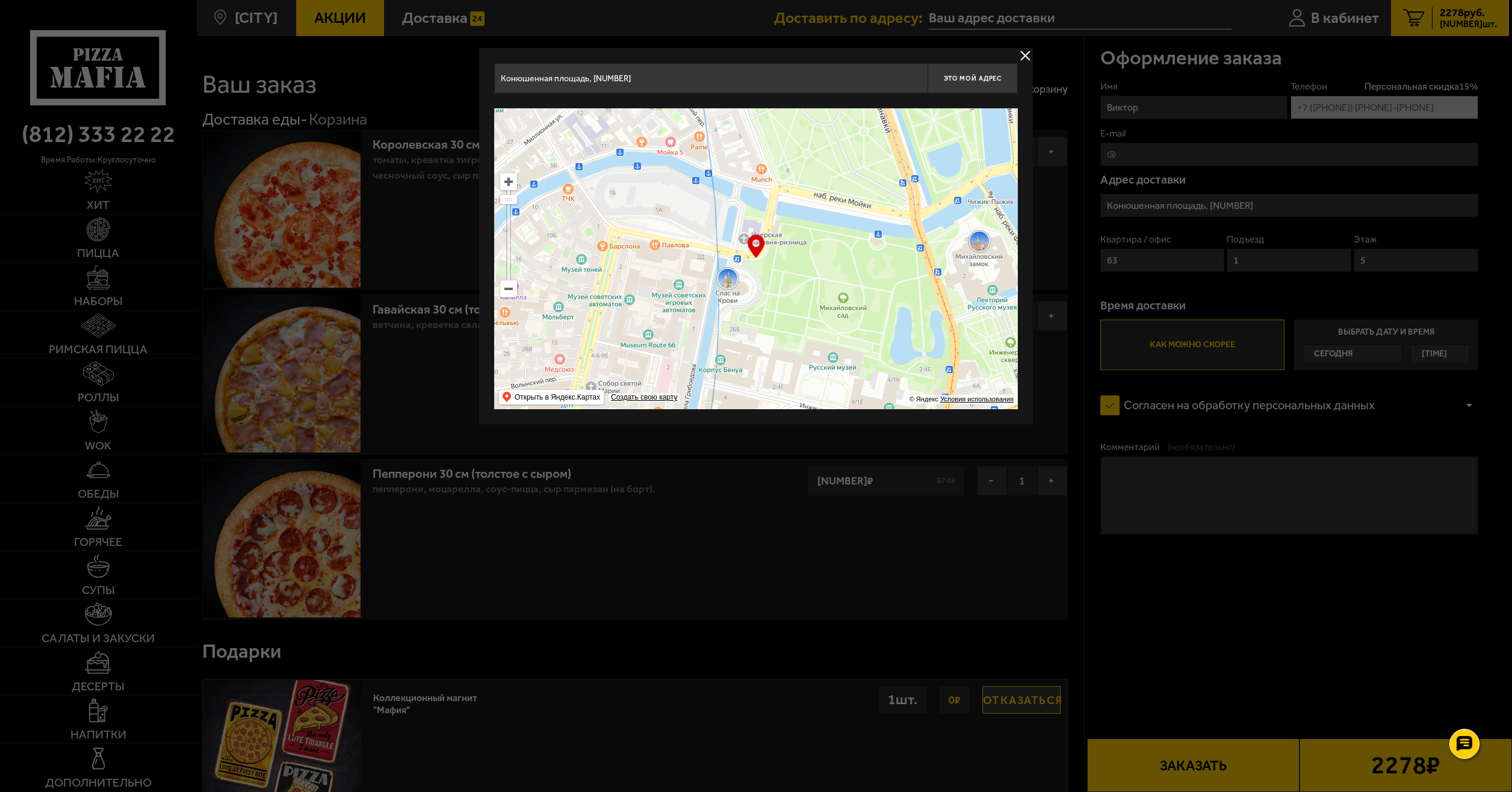 drag, startPoint x: 756, startPoint y: 311, endPoint x: 881, endPoint y: 249, distance: 139.53136 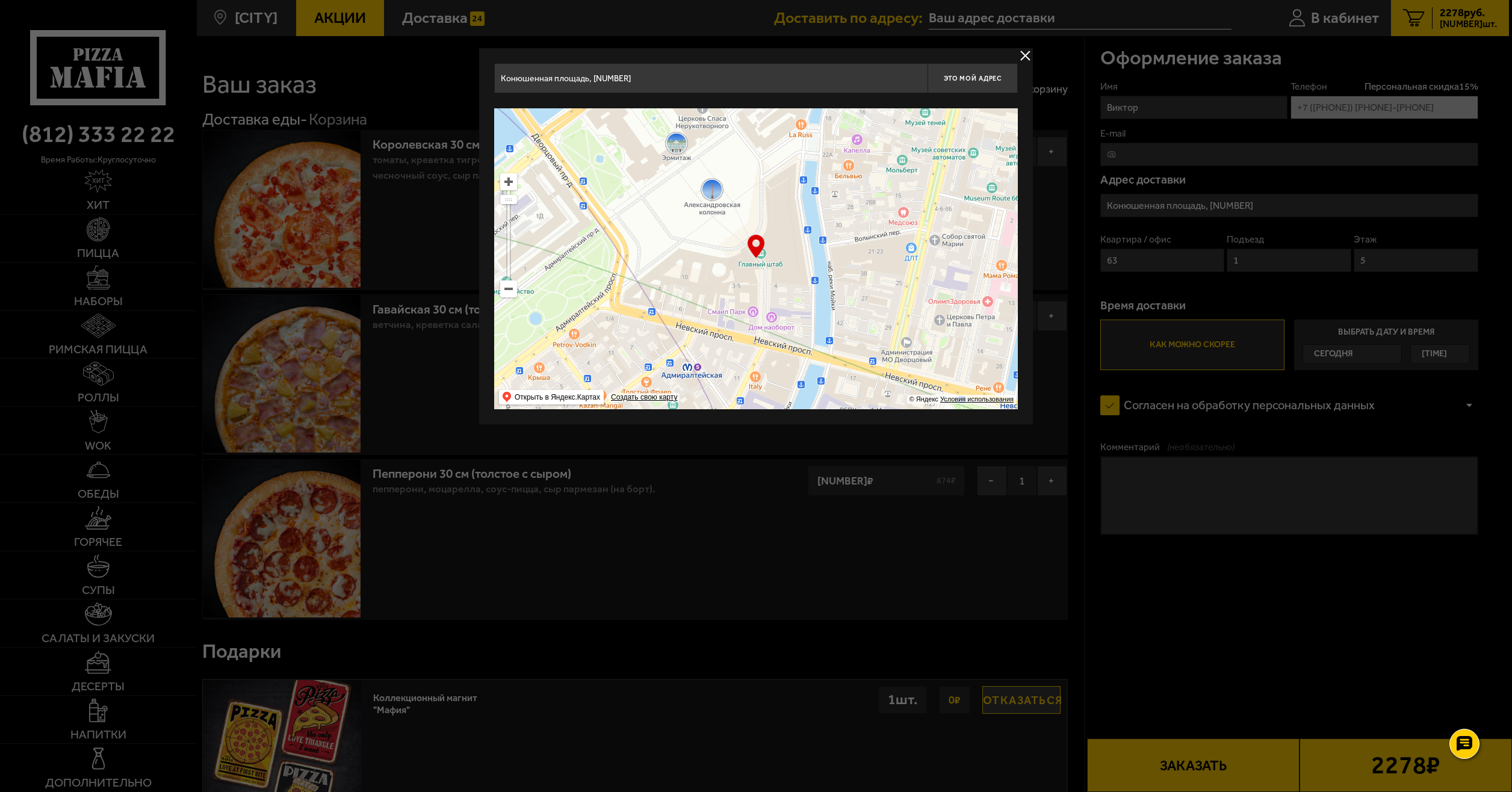 type on "Дворцовая площадь, [NUMBER]-[NUMBER]" 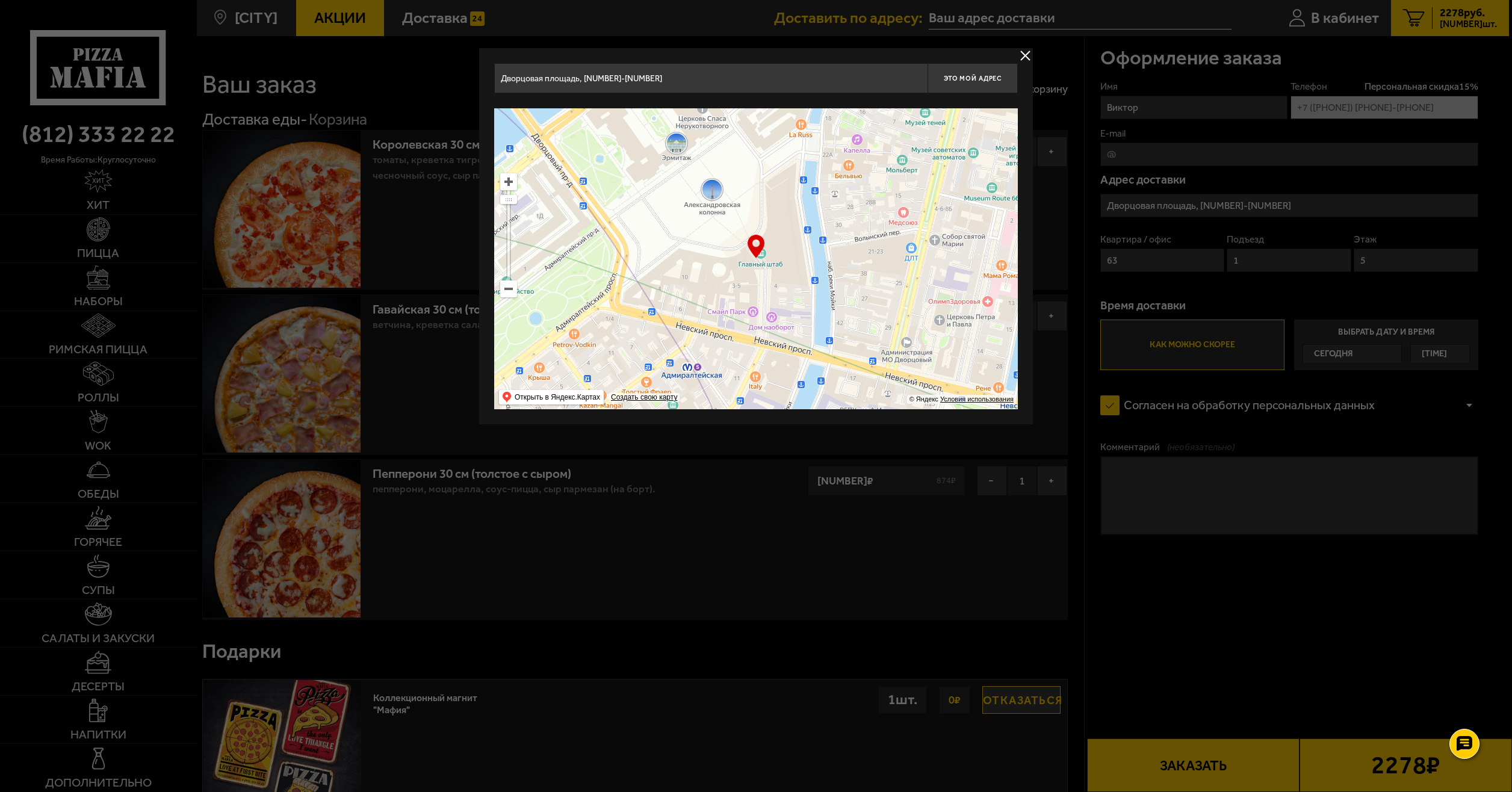 click on "Дворцовая площадь, [NUMBER]-[NUMBER]" at bounding box center [711, 78] 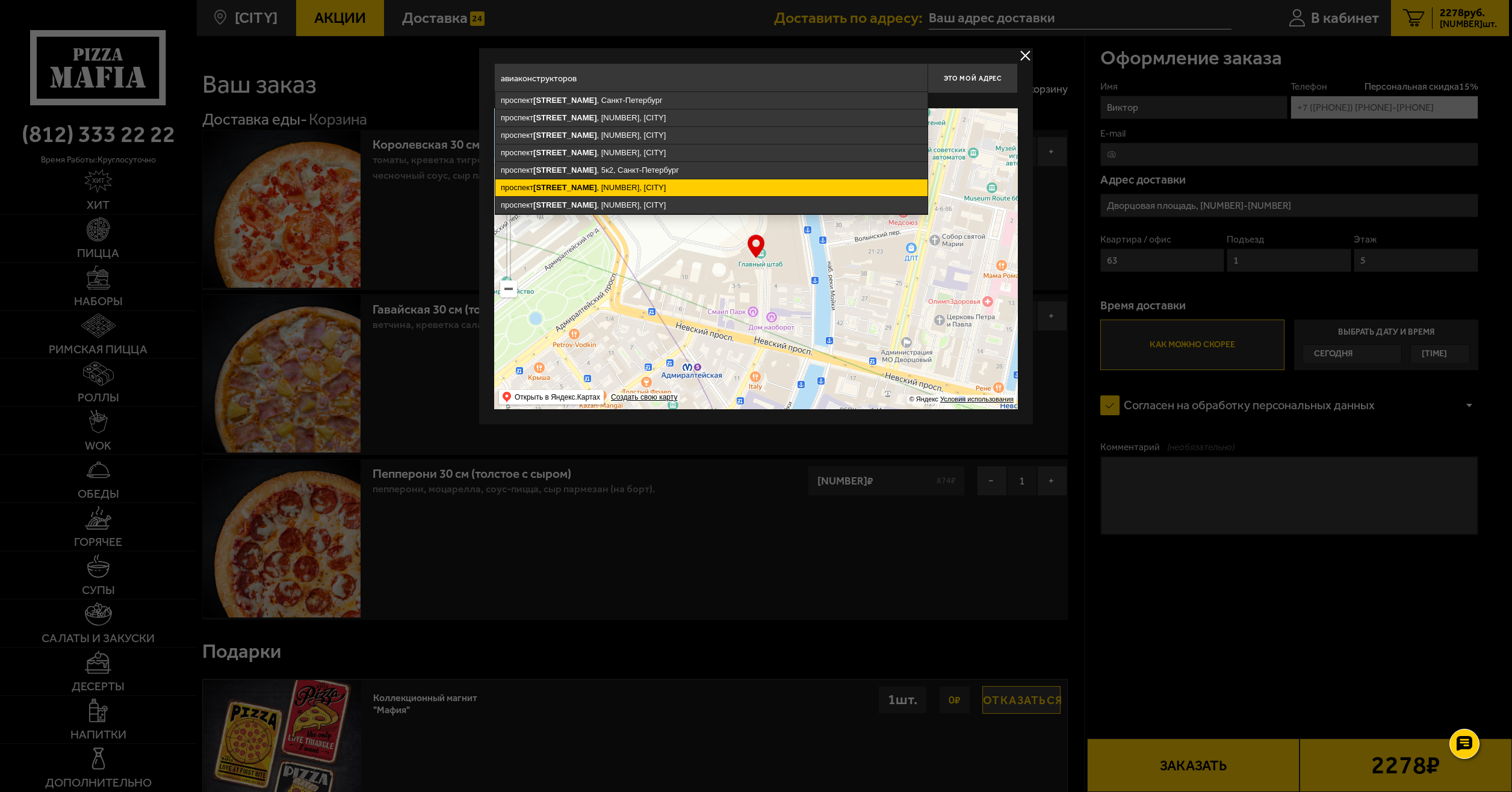 click on "проспект  Авиаконструкторов , [NUMBER], [CITY]" at bounding box center [711, 188] 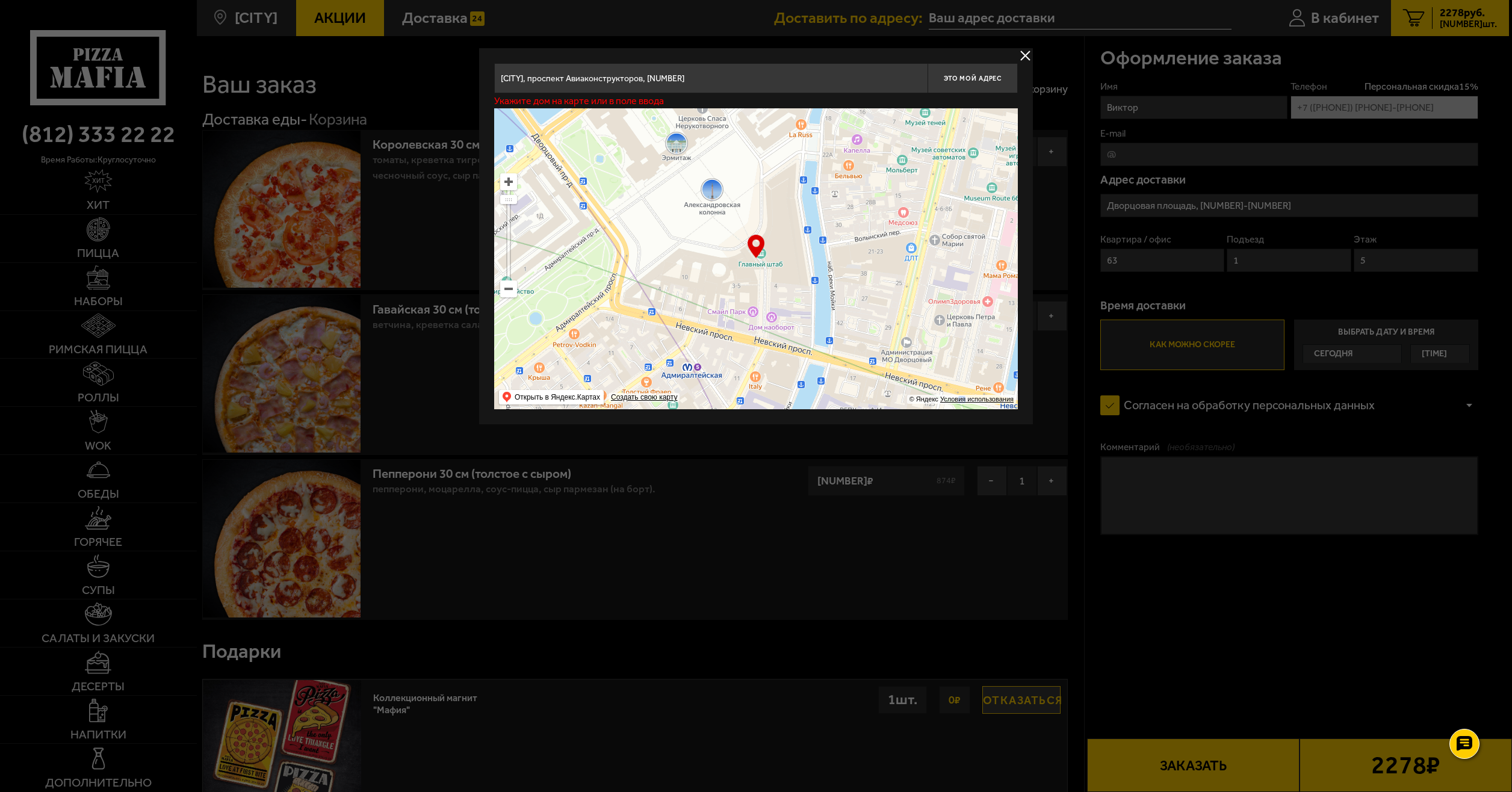 type on "проспект Авиаконструкторов, [NUMBER]" 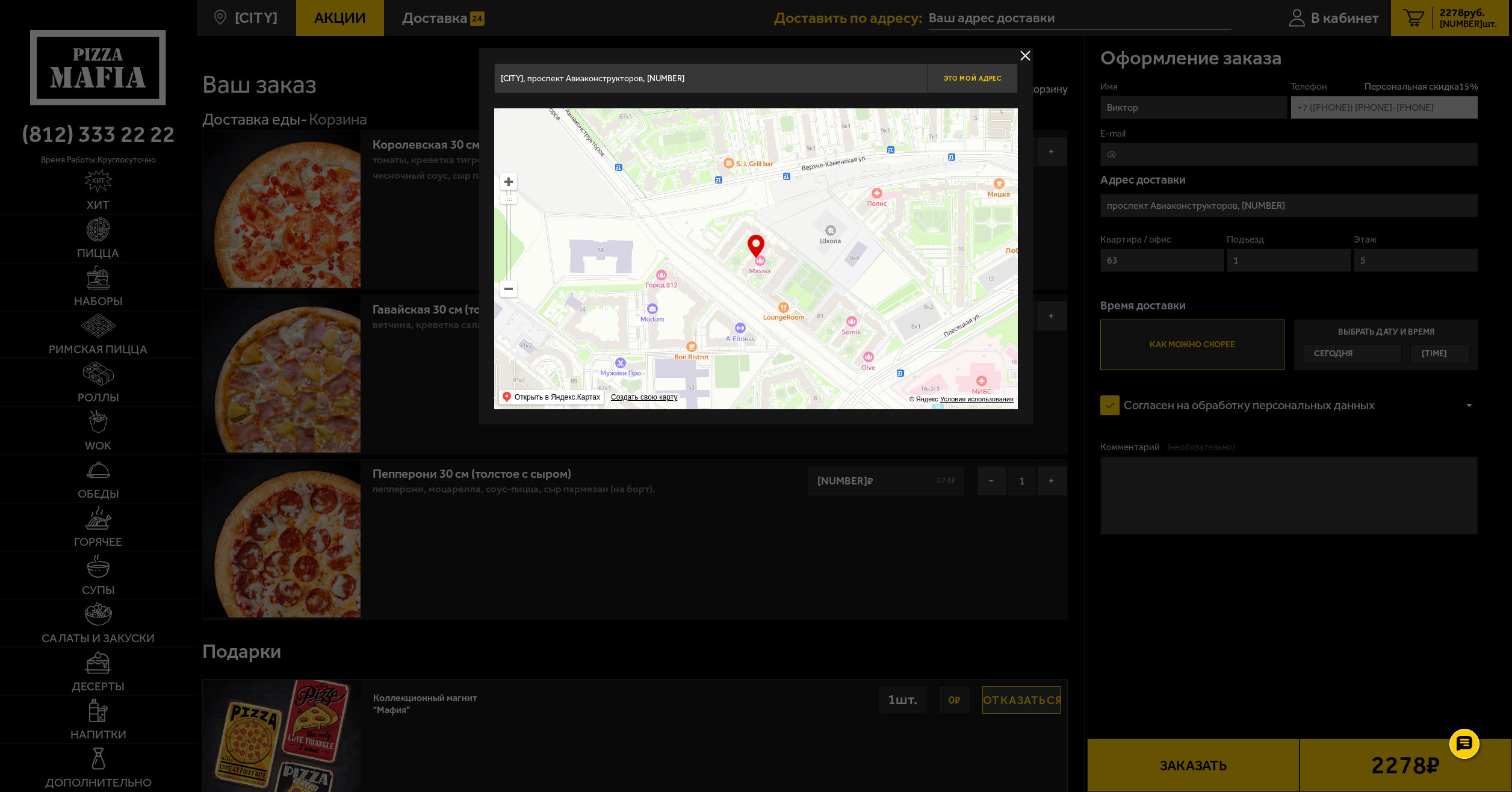 click on "Это мой адрес" at bounding box center [973, 78] 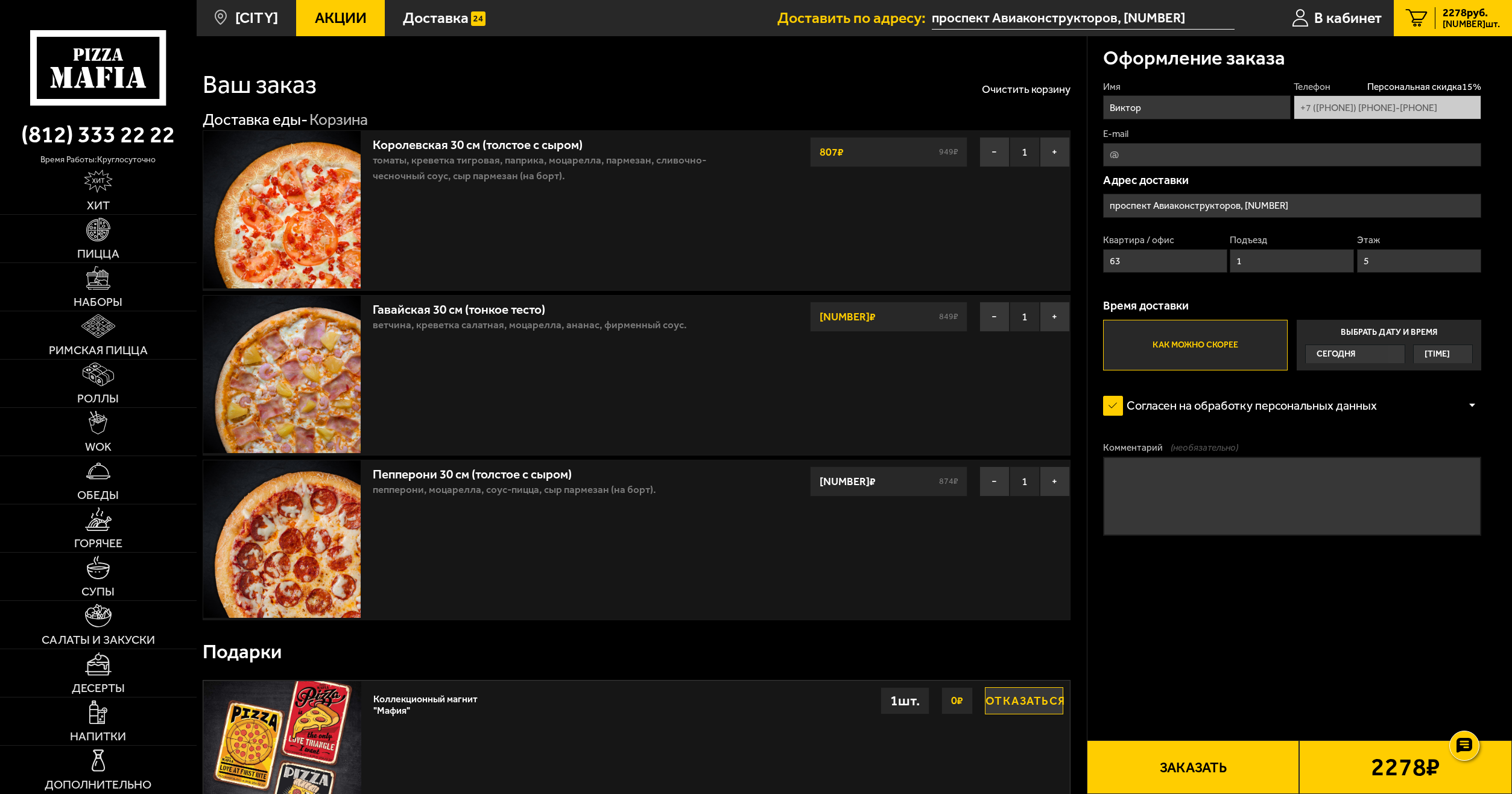 drag, startPoint x: 1143, startPoint y: 264, endPoint x: 1031, endPoint y: 267, distance: 112.04017 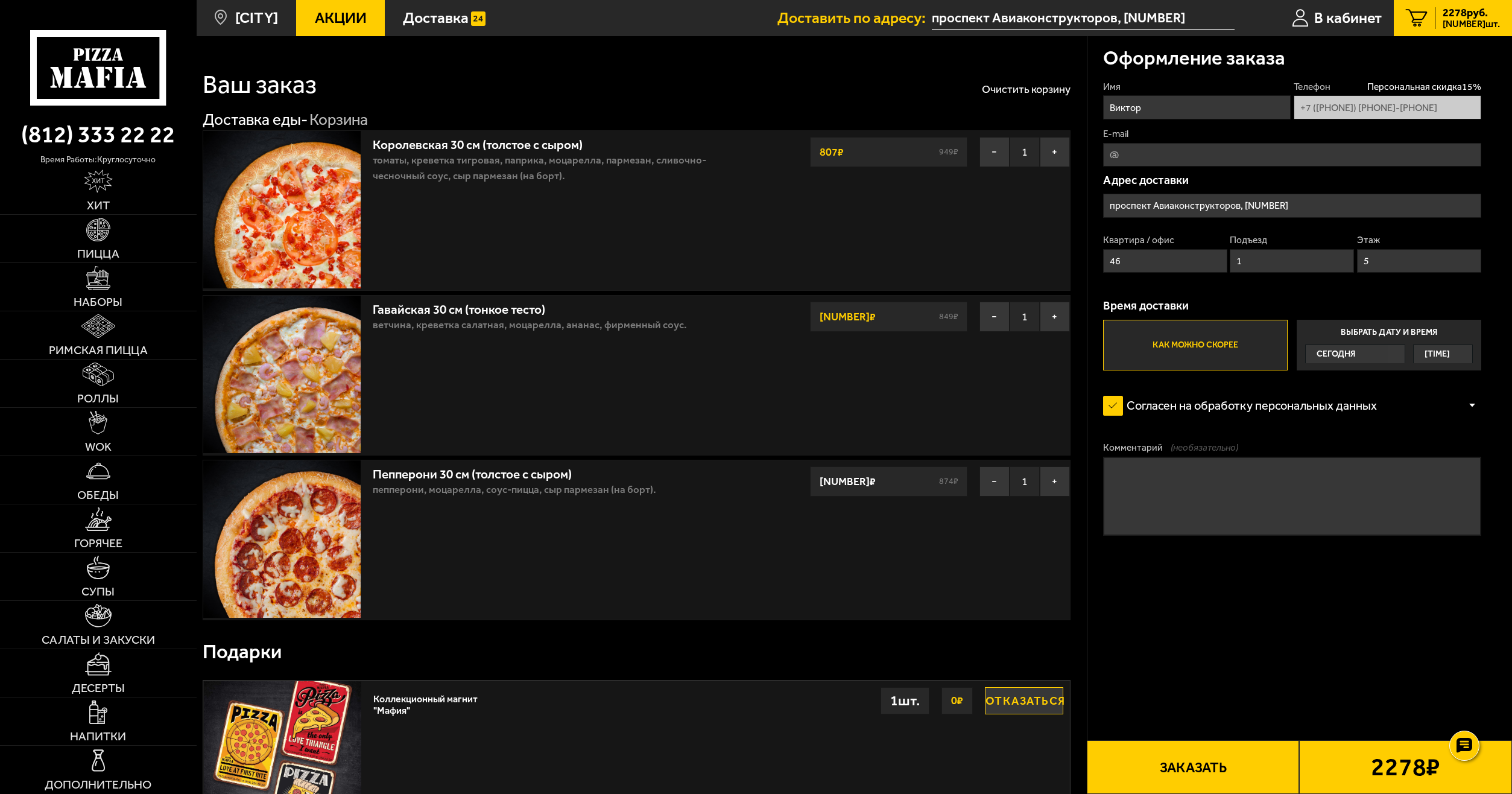 type on "467" 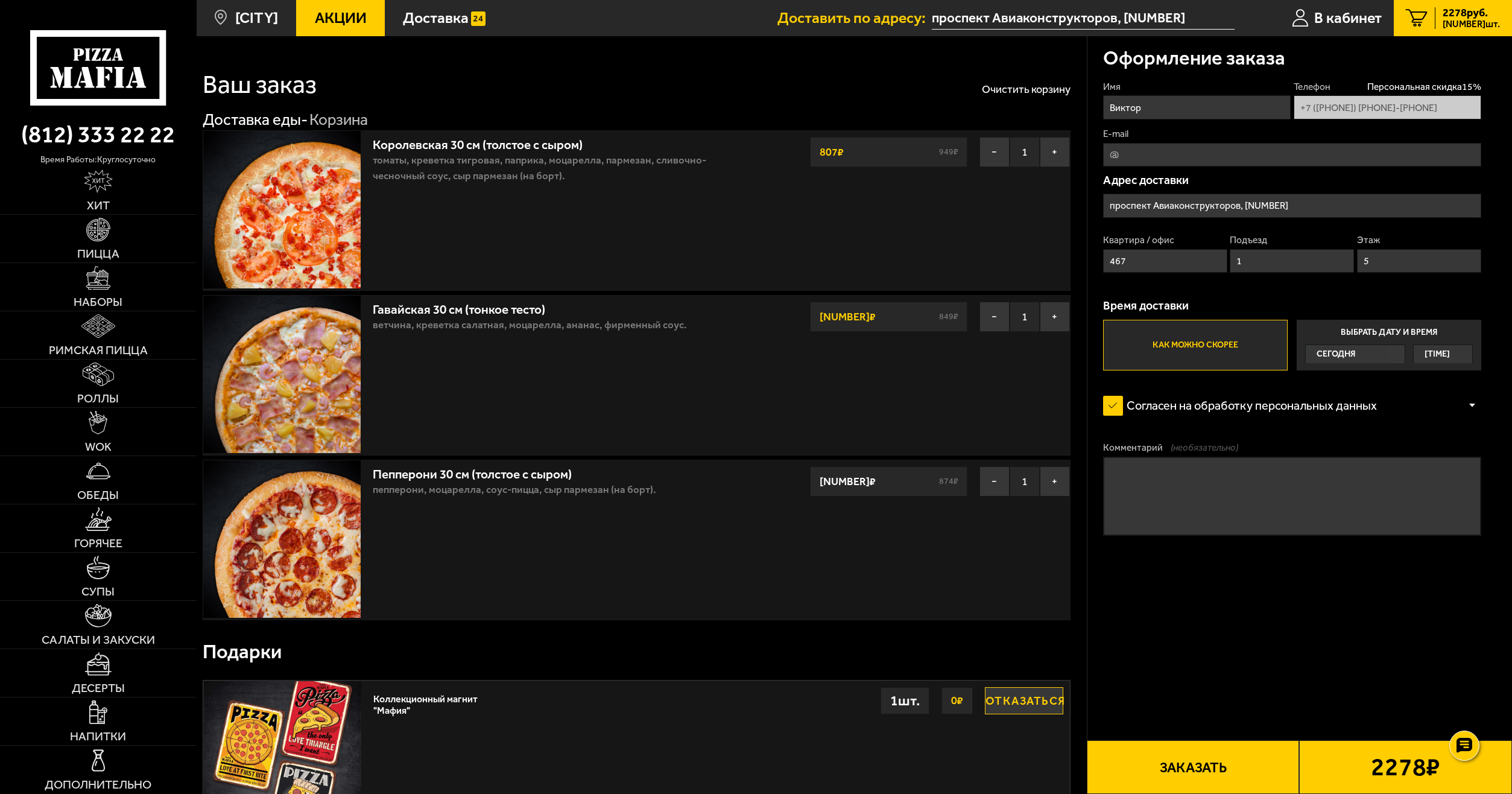 type on "[EMAIL]" 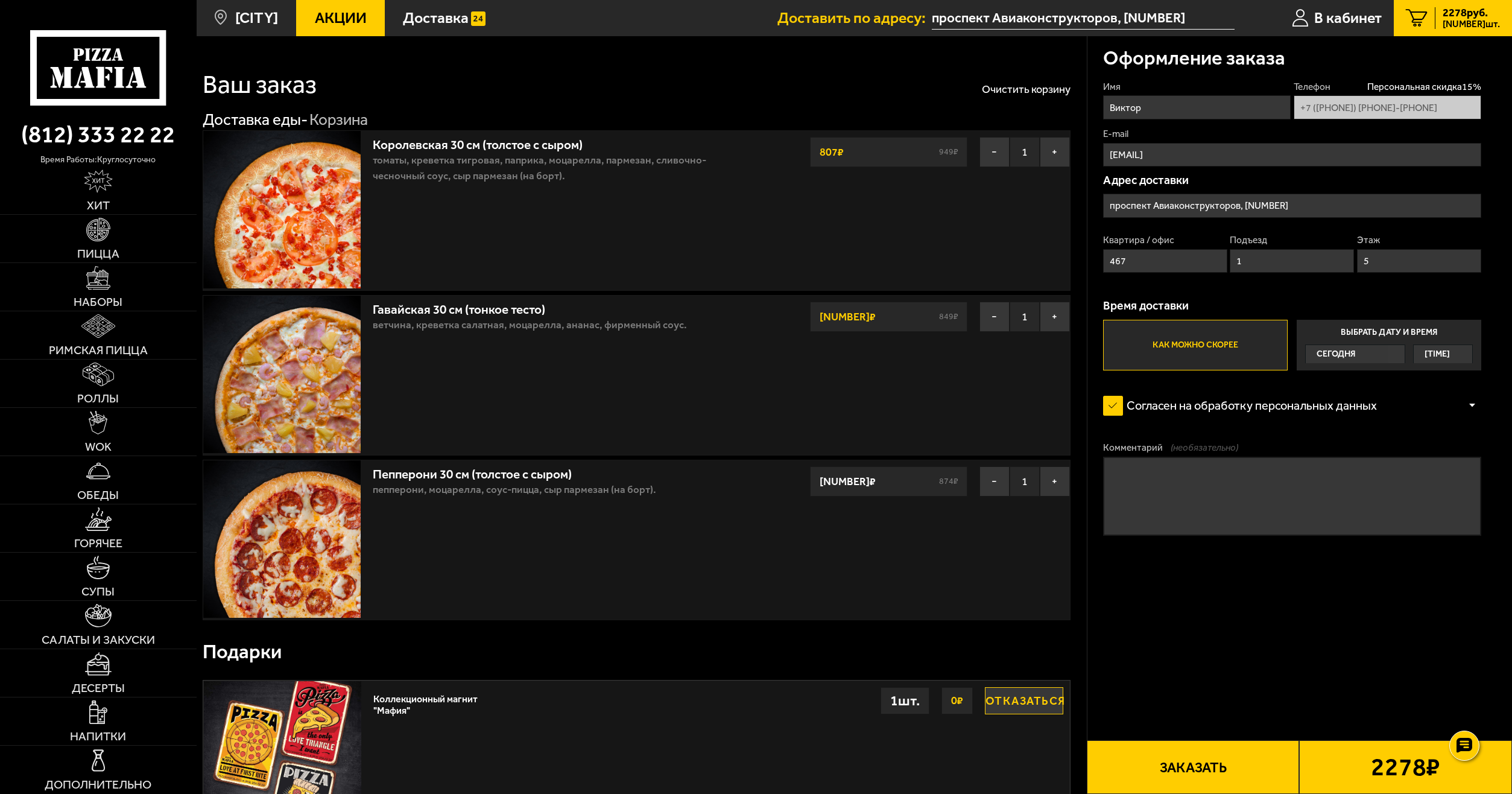 type on "467" 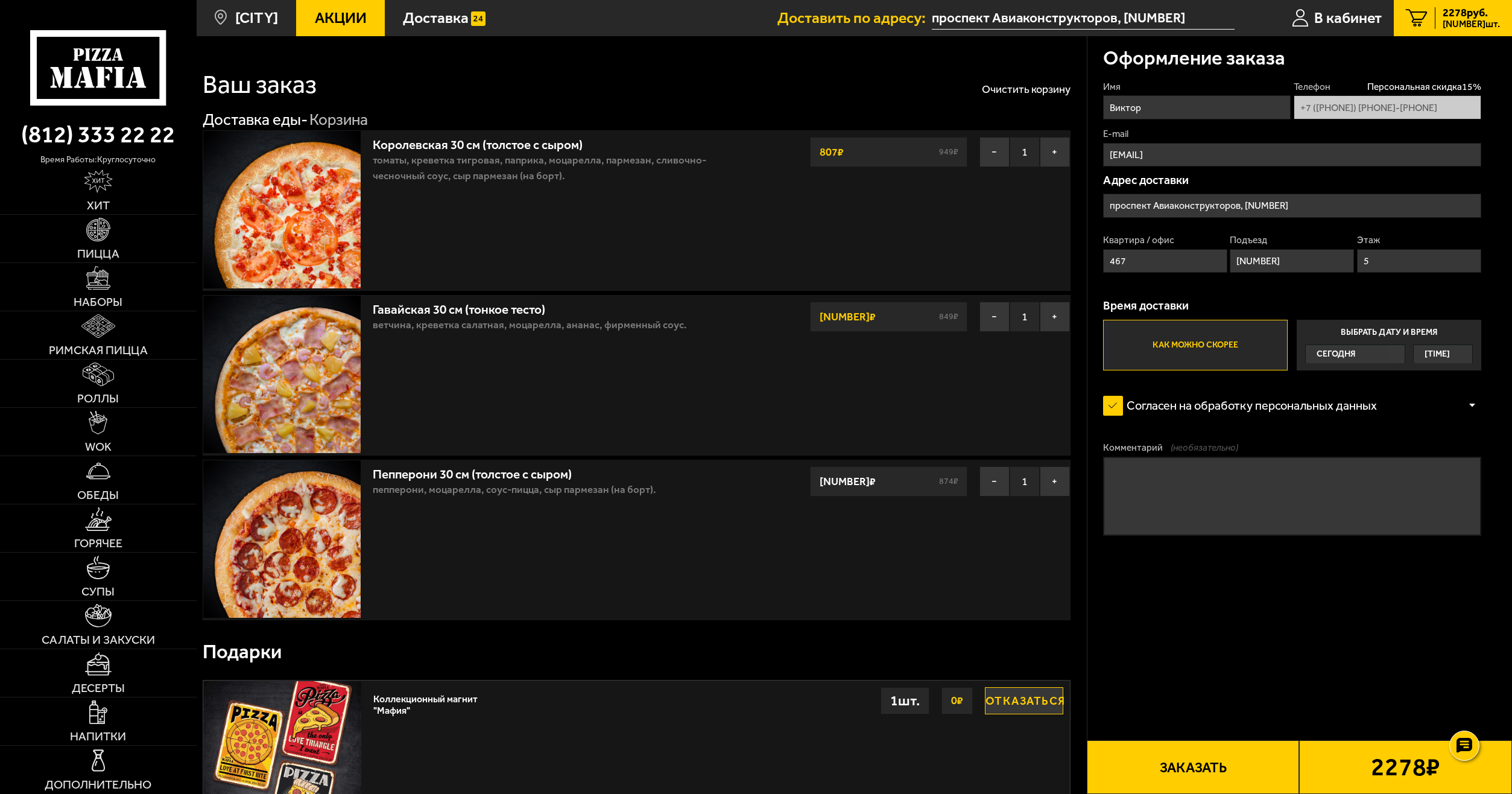 type on "[NUMBER]" 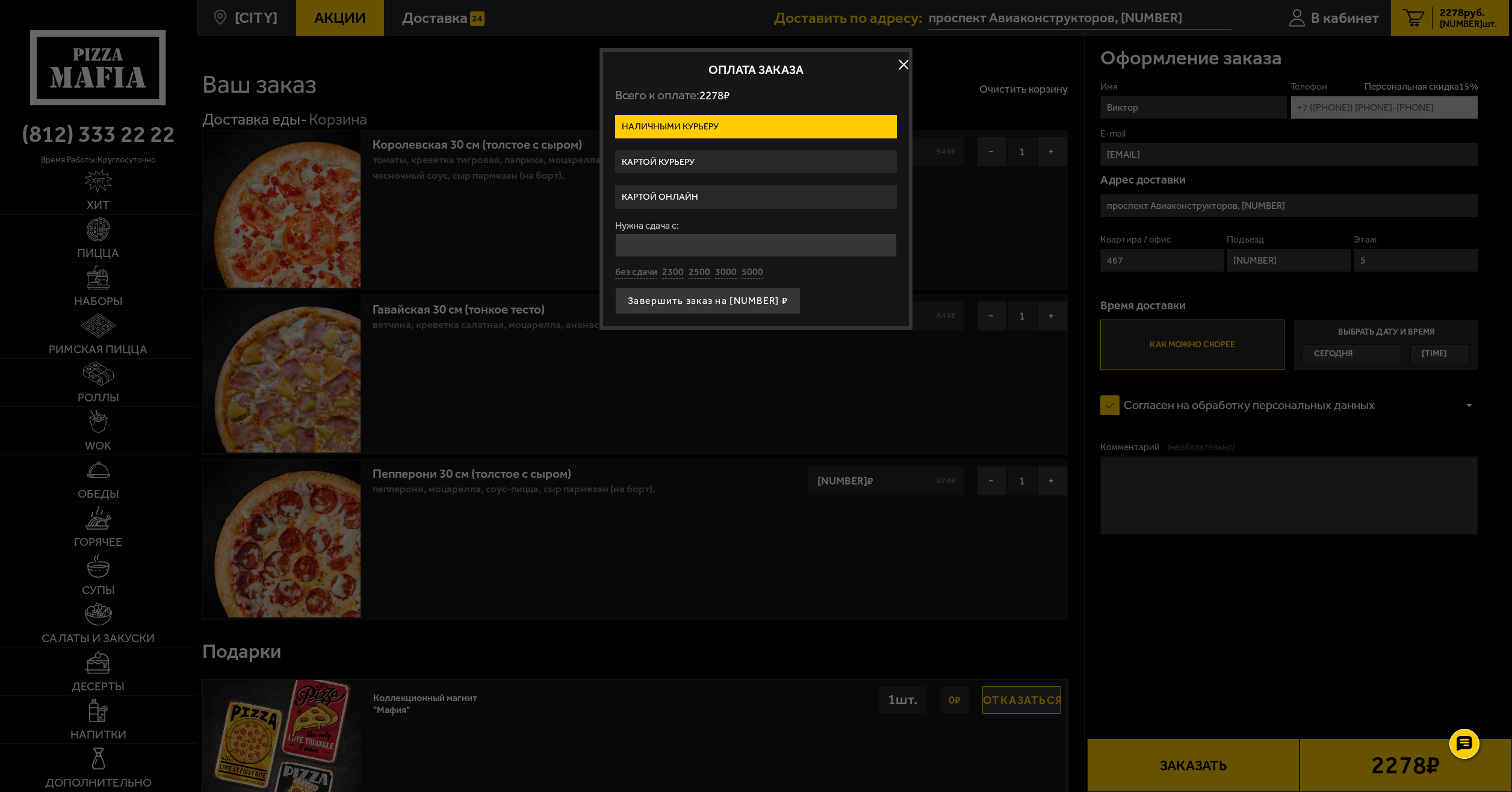 click on "Картой онлайн" at bounding box center (756, 197) 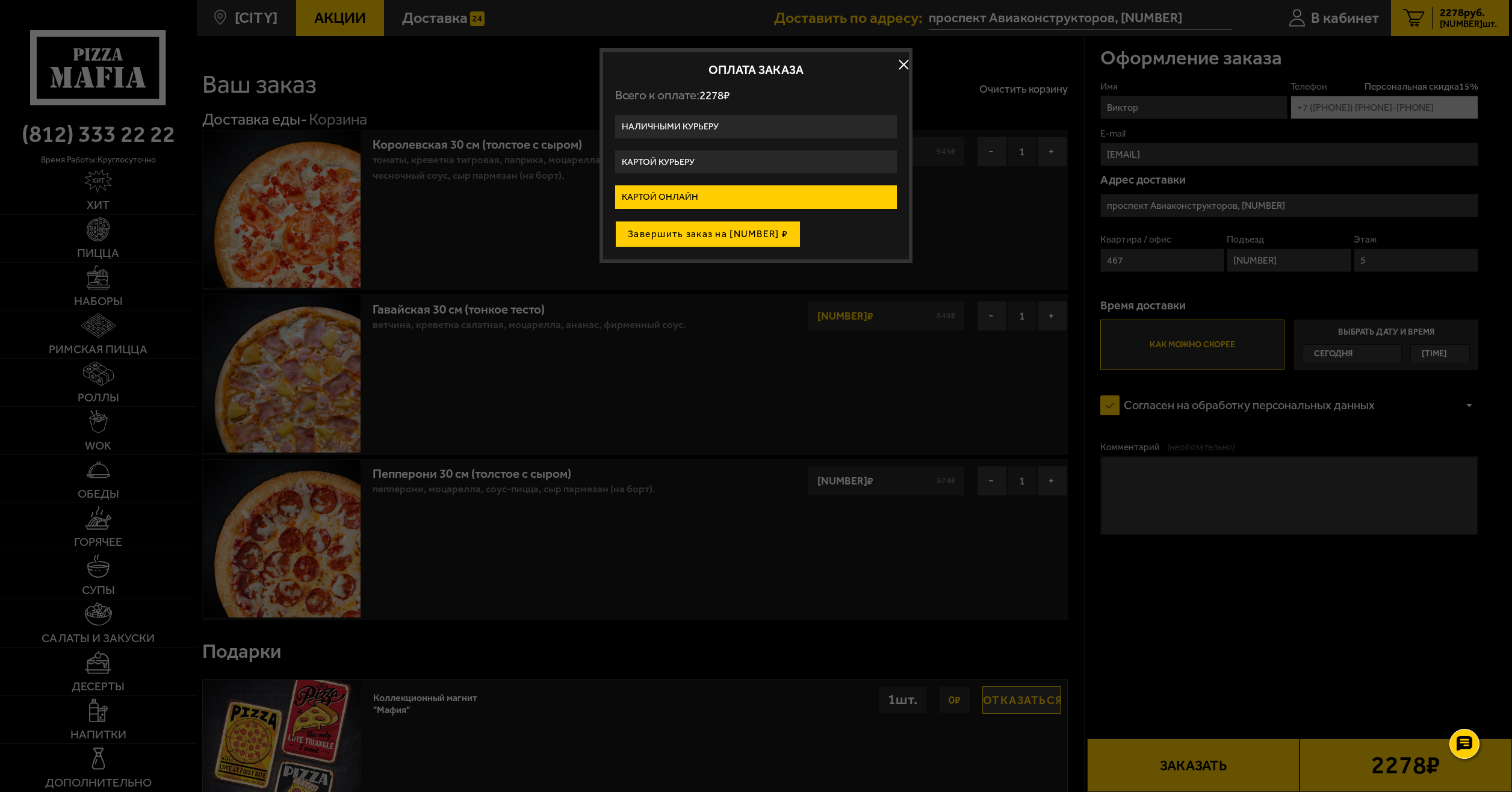click on "Завершить заказ на [NUMBER] ₽" at bounding box center [708, 234] 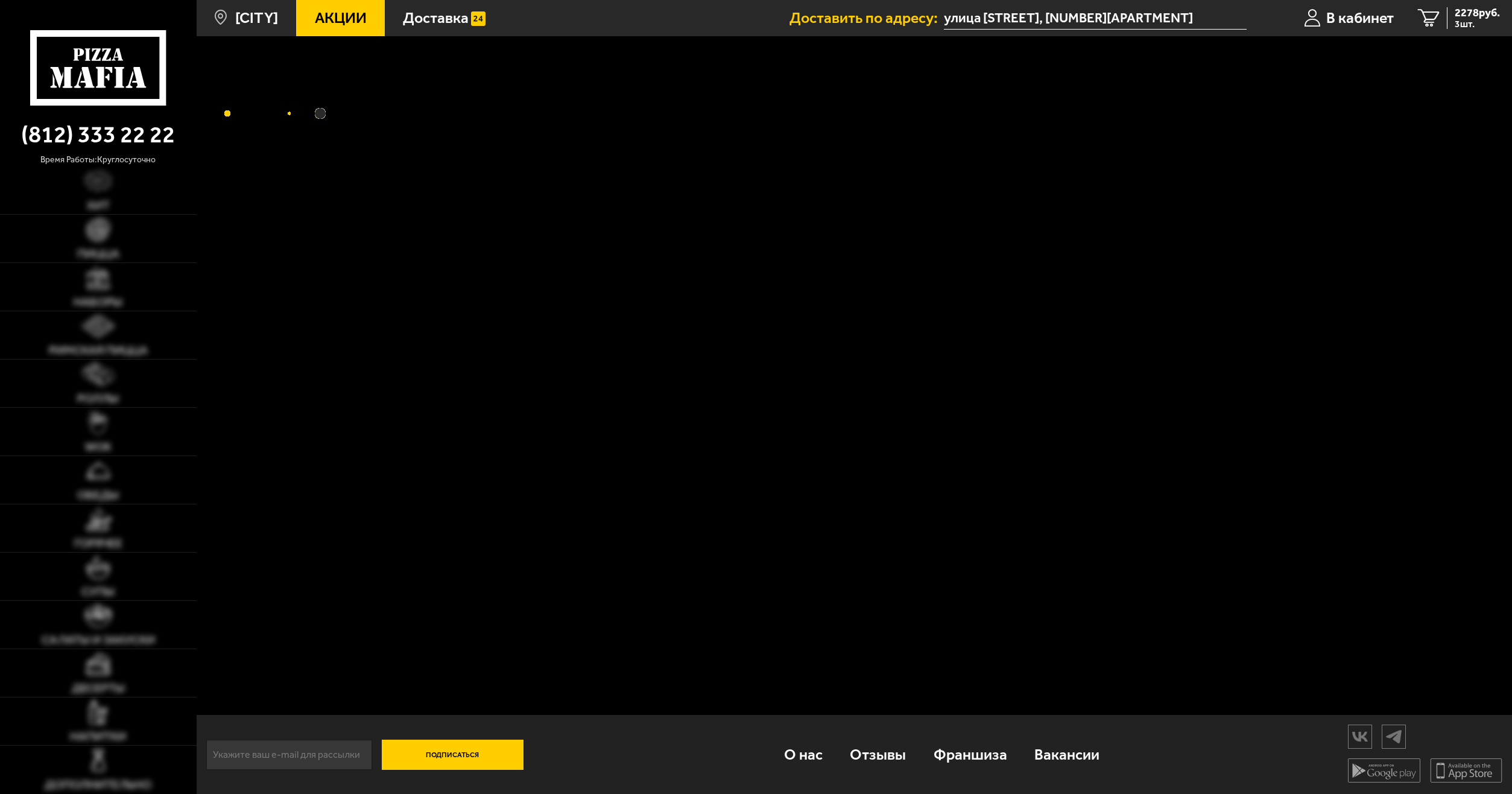 scroll, scrollTop: 0, scrollLeft: 0, axis: both 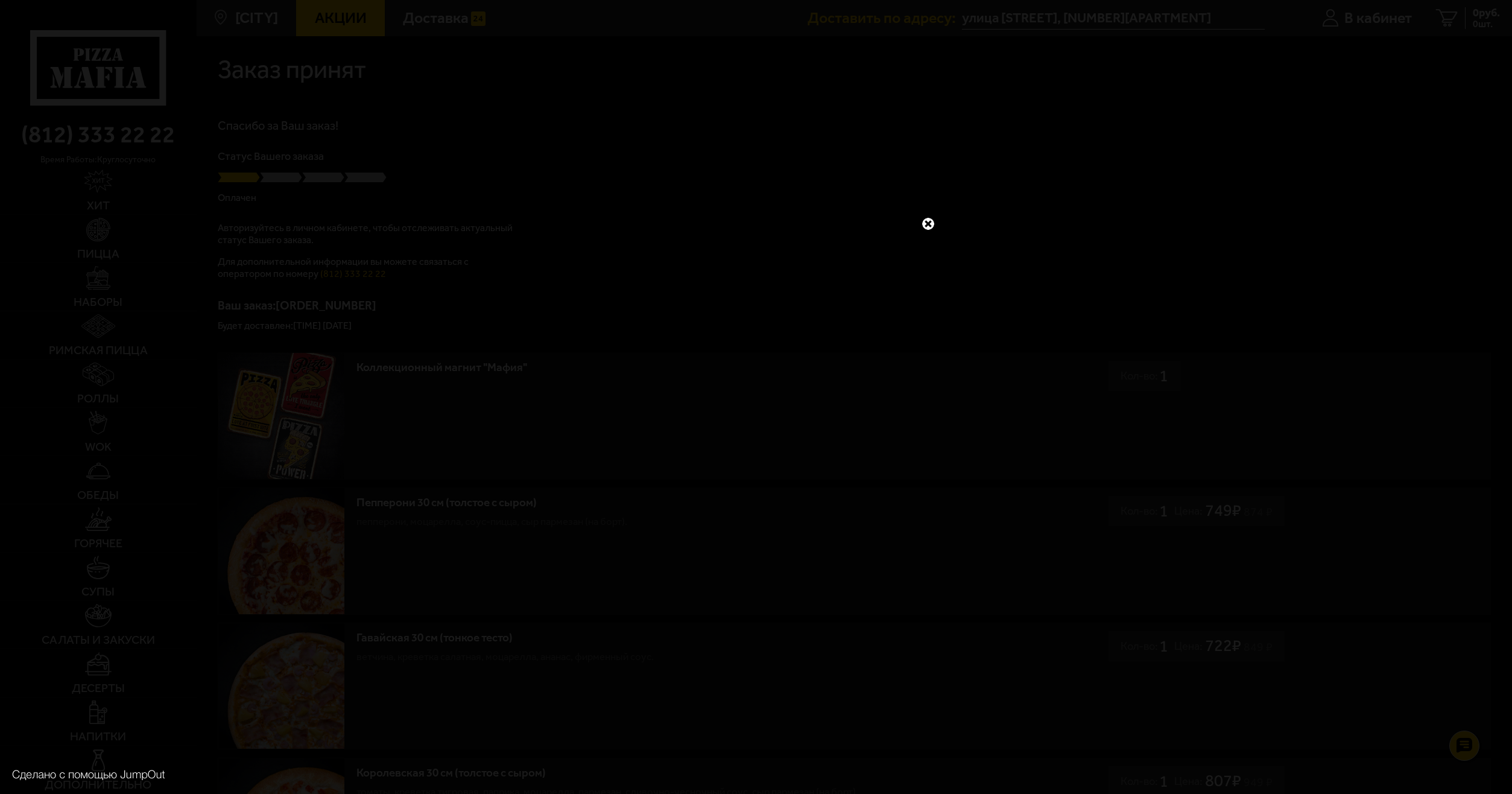 click at bounding box center [928, 224] 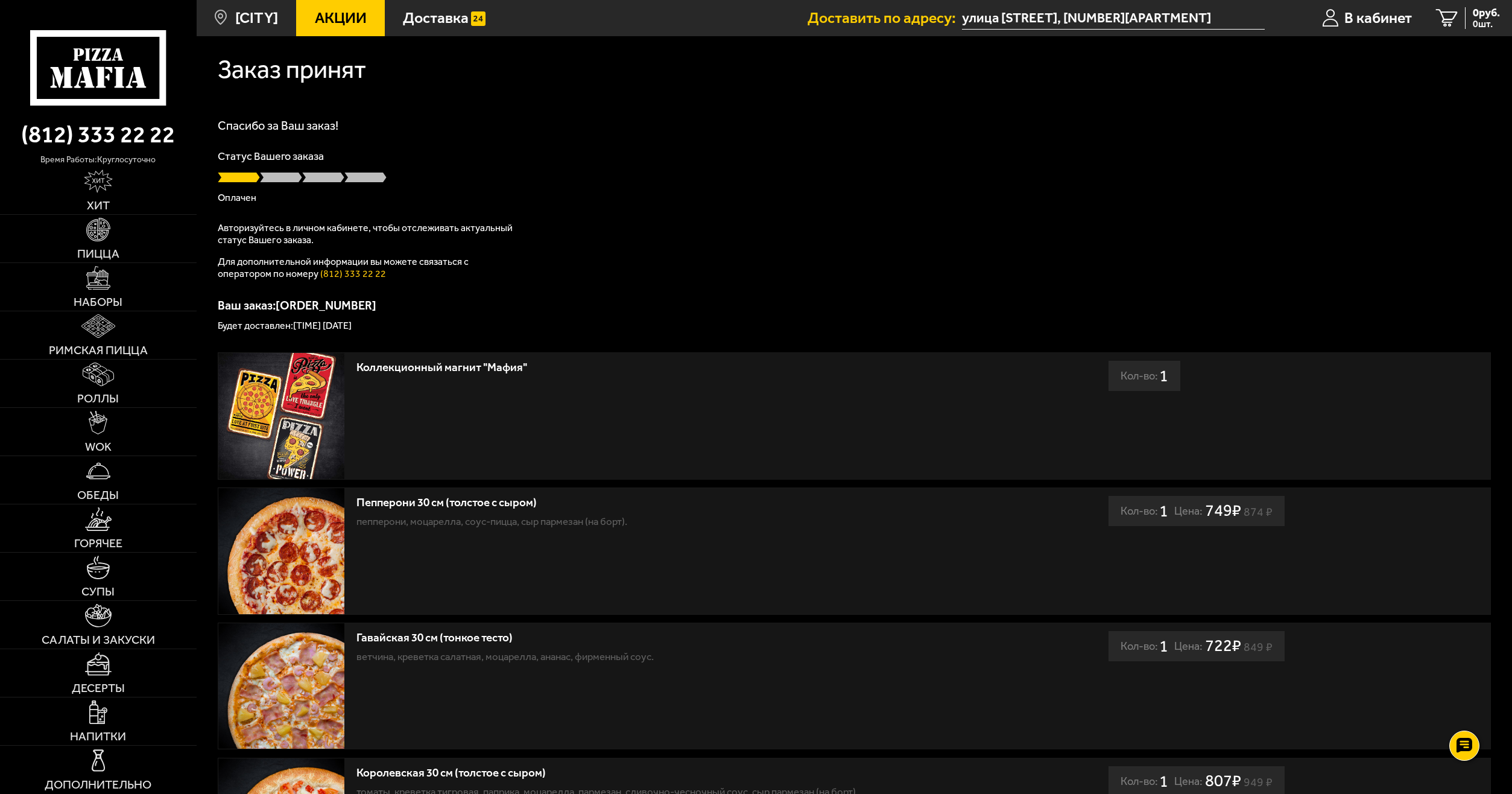 click on "Спасибо за Ваш заказ! Статус Вашего заказа Оплачен Авторизуйтесь в личном кабинете, чтобы отслеживать актуальный статус Вашего заказа. Для дополнительной информации вы можете связаться с оператором по номеру   [PHONE] Ваш заказ:  [ORDER_NUMBER] Будет доставлен:  [TIME] [DATE]" at bounding box center [854, 225] 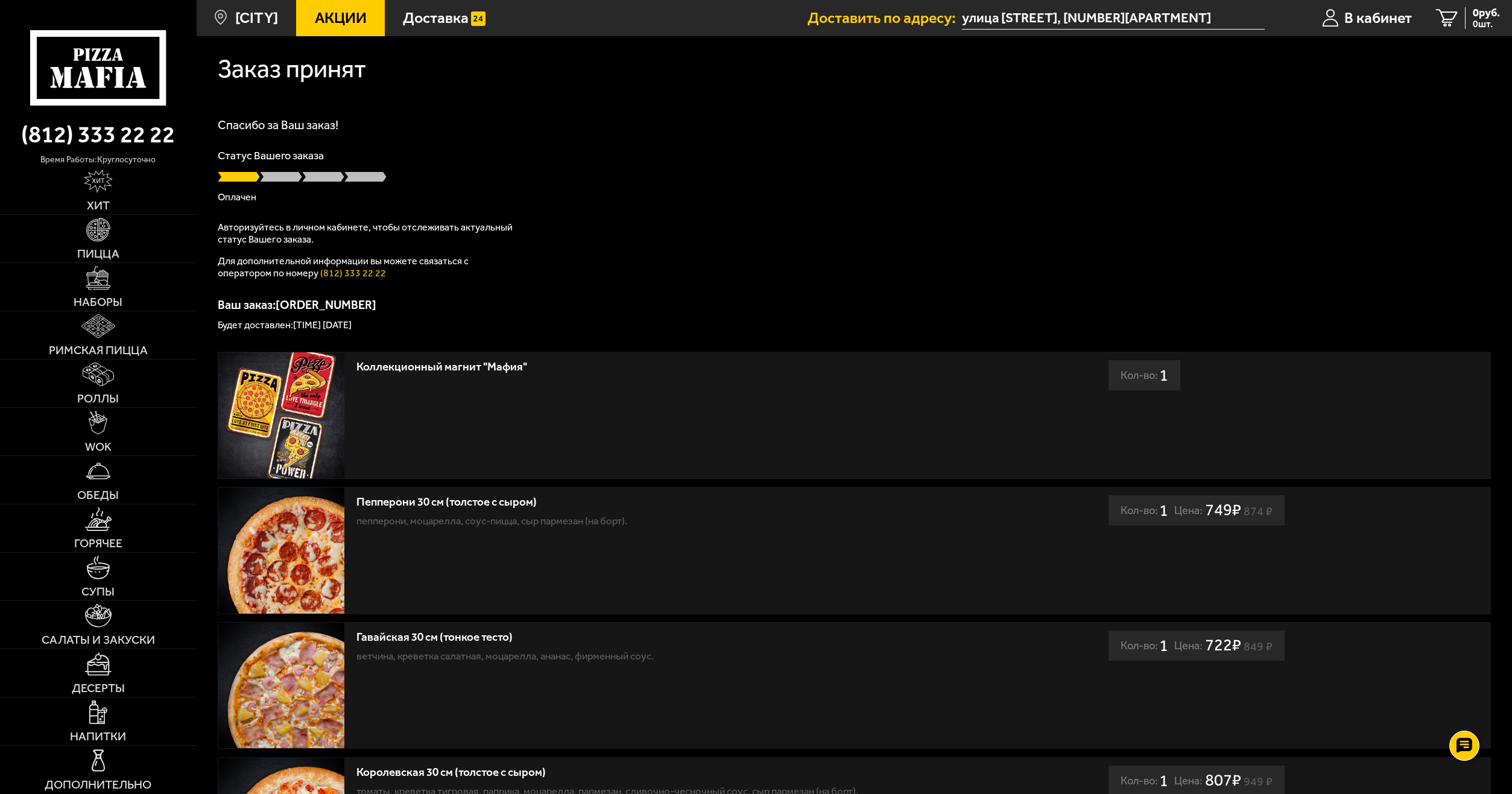 scroll, scrollTop: 0, scrollLeft: 0, axis: both 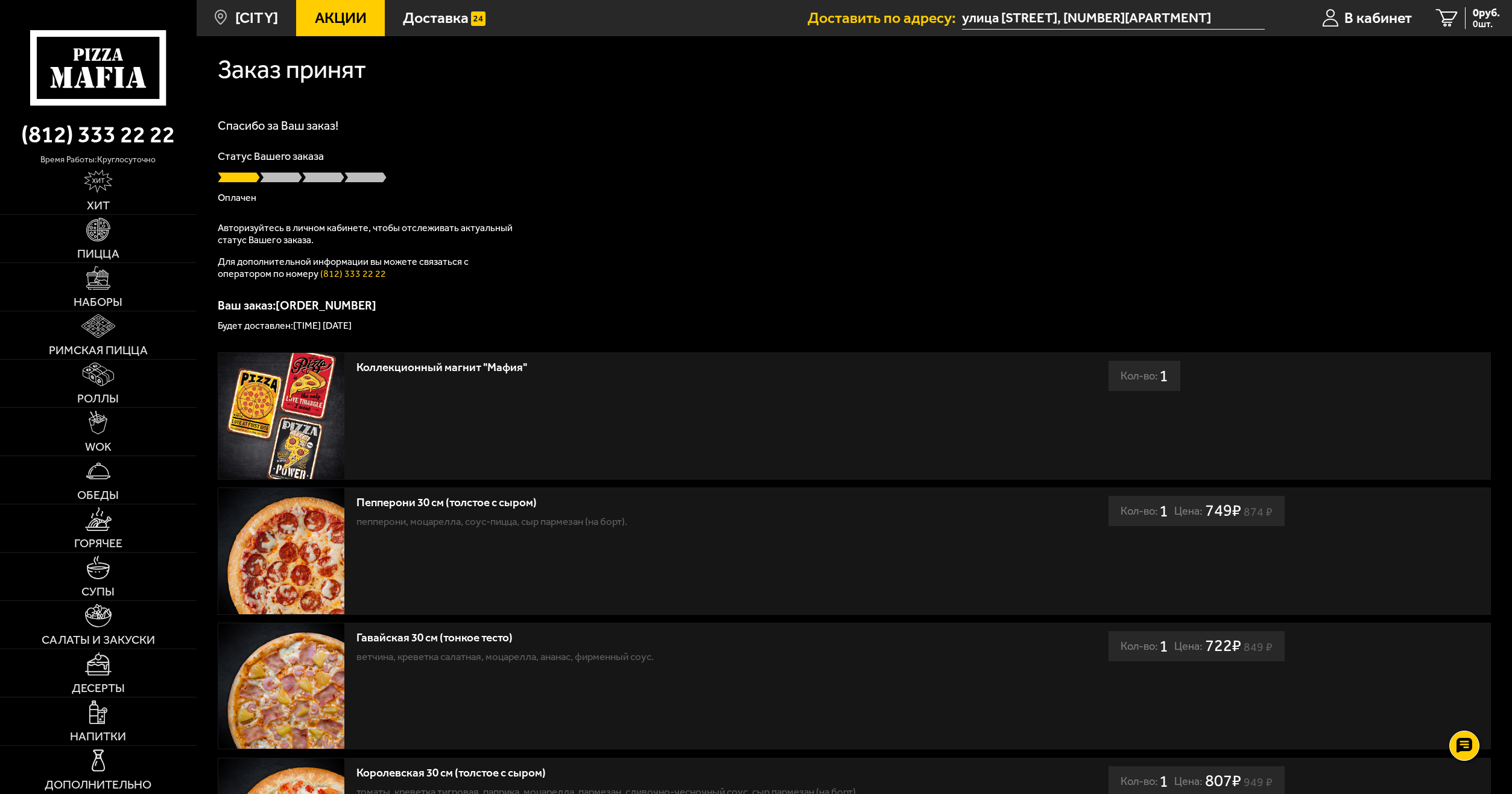 click on "Доставить по адресу:" at bounding box center (885, 17) 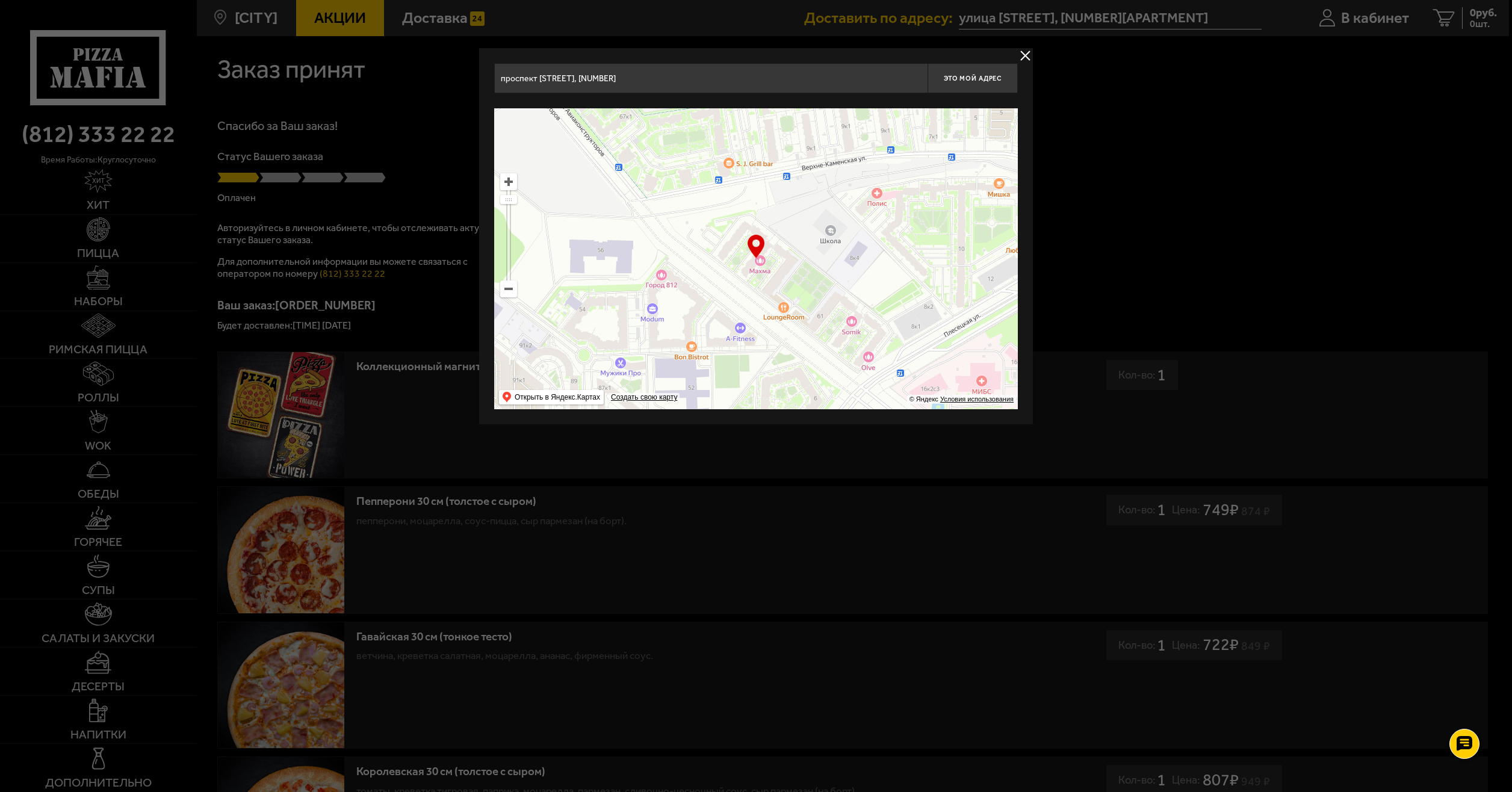 click at bounding box center (1025, 55) 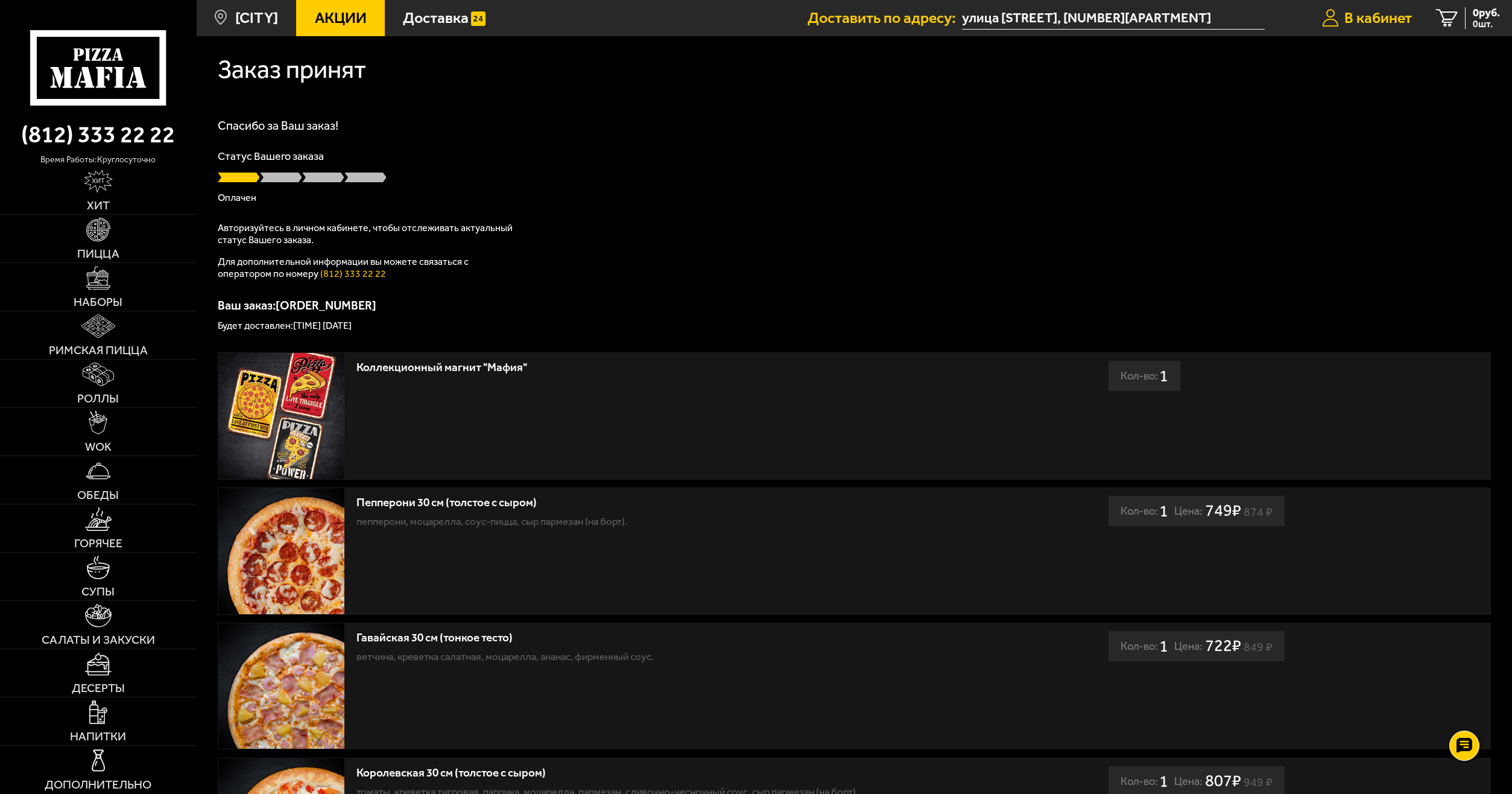 click on "В кабинет" at bounding box center (1378, 17) 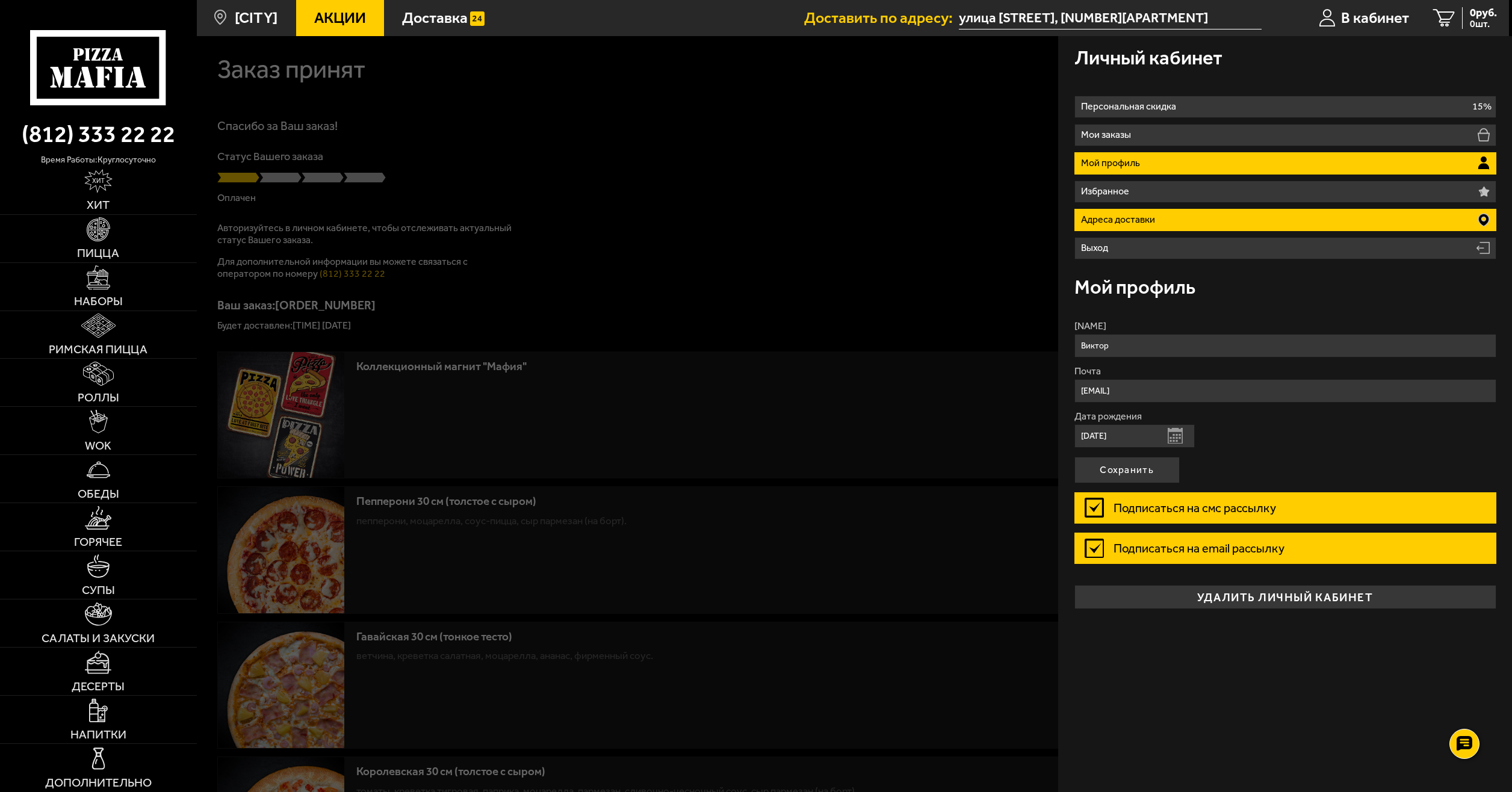click on "Адреса доставки" at bounding box center (1285, 220) 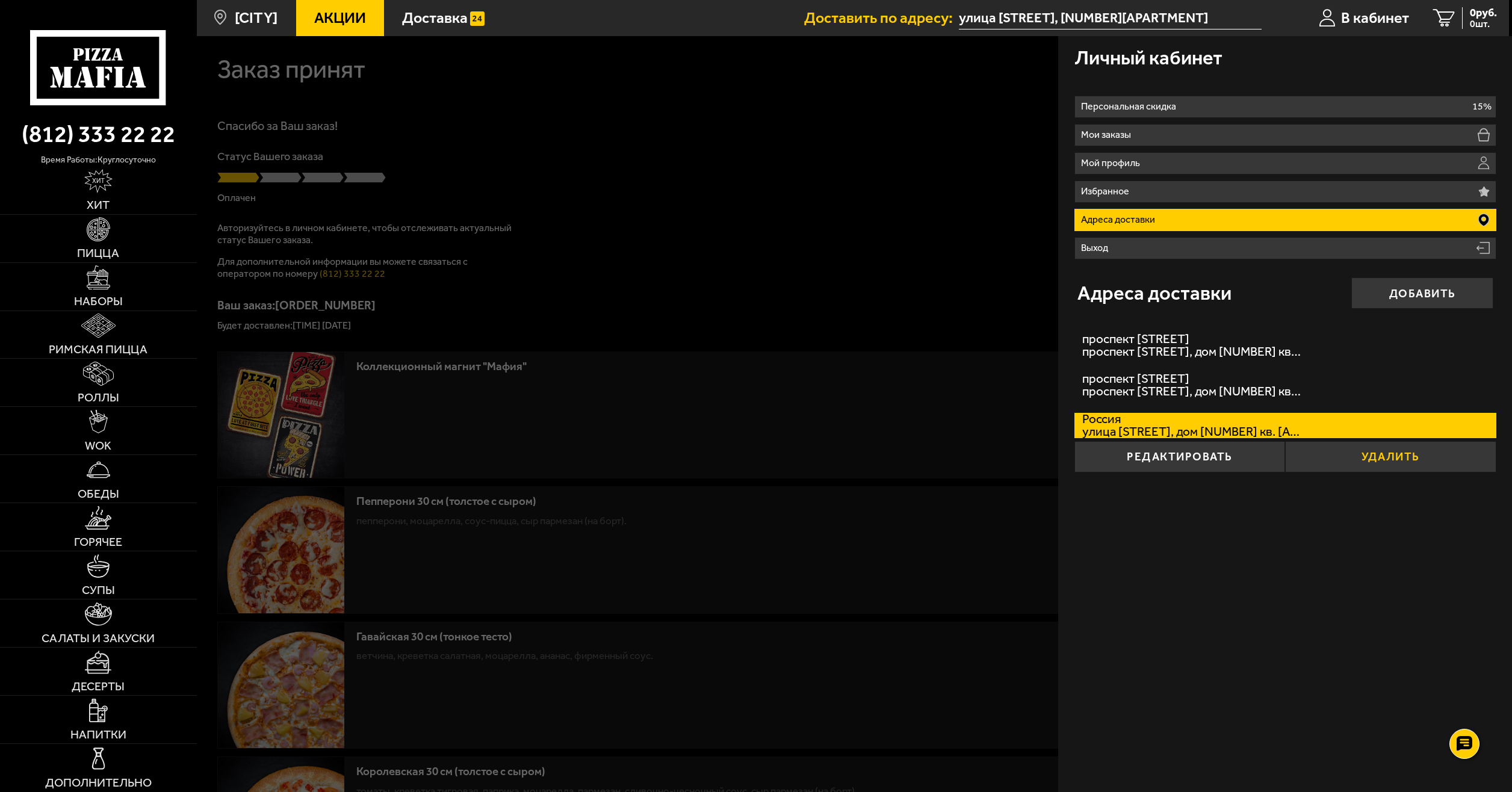 click on "Удалить" at bounding box center (1390, 457) 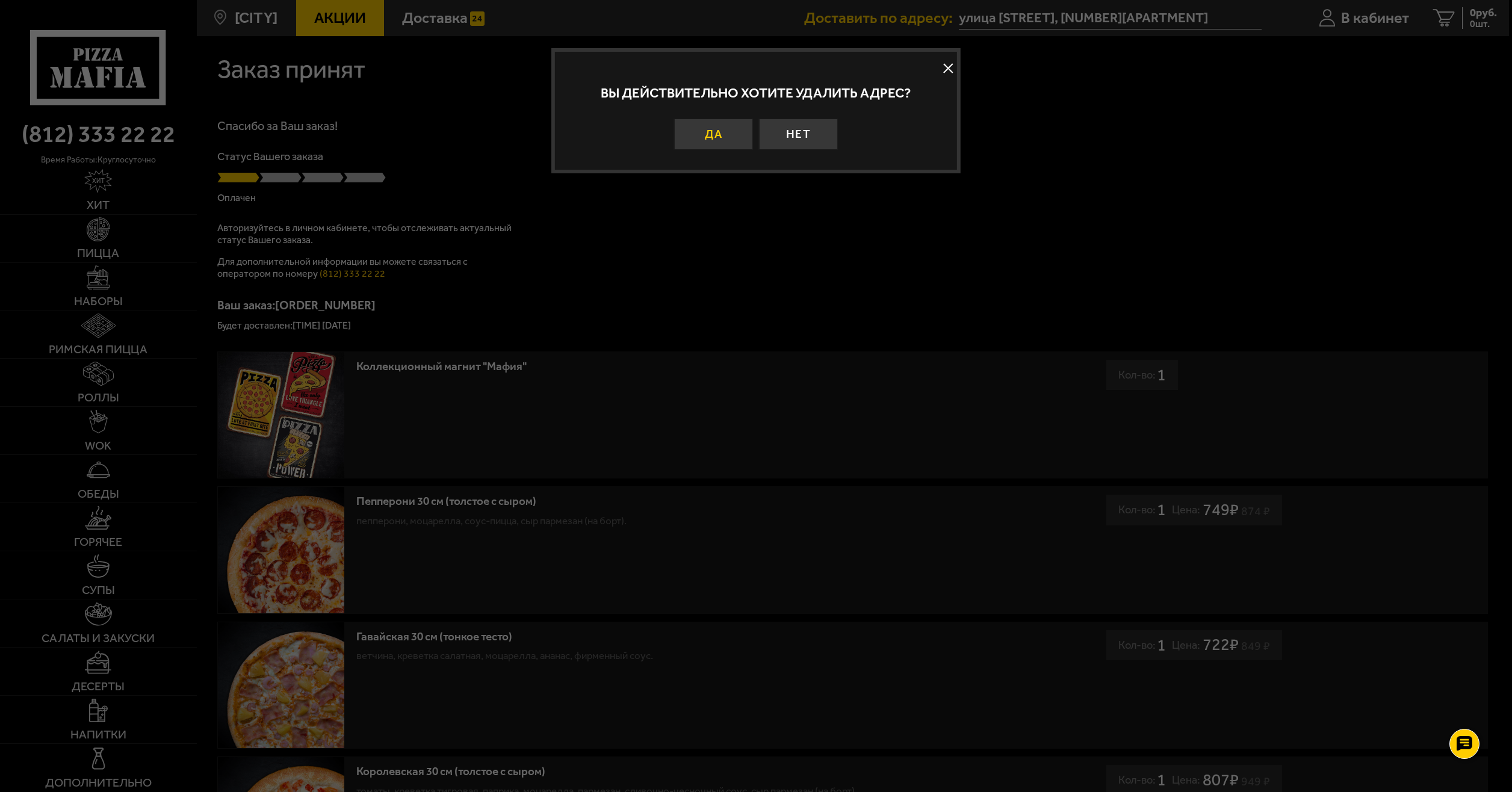 click on "Да" at bounding box center [713, 134] 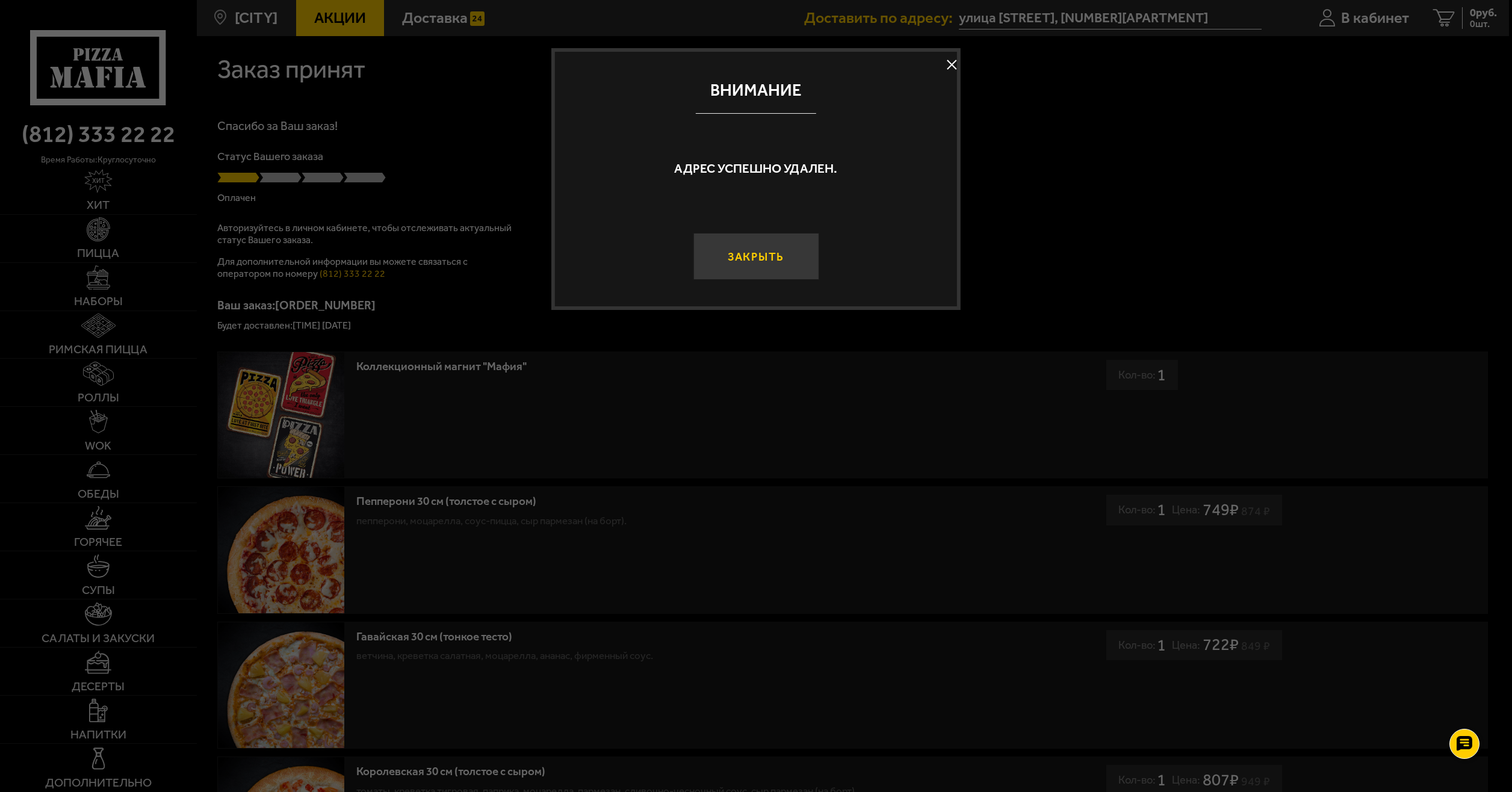 click on "Закрыть" at bounding box center (755, 256) 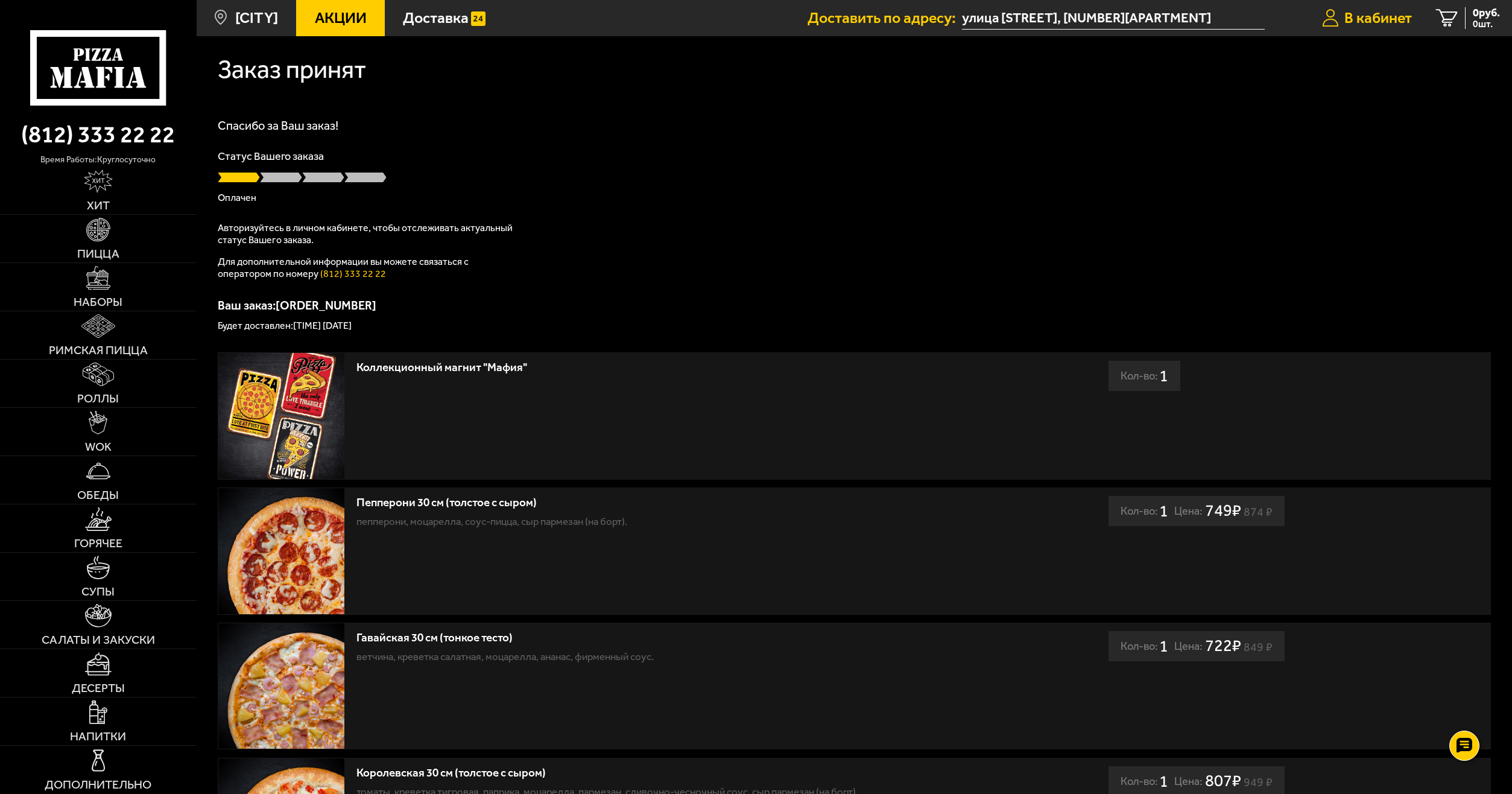 click on "В кабинет" at bounding box center (1378, 17) 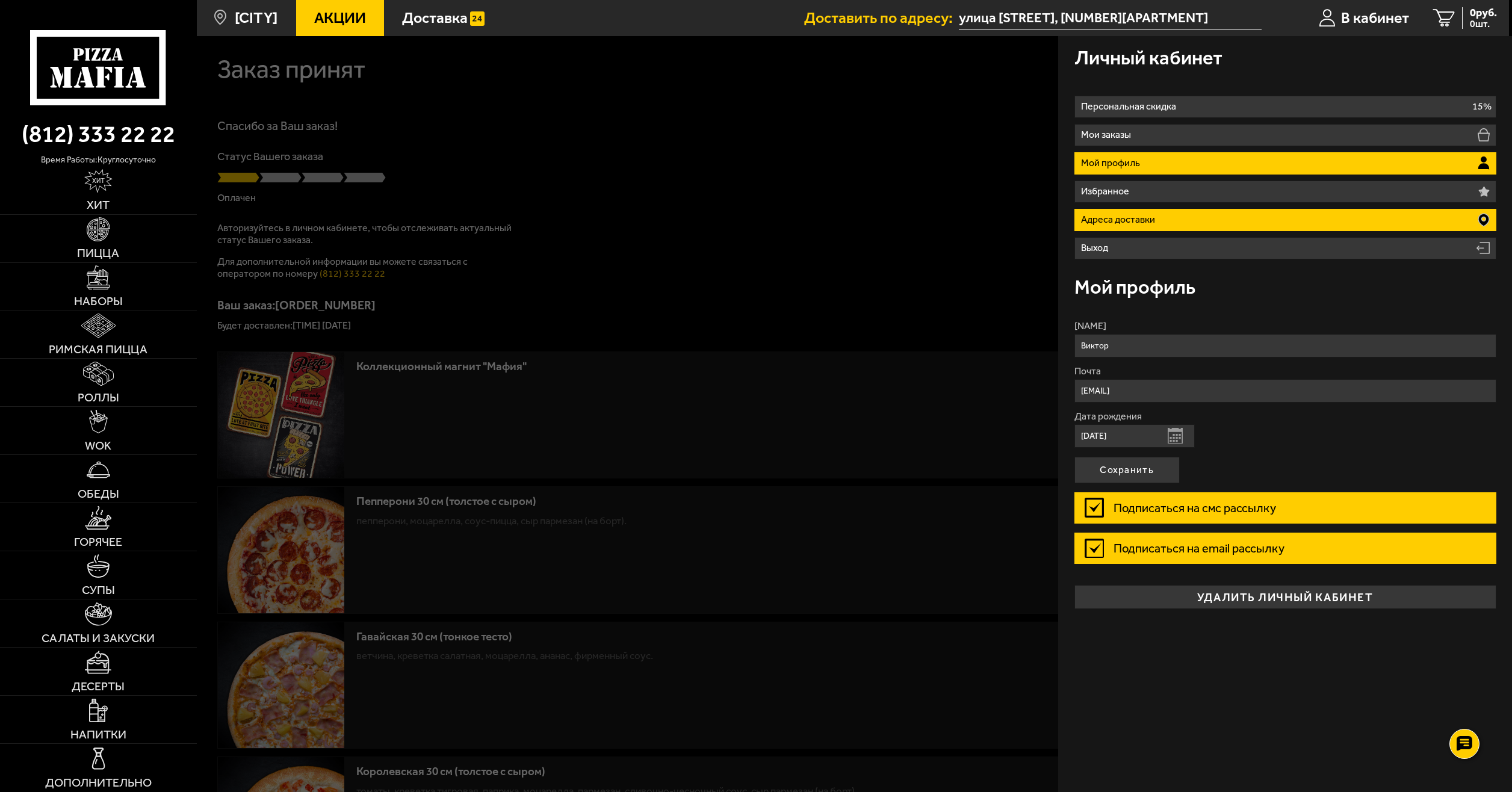 click on "Адреса доставки" at bounding box center (1285, 220) 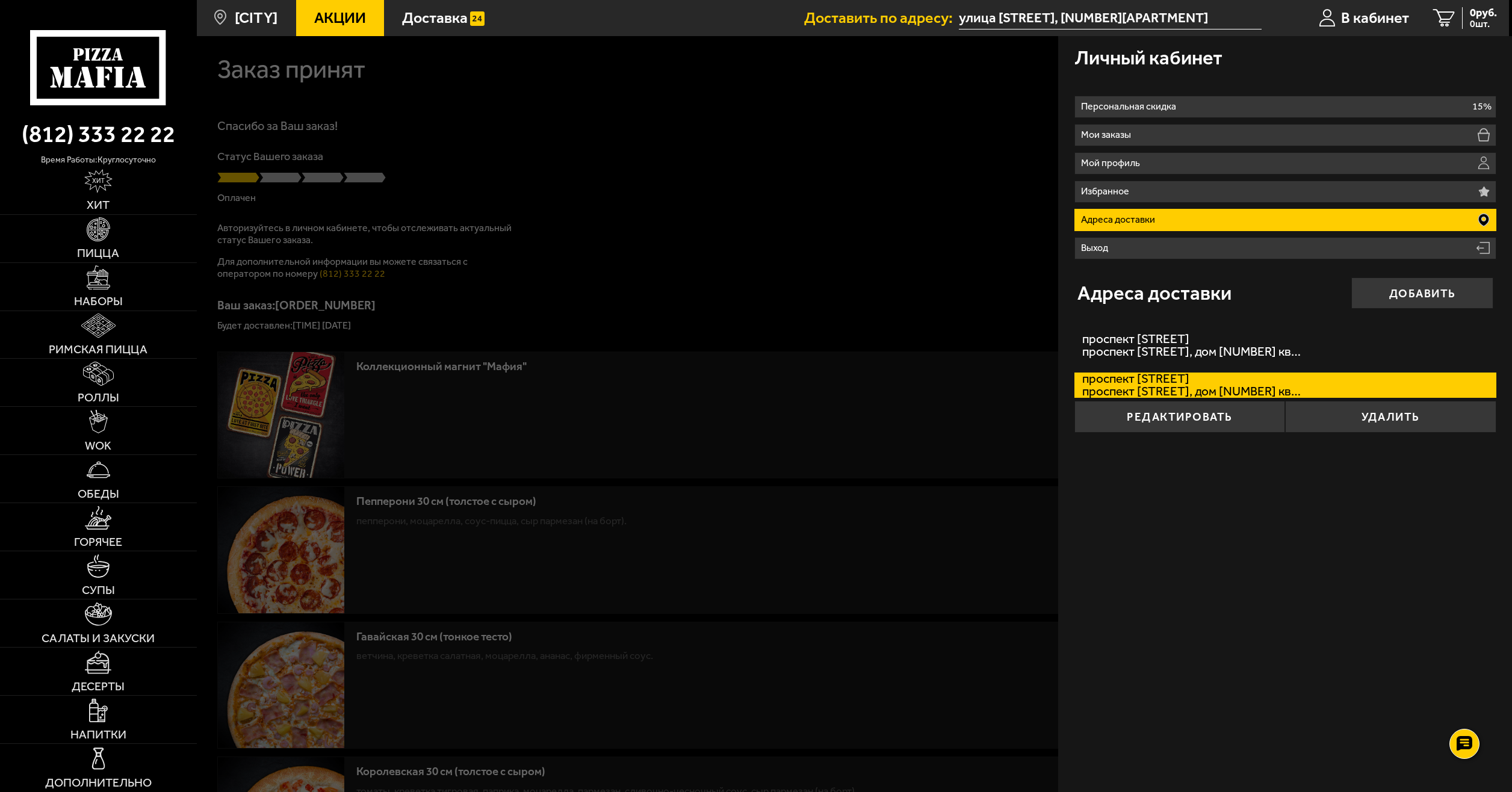 click at bounding box center (953, 432) 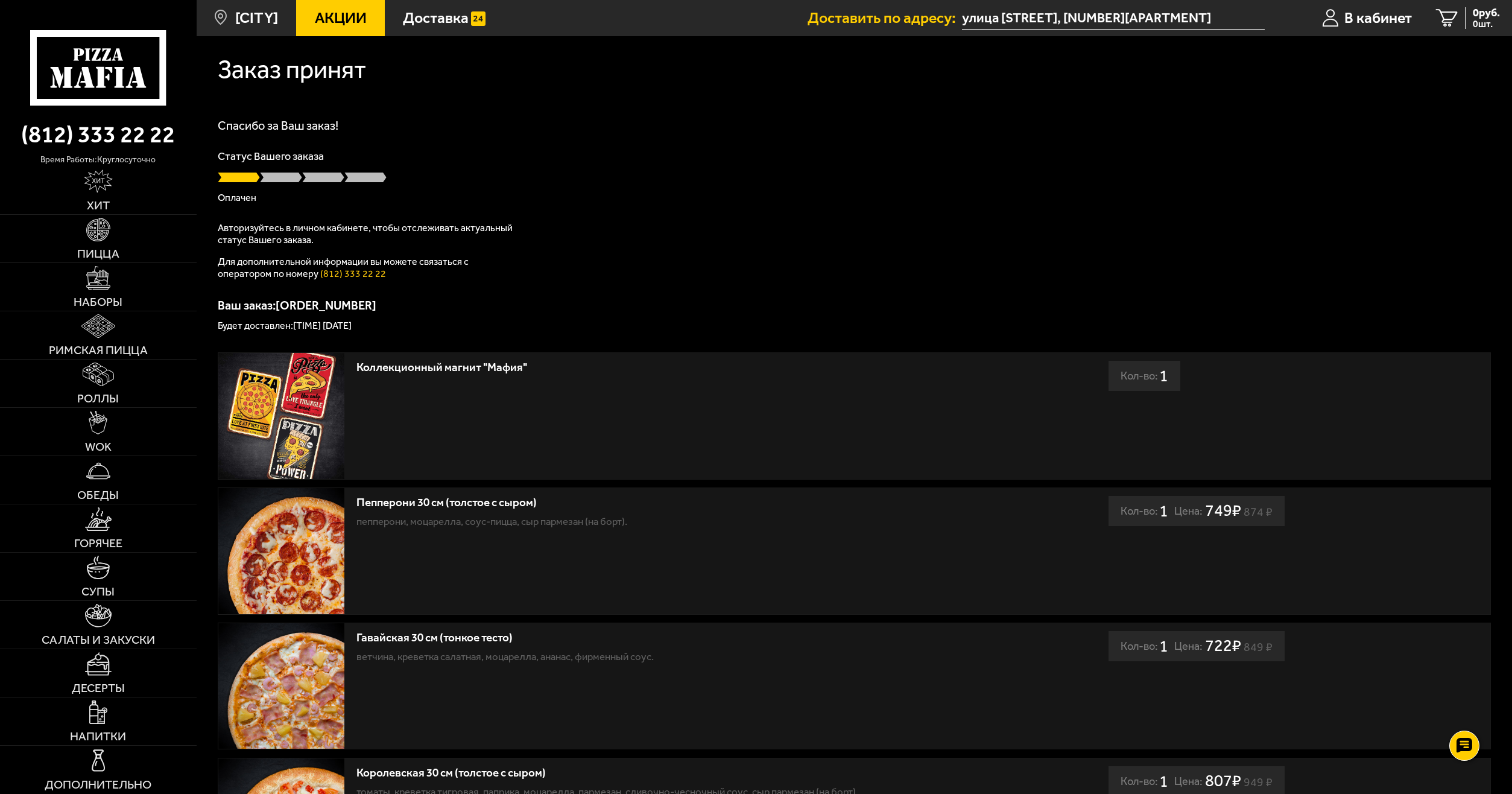 click on "улица Академика Харитона, 8АР" at bounding box center (1113, 18) 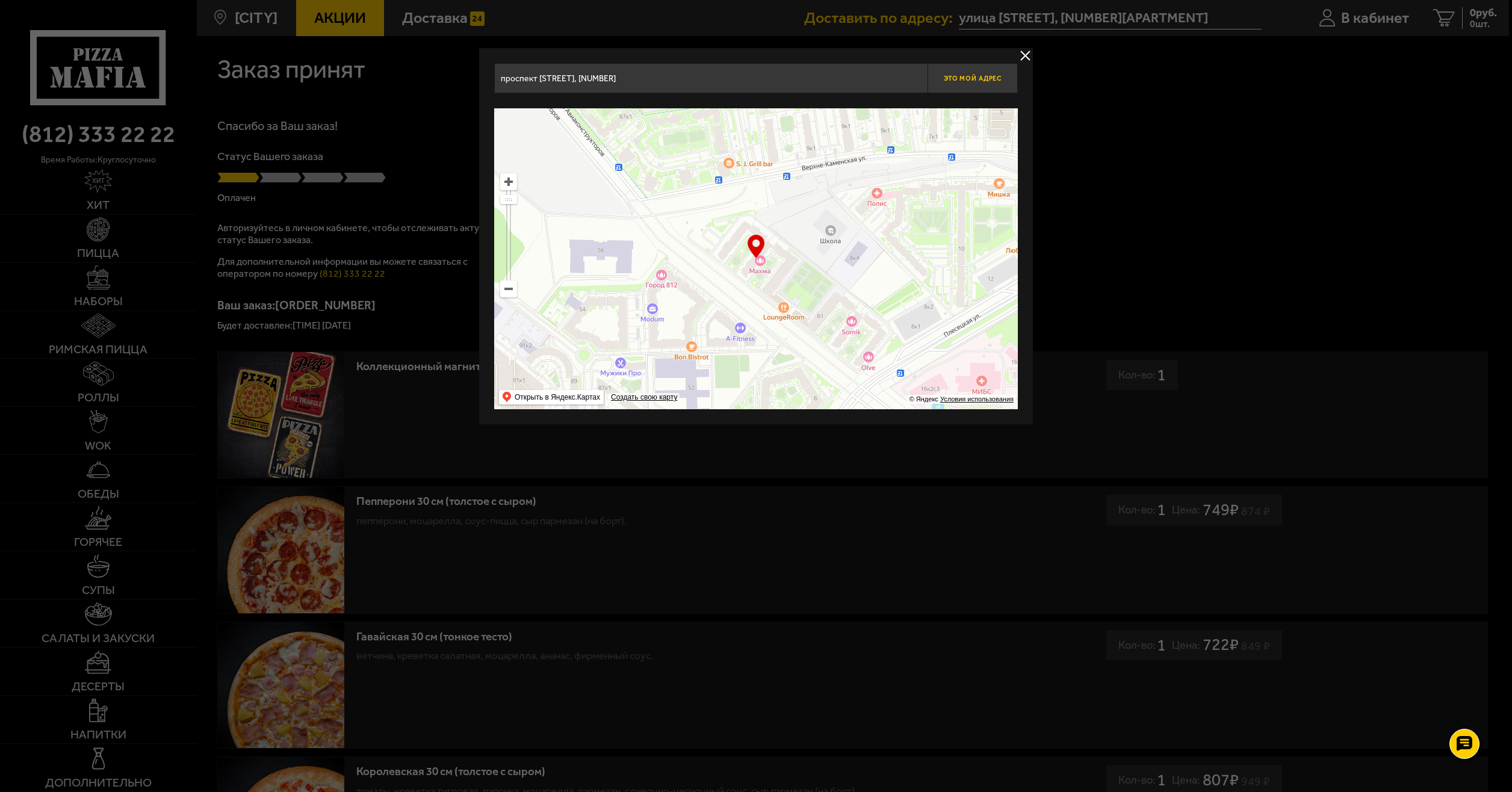 click on "Это мой адрес" at bounding box center [973, 78] 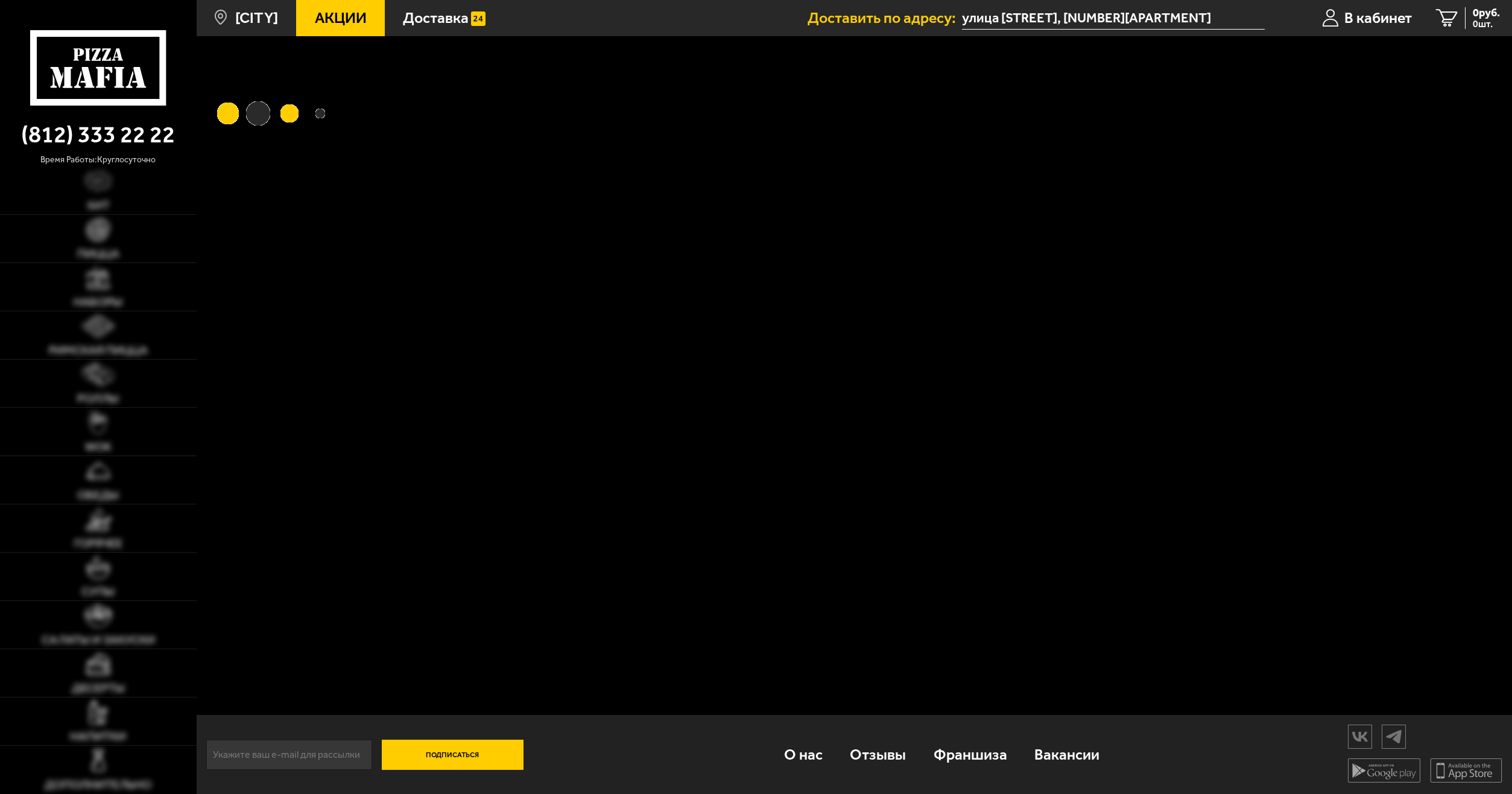 scroll, scrollTop: 0, scrollLeft: 0, axis: both 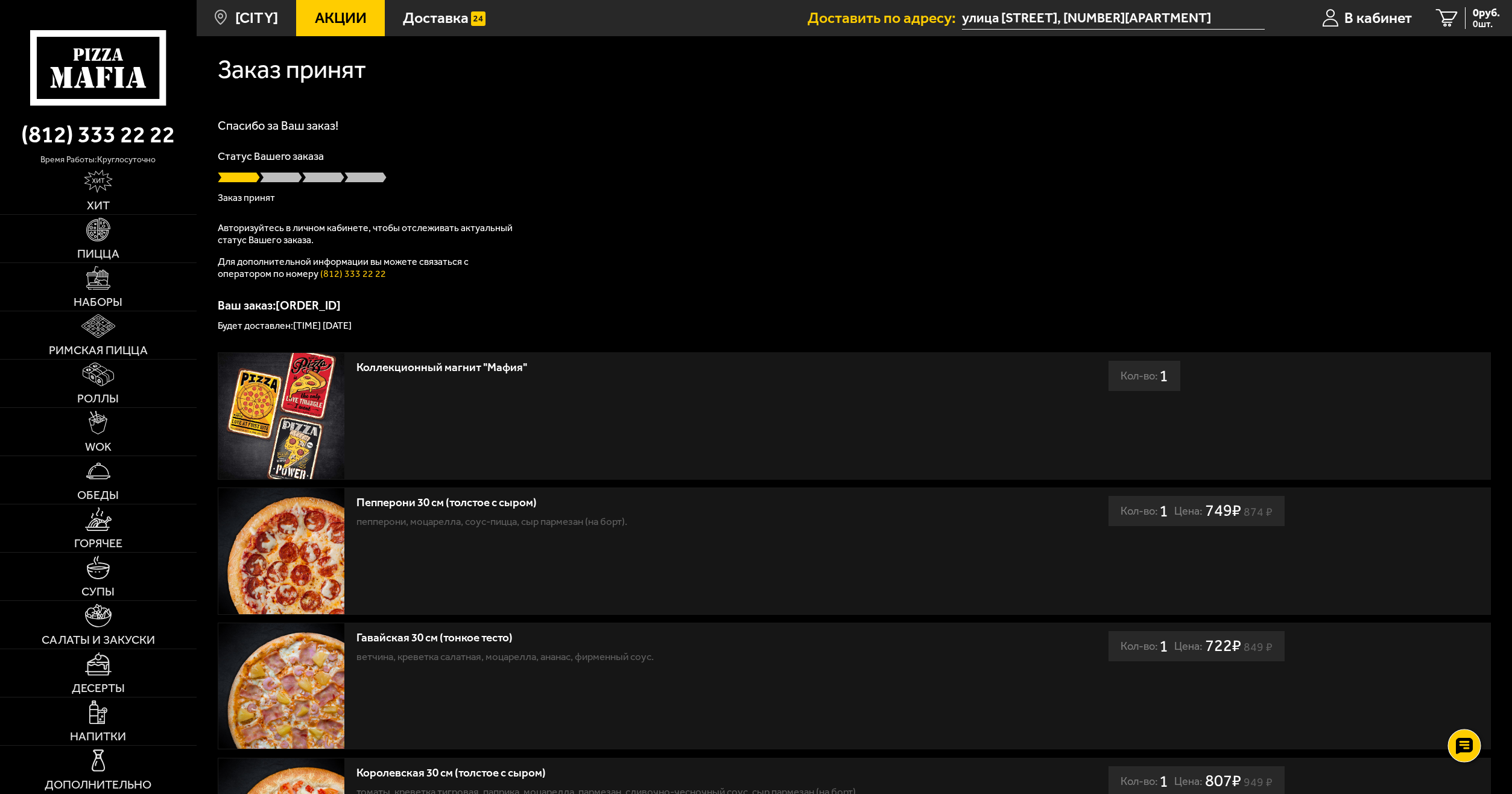 click 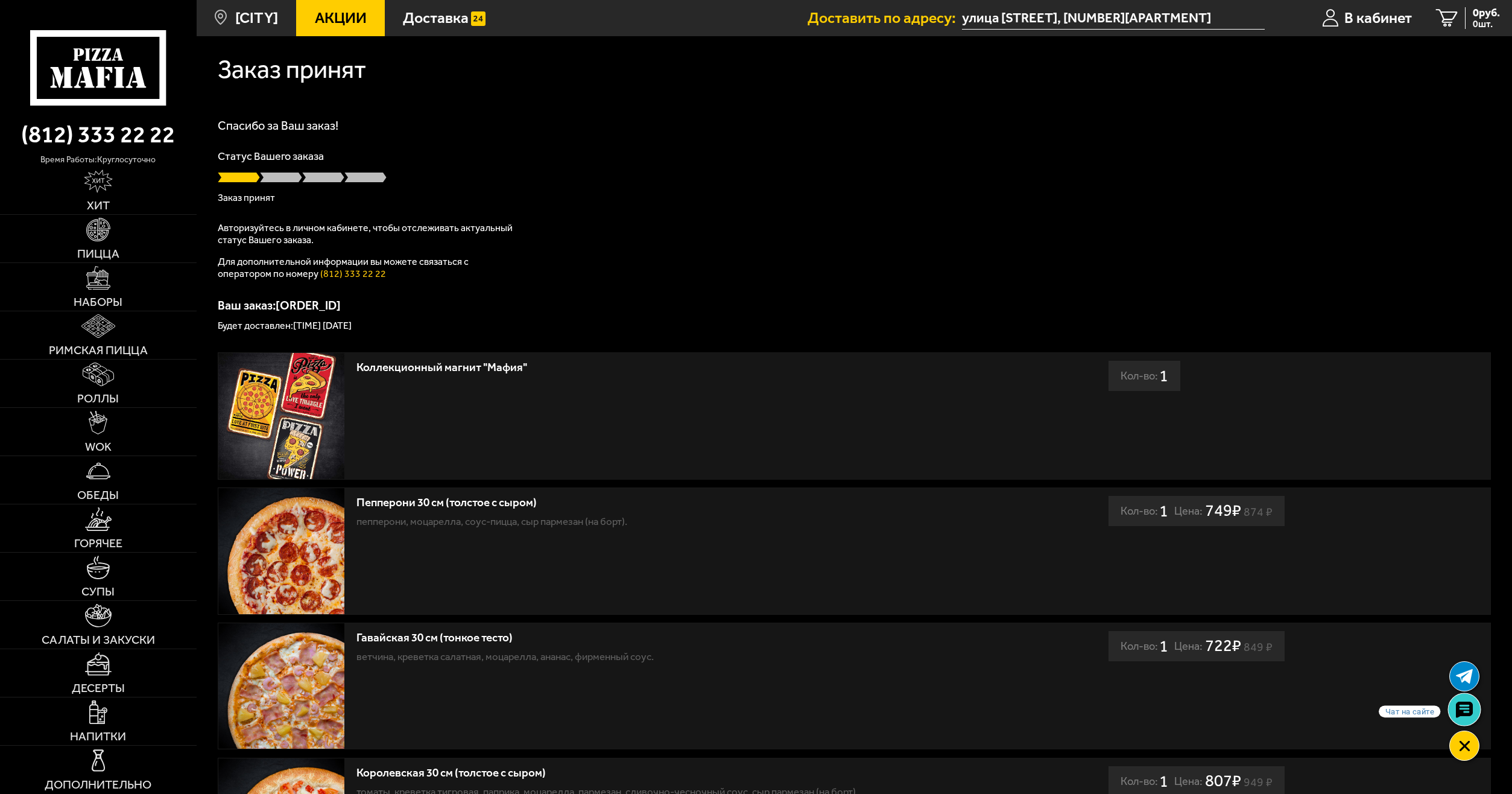 click 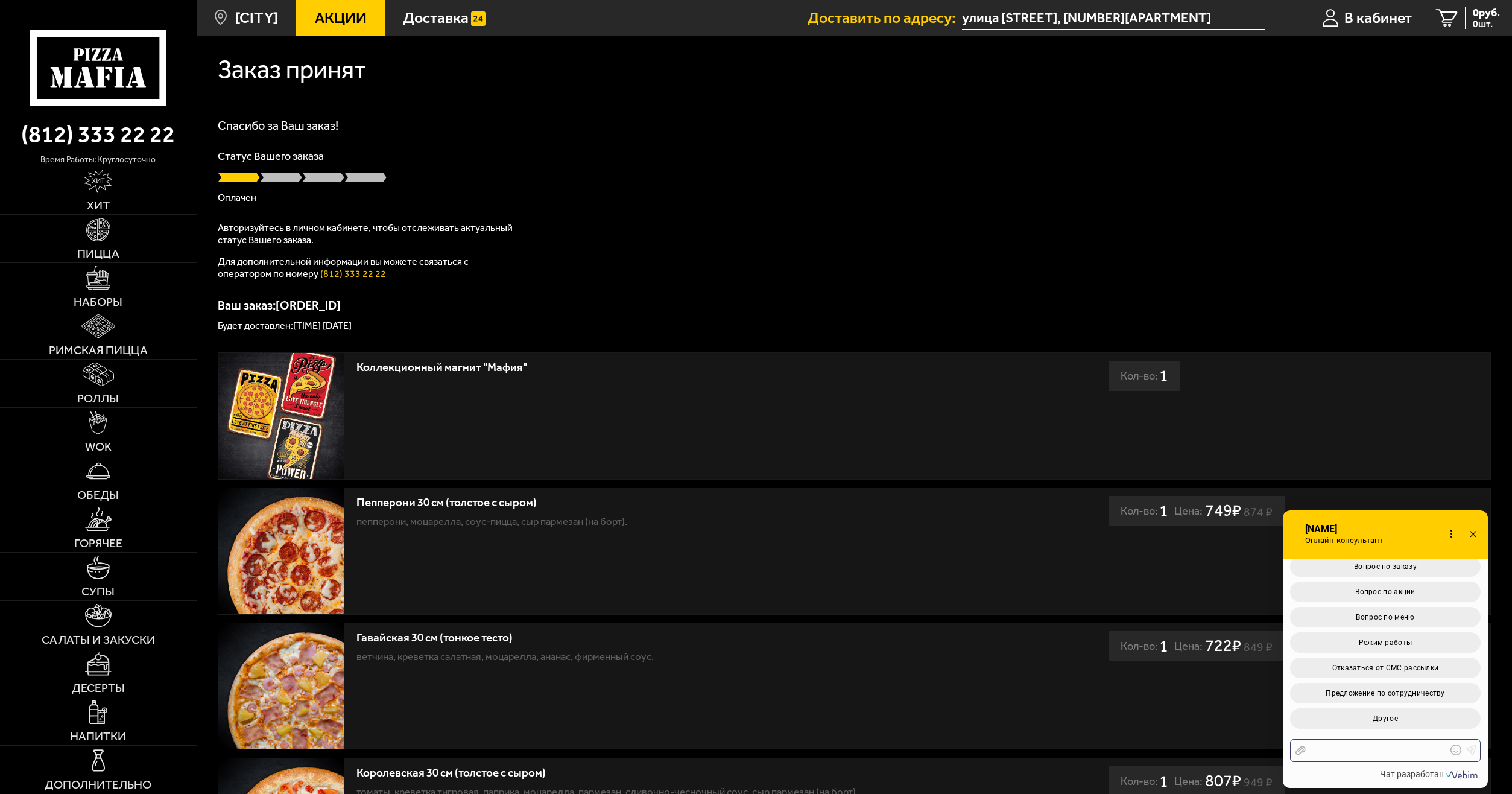 scroll, scrollTop: 132, scrollLeft: 0, axis: vertical 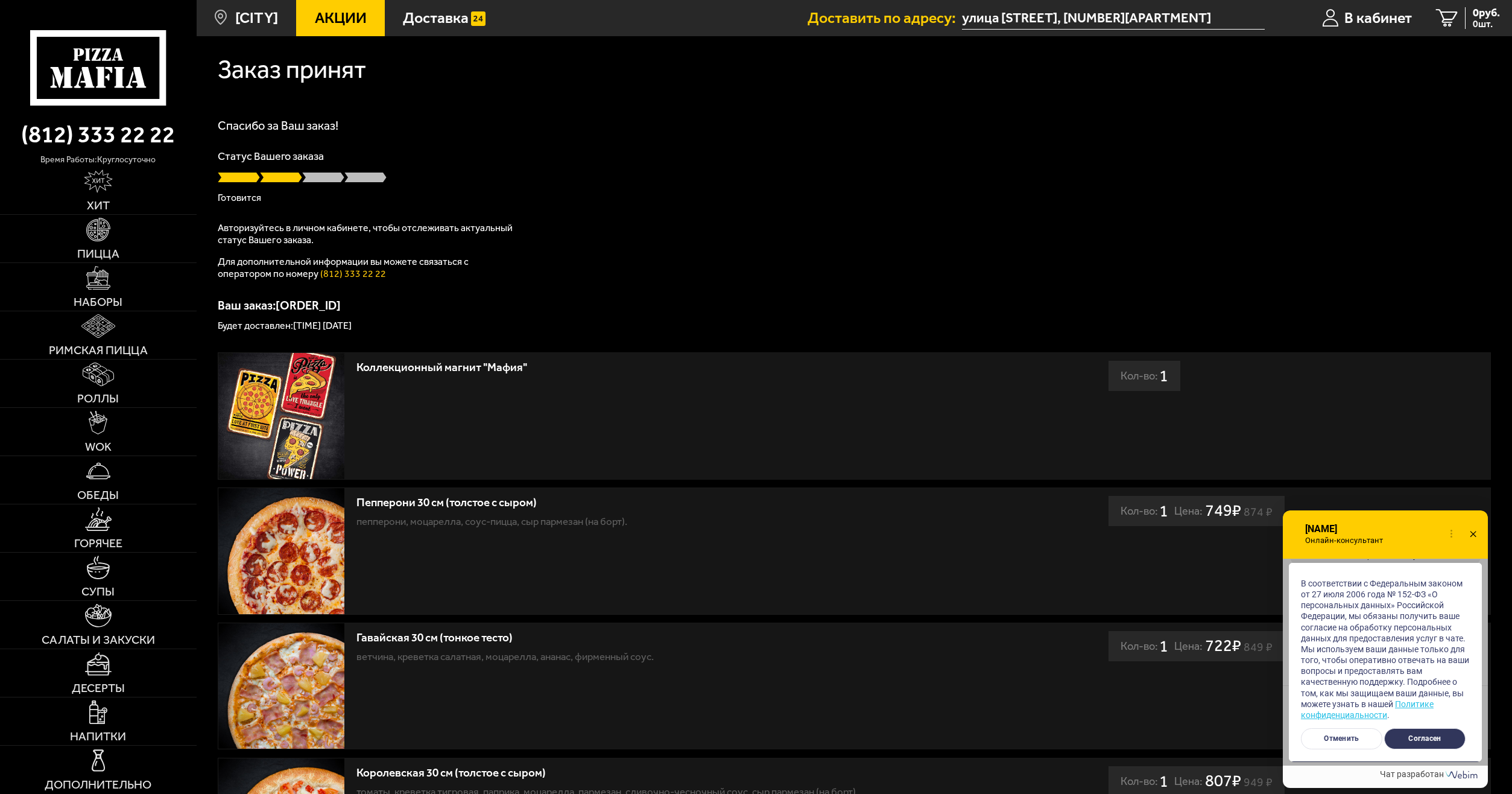 click on "Согласен" at bounding box center (1425, 738) 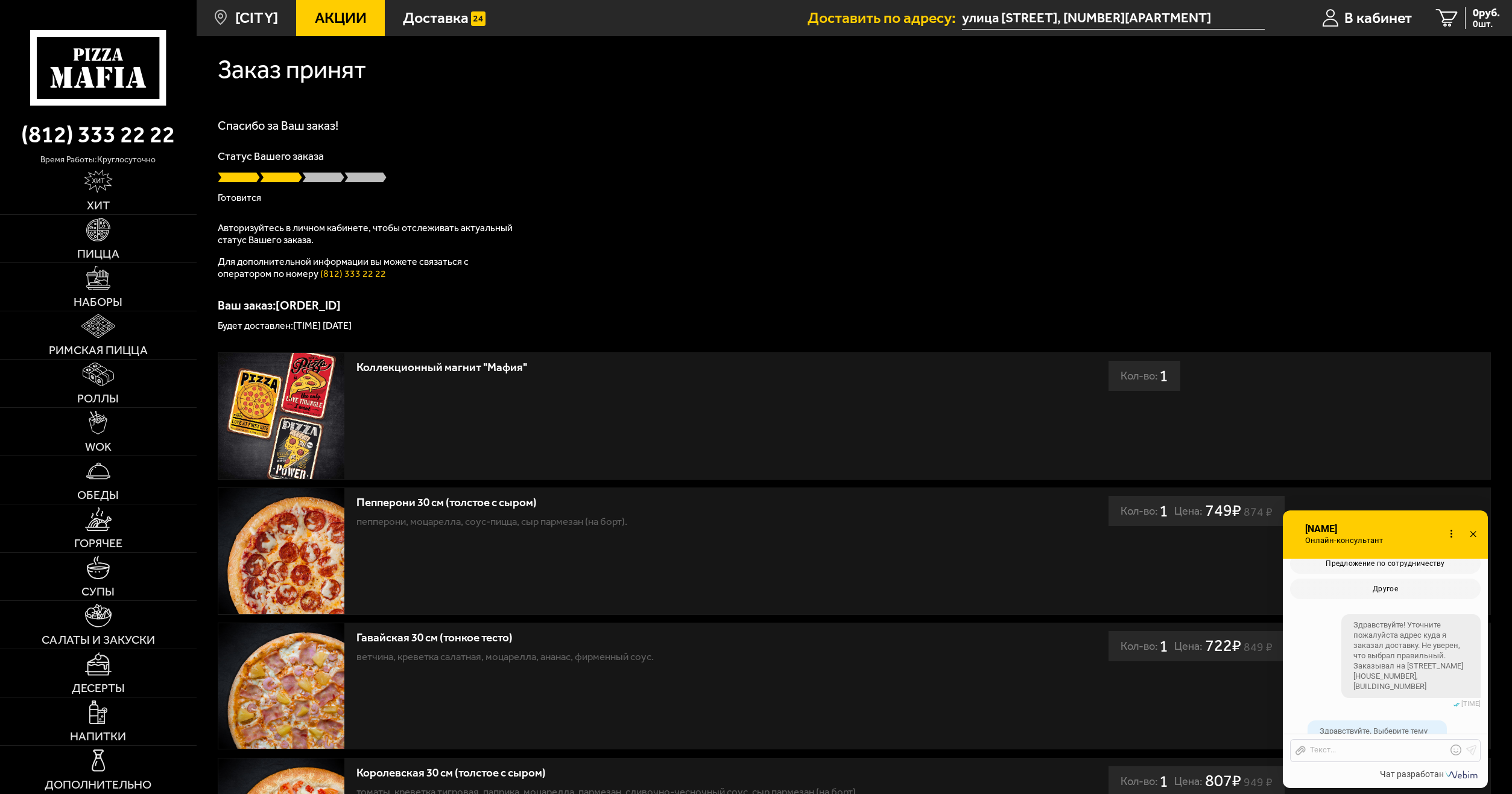 scroll, scrollTop: 226, scrollLeft: 0, axis: vertical 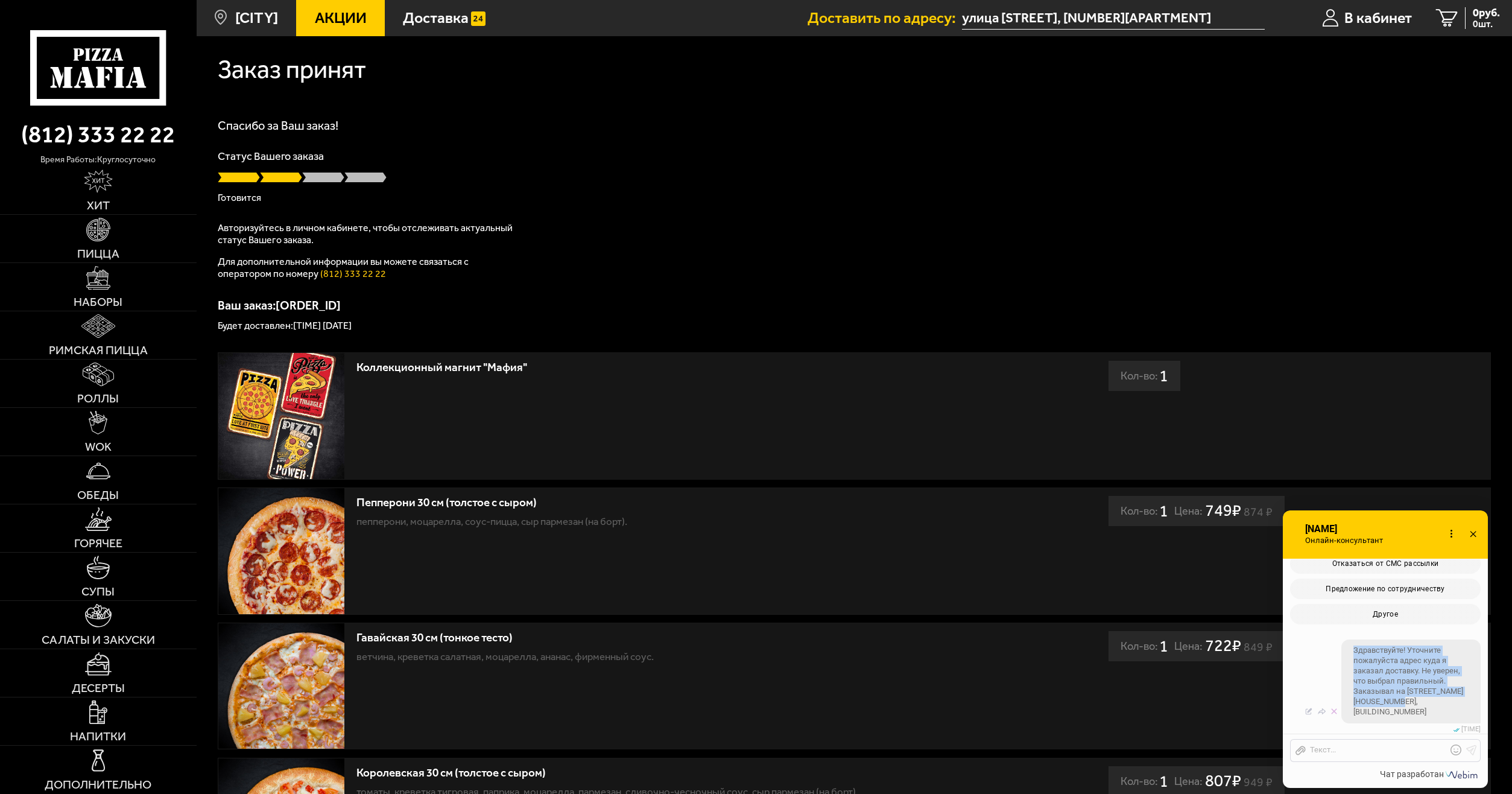 drag, startPoint x: 1353, startPoint y: 659, endPoint x: 1457, endPoint y: 711, distance: 116.2755 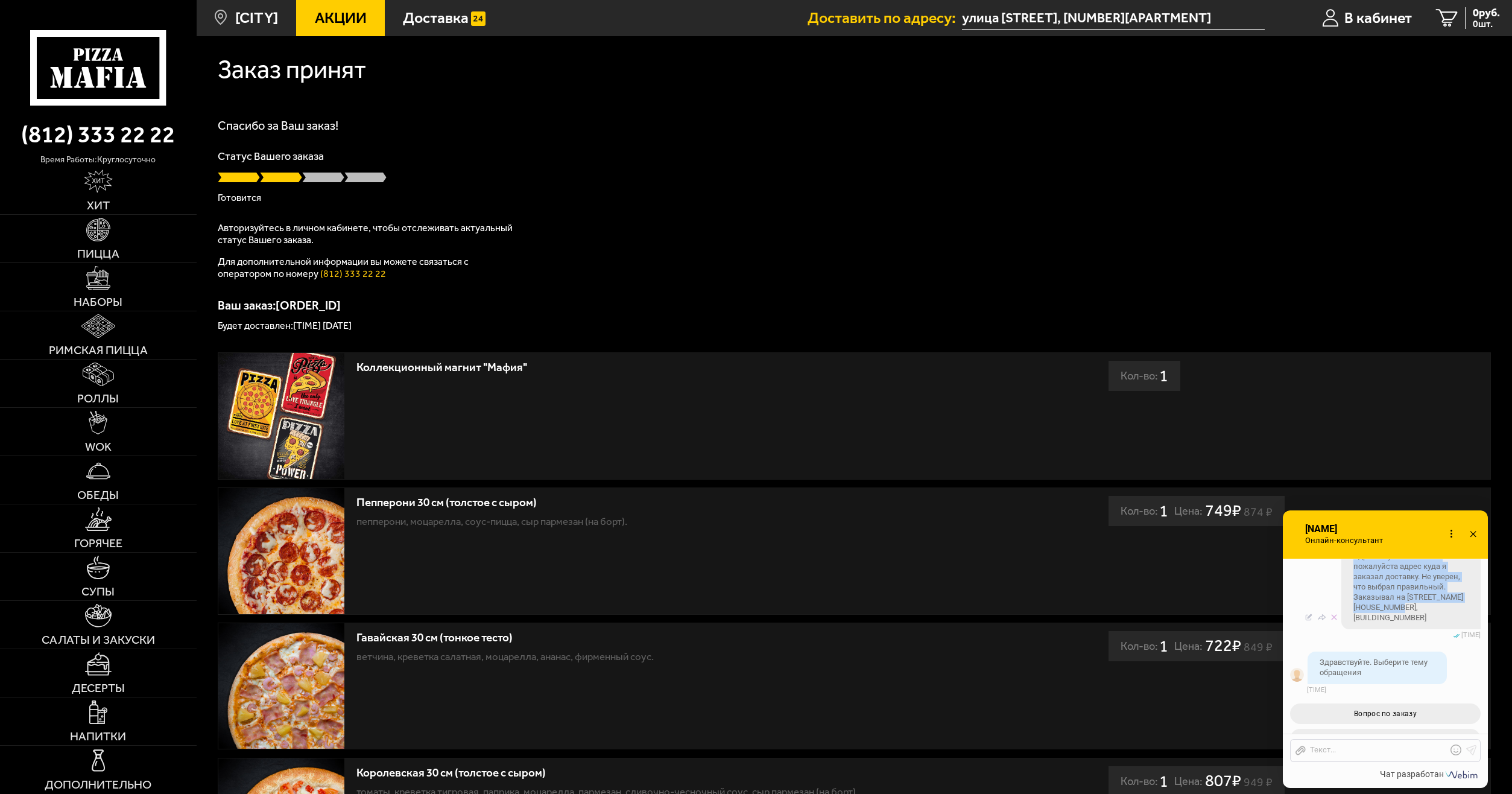 scroll, scrollTop: 346, scrollLeft: 0, axis: vertical 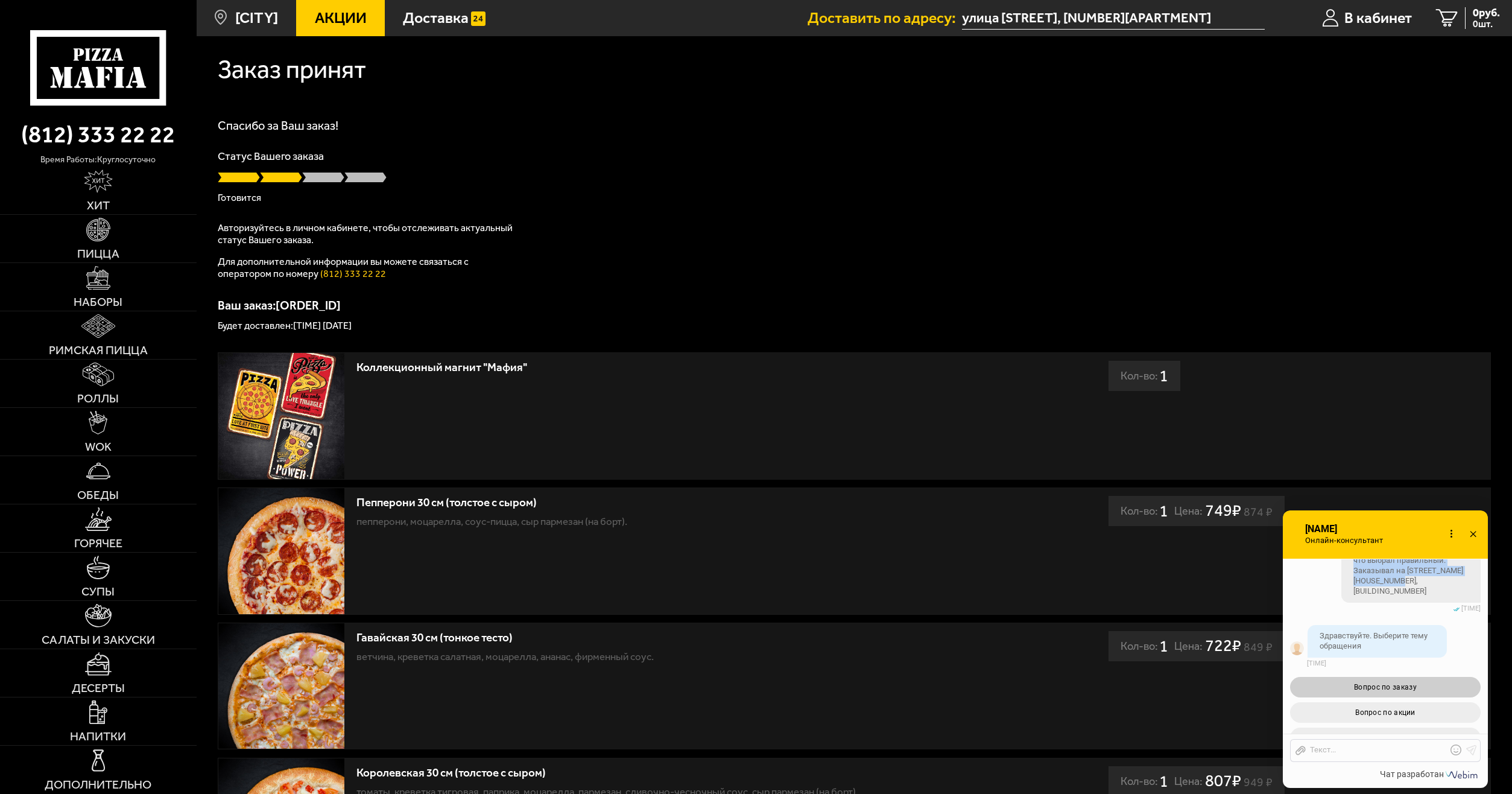 click on "Вопрос по заказу" at bounding box center (1385, 687) 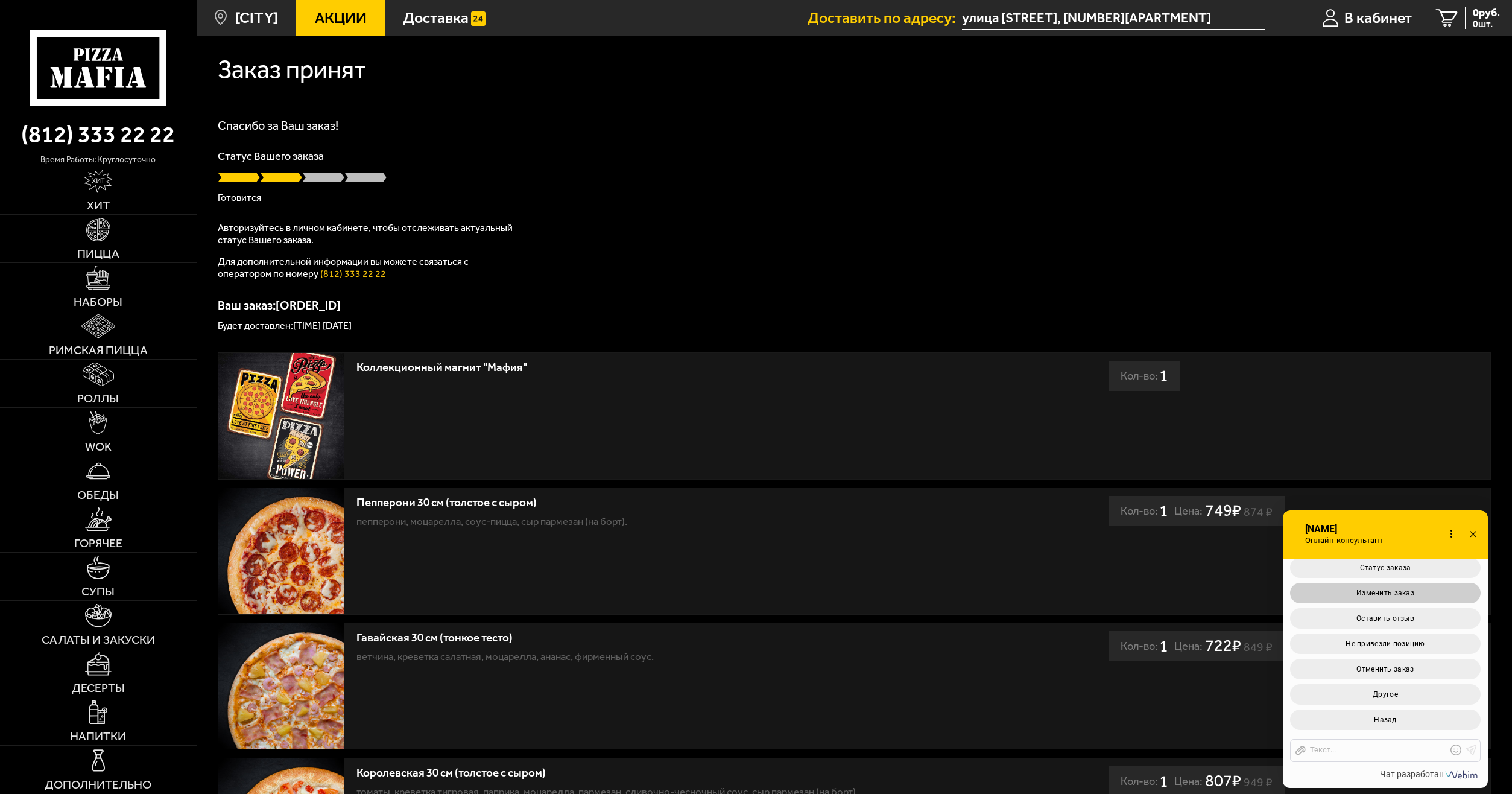 scroll, scrollTop: 742, scrollLeft: 0, axis: vertical 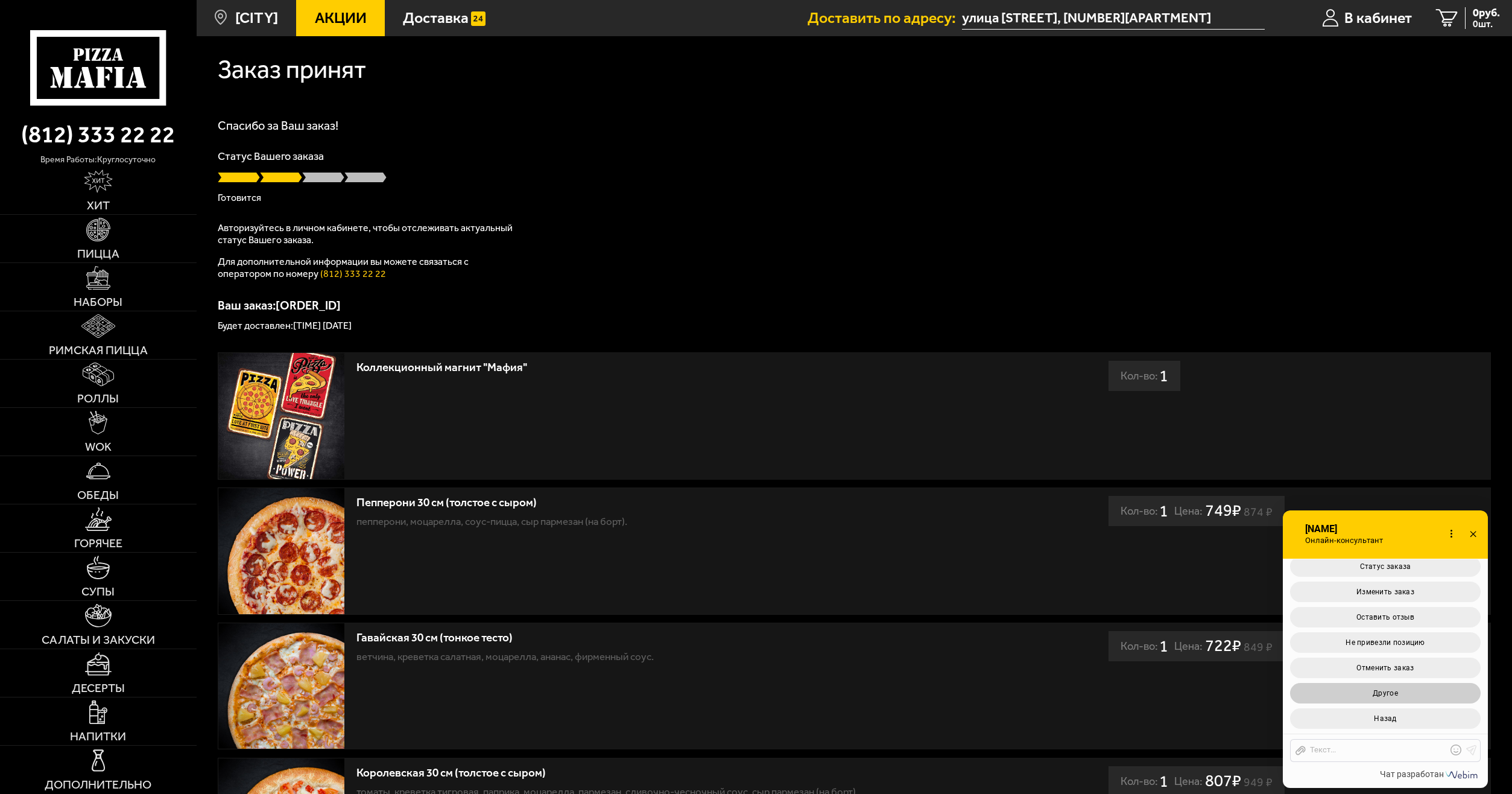 click on "Другое" at bounding box center [1385, 693] 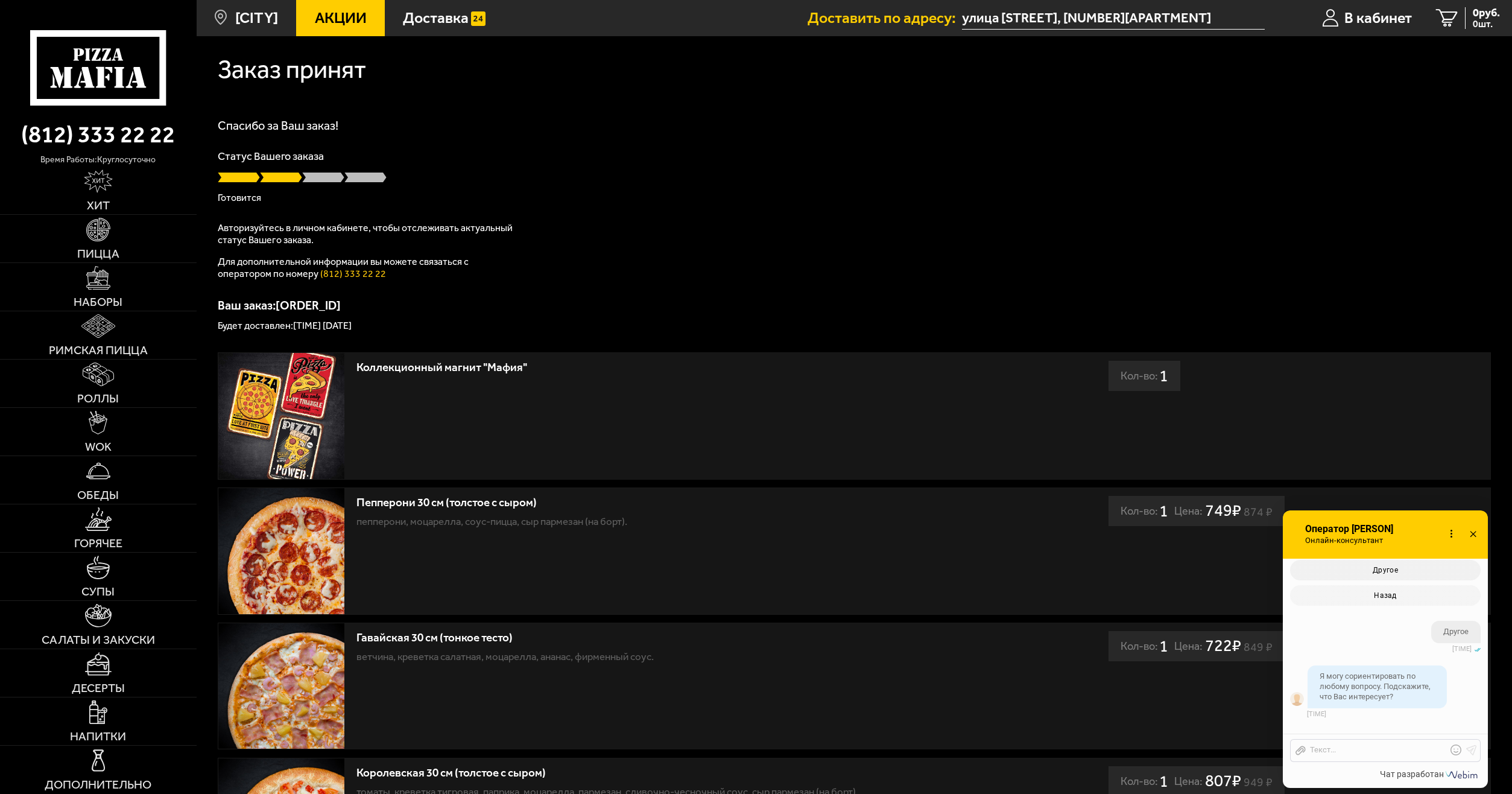 scroll, scrollTop: 904, scrollLeft: 0, axis: vertical 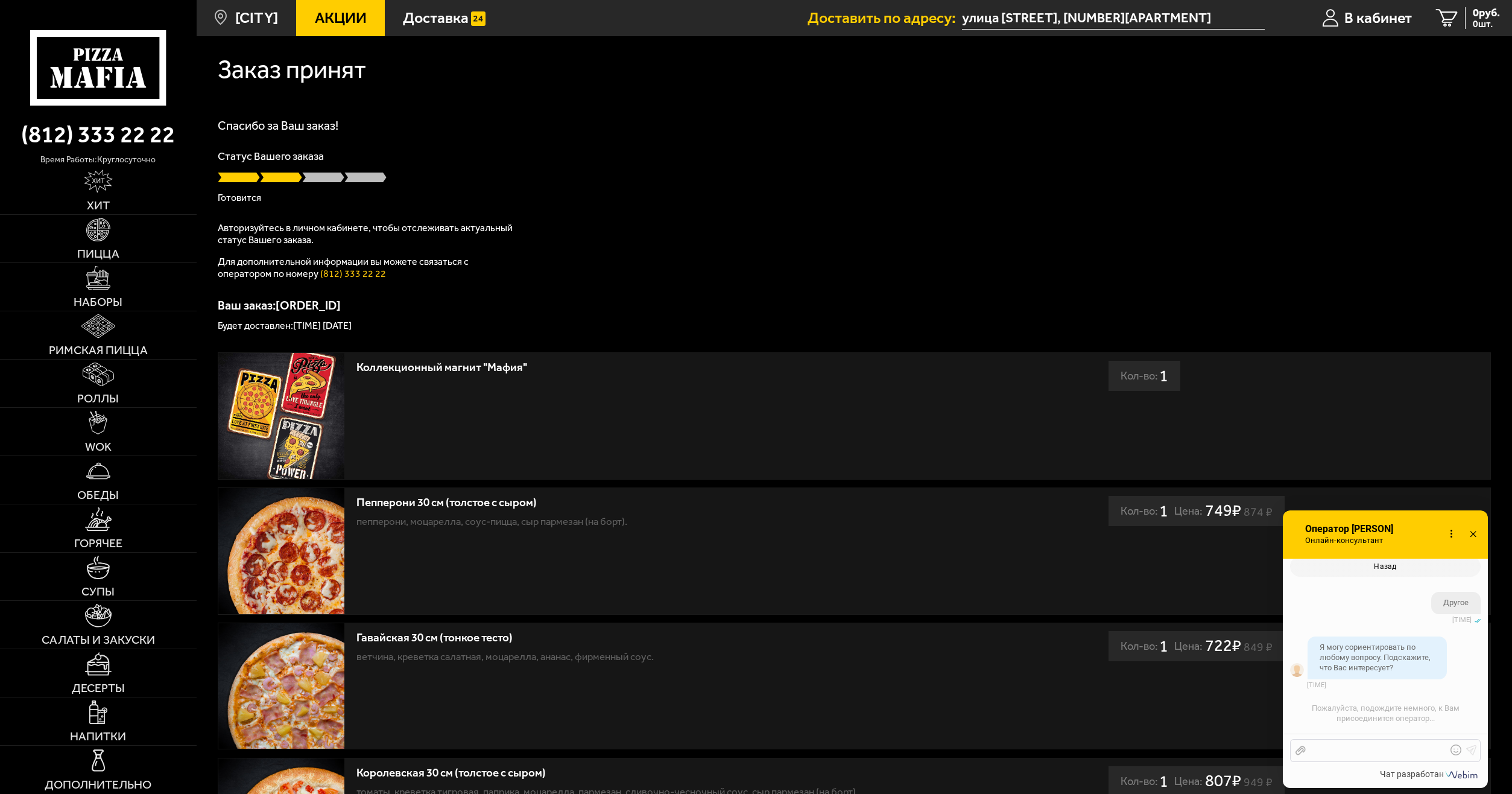 click at bounding box center (1376, 751) 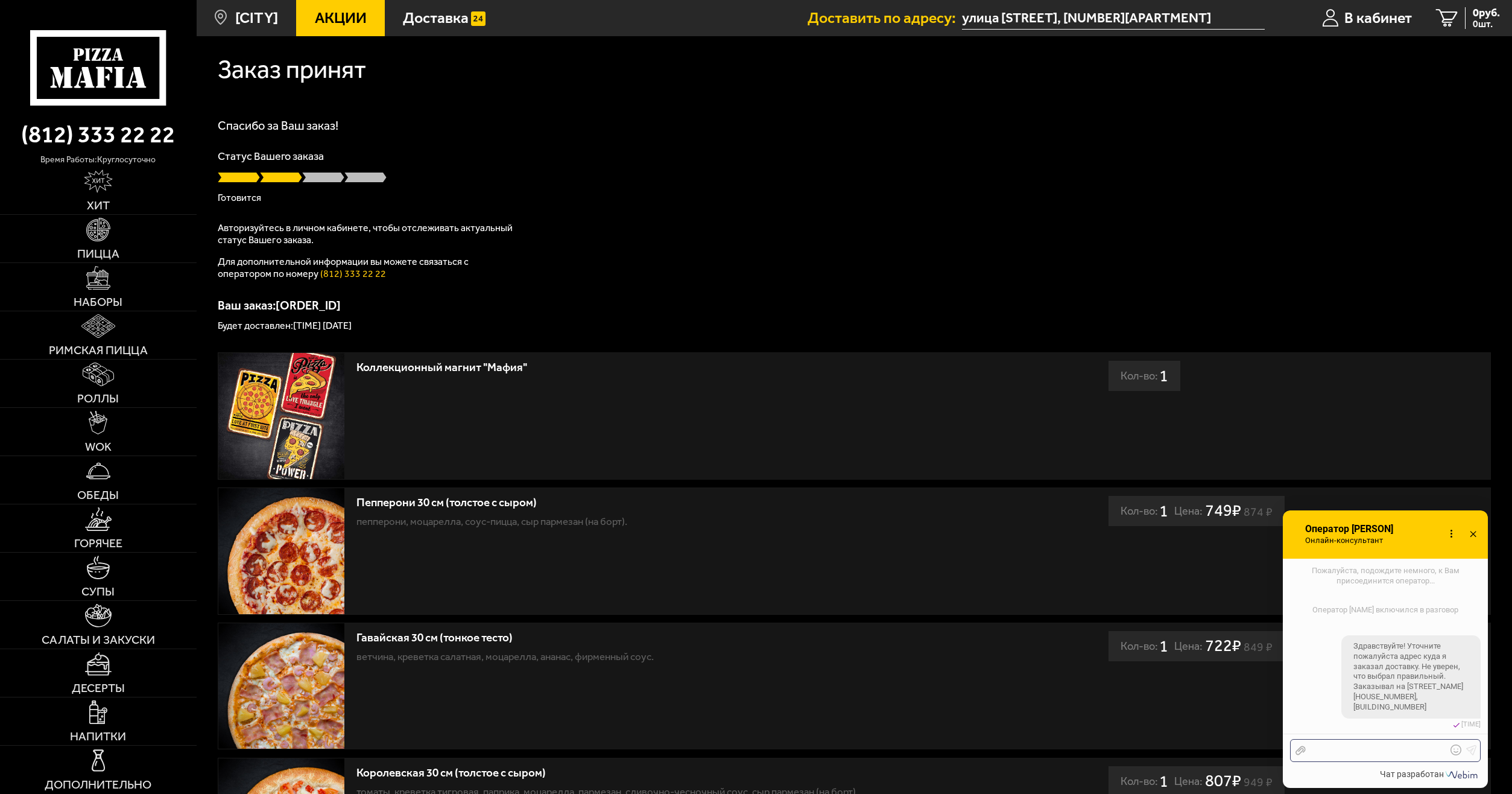 scroll, scrollTop: 1201, scrollLeft: 0, axis: vertical 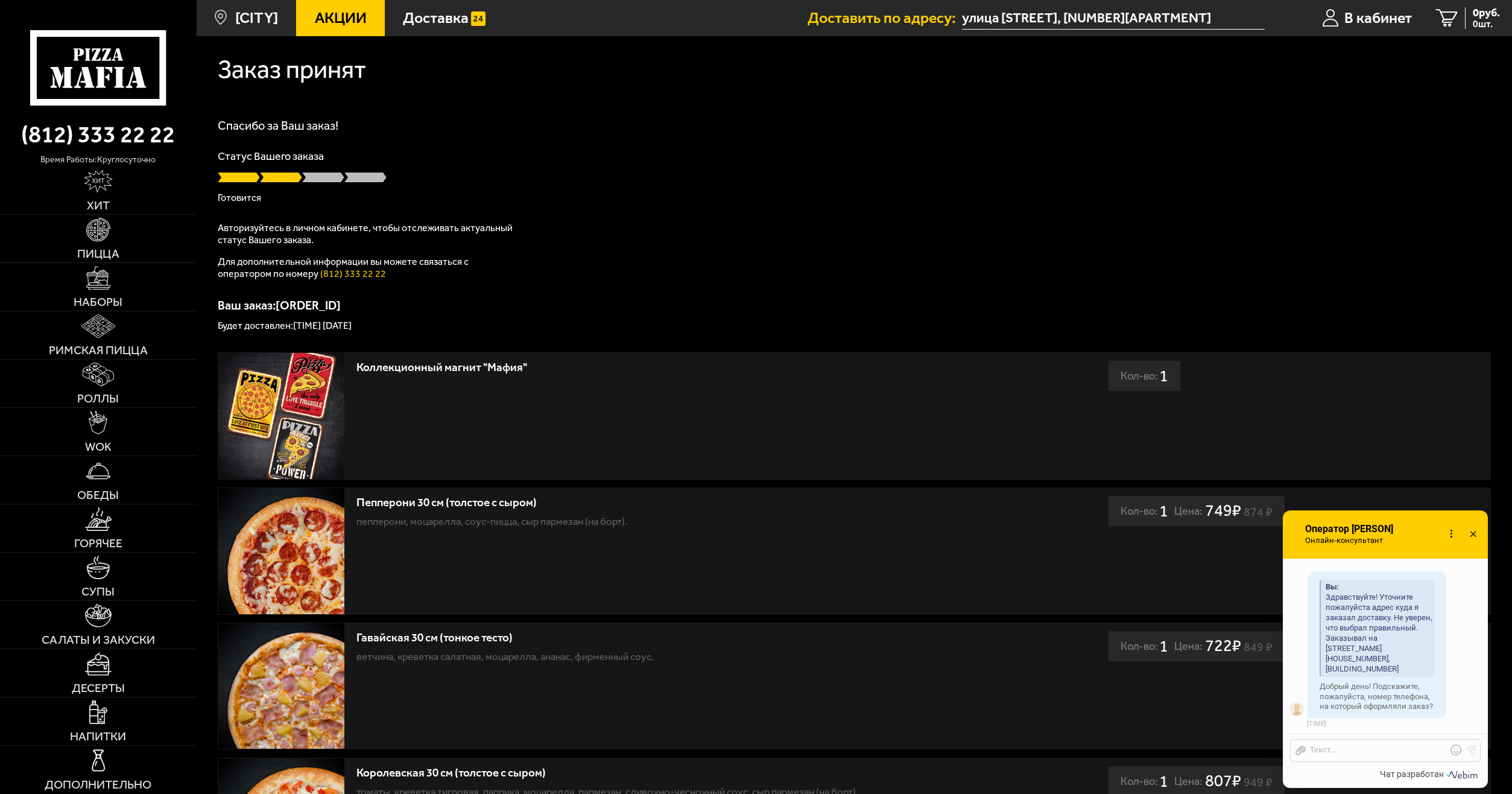 drag, startPoint x: 278, startPoint y: 308, endPoint x: 378, endPoint y: 302, distance: 100.17984 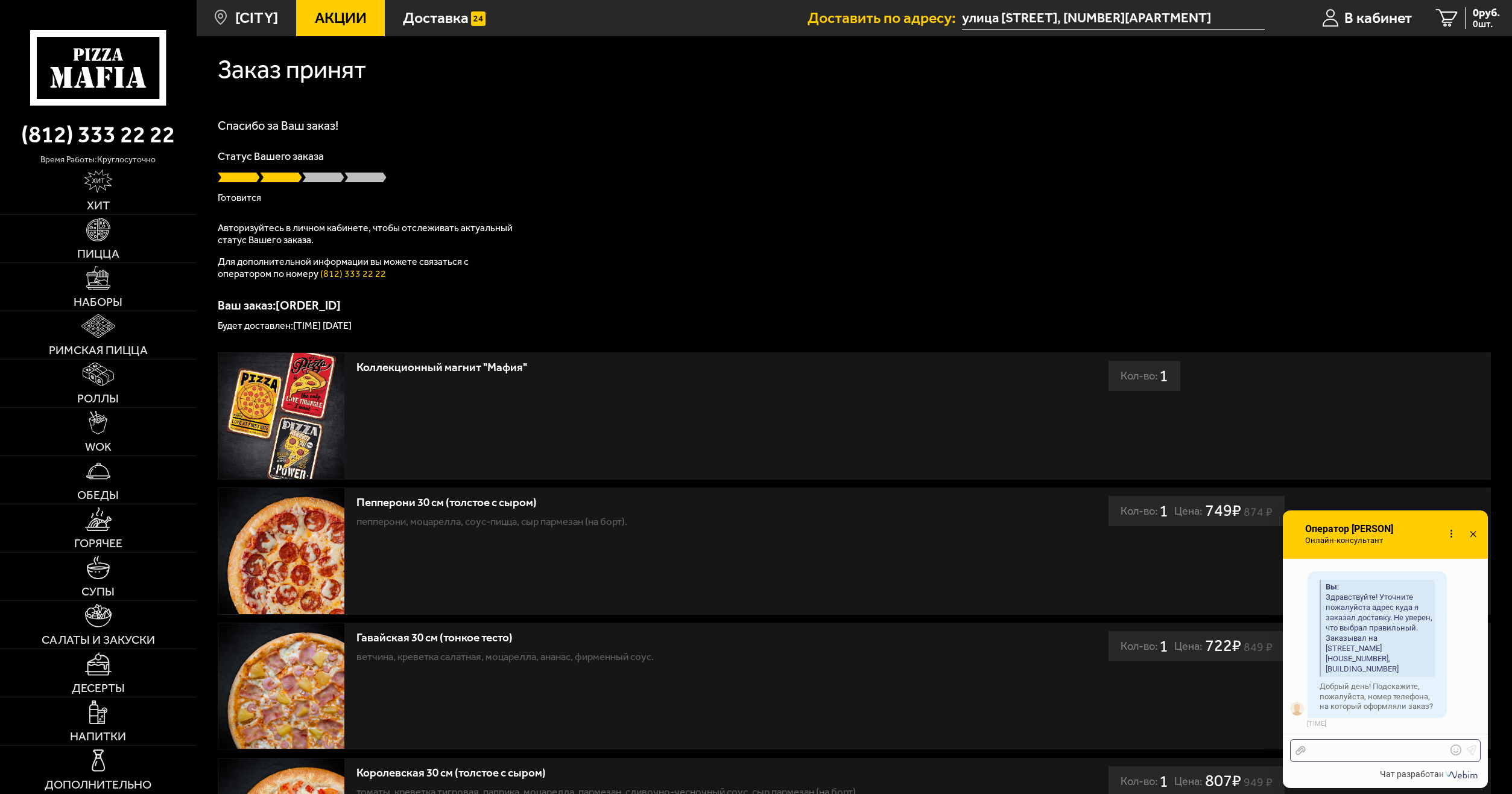 click on "Отправить файл
Текст..." at bounding box center [1385, 751] 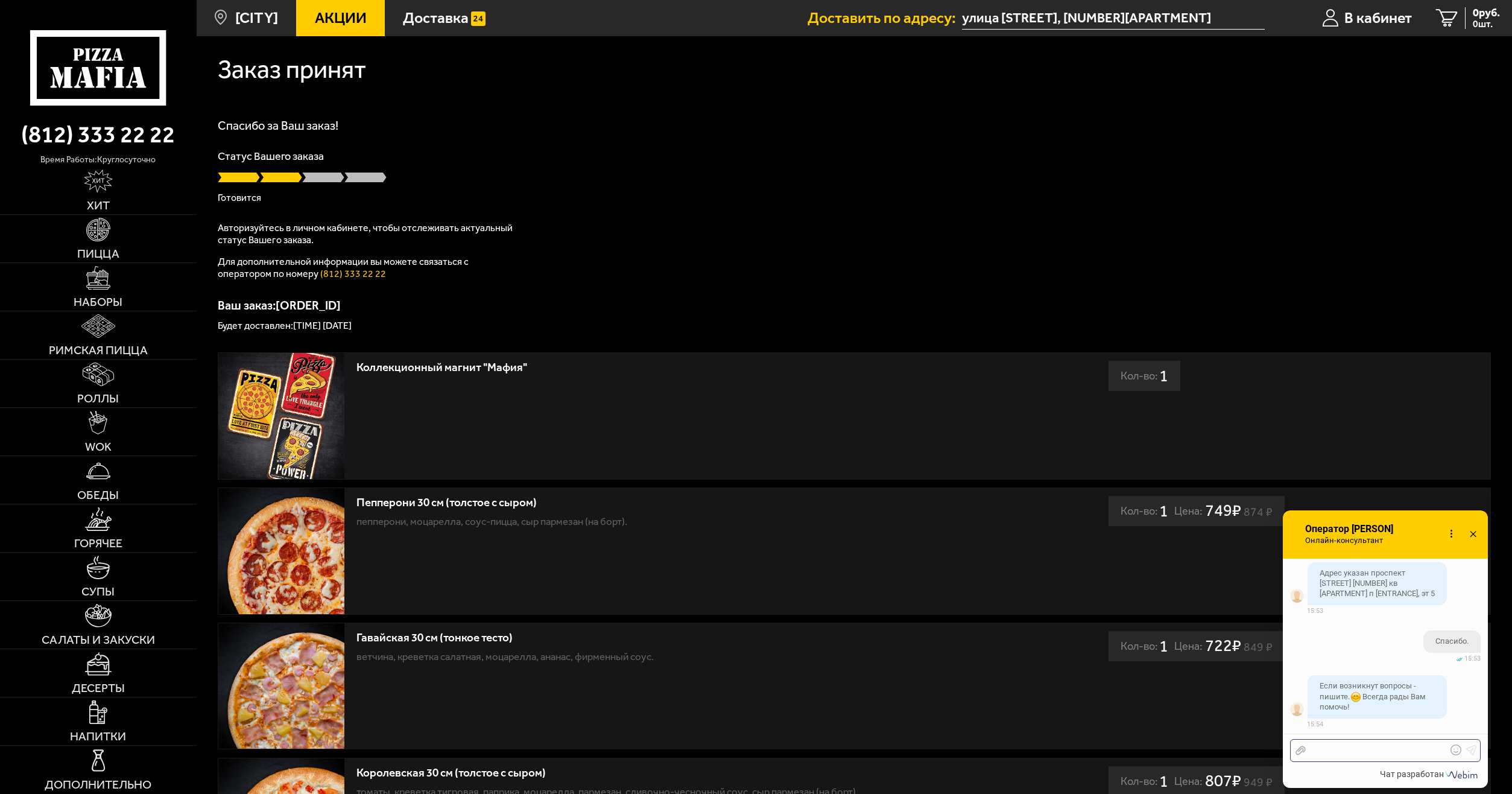 scroll, scrollTop: 1532, scrollLeft: 0, axis: vertical 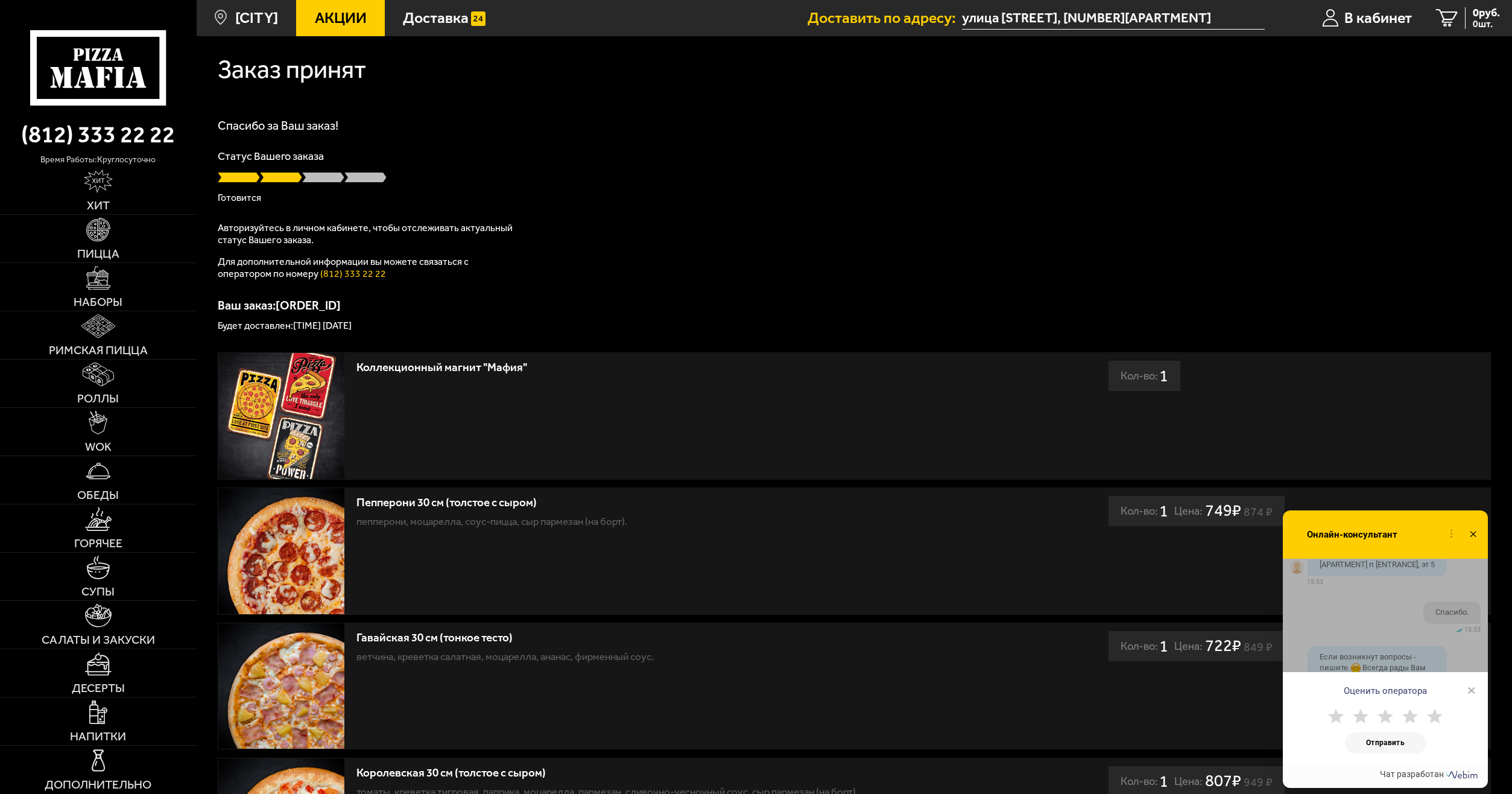 click 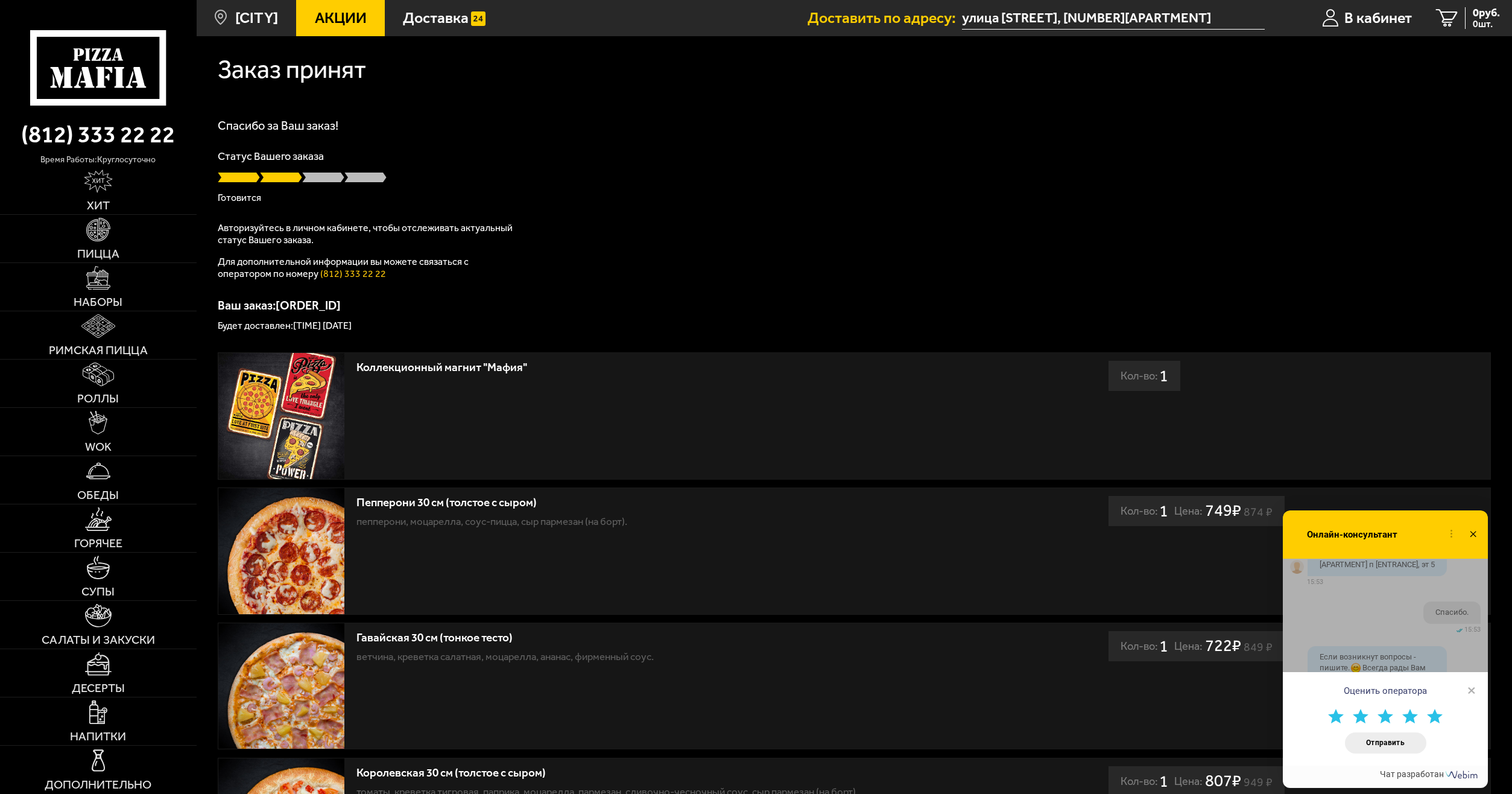 click on "Отправить" at bounding box center (1385, 734) 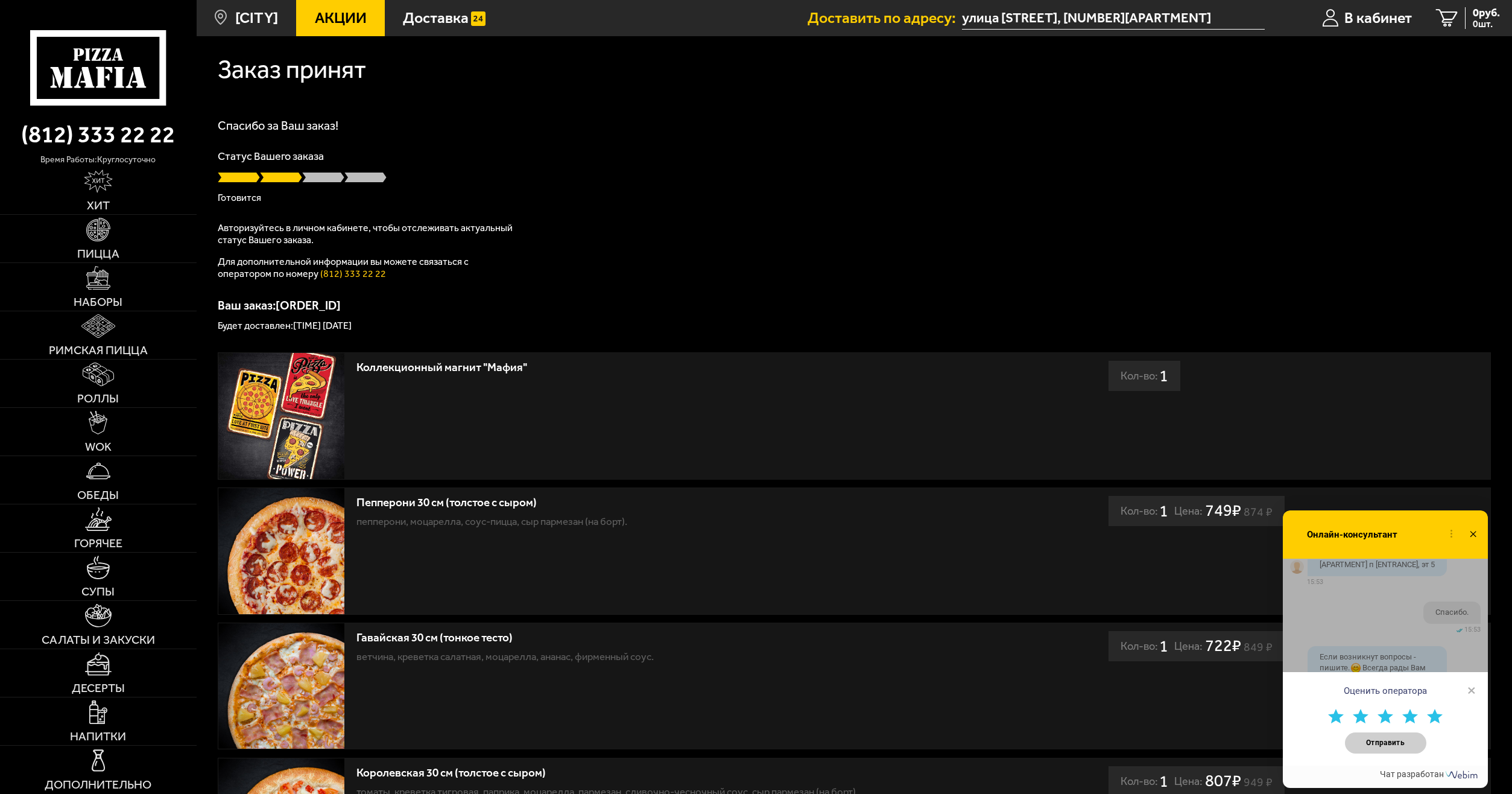 click on "Отправить" at bounding box center (1385, 743) 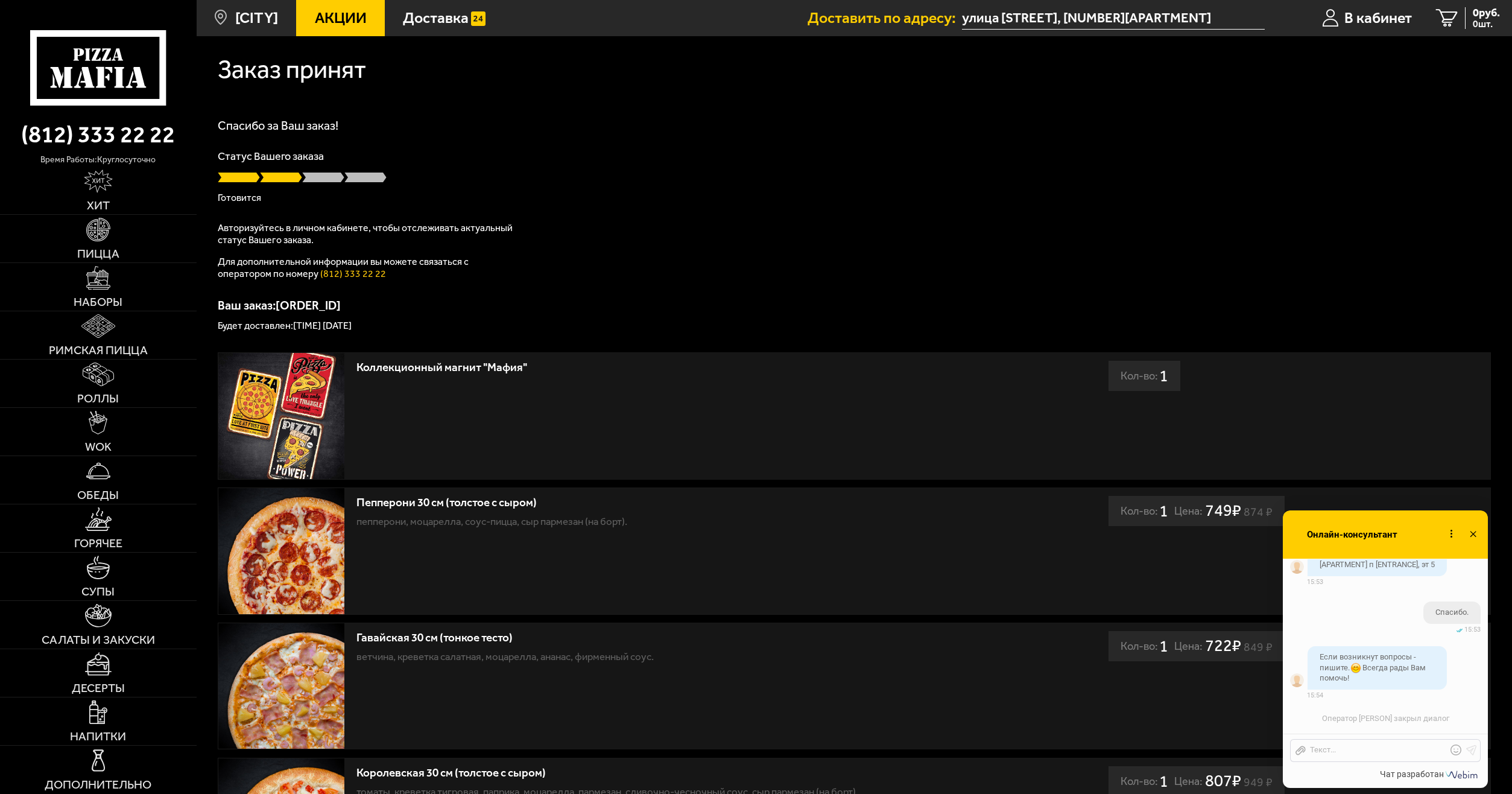 click 